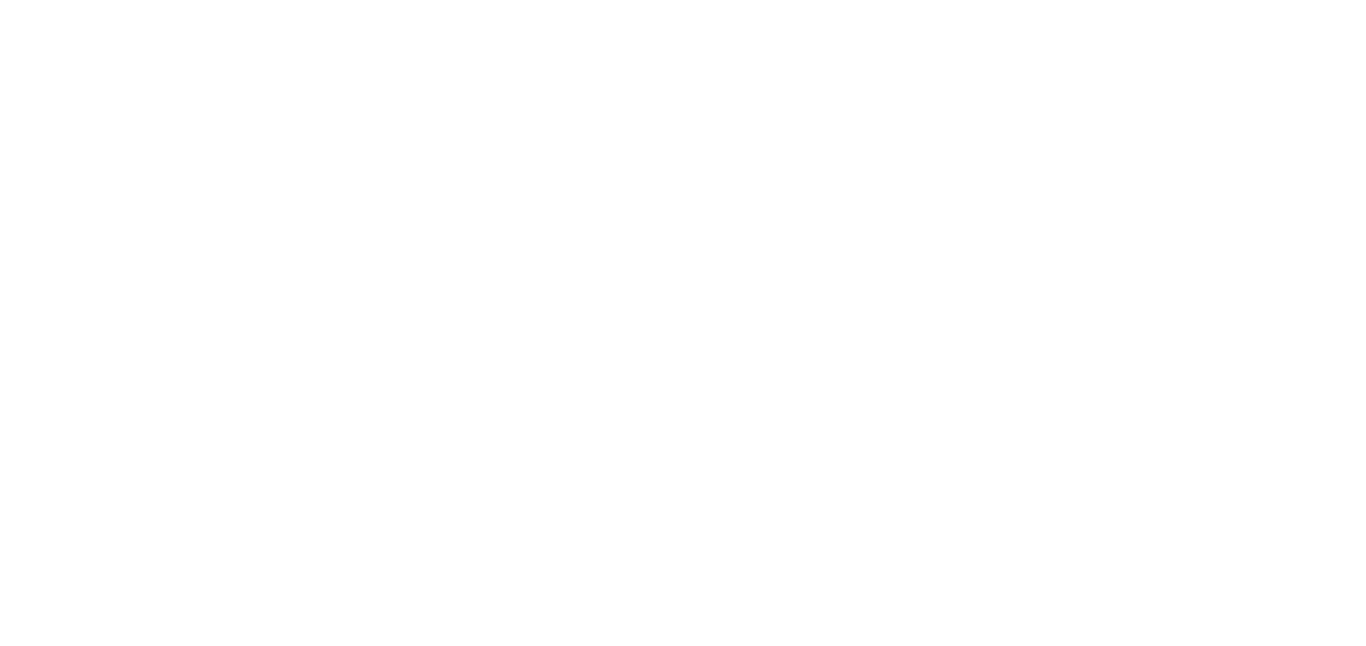 scroll, scrollTop: 0, scrollLeft: 0, axis: both 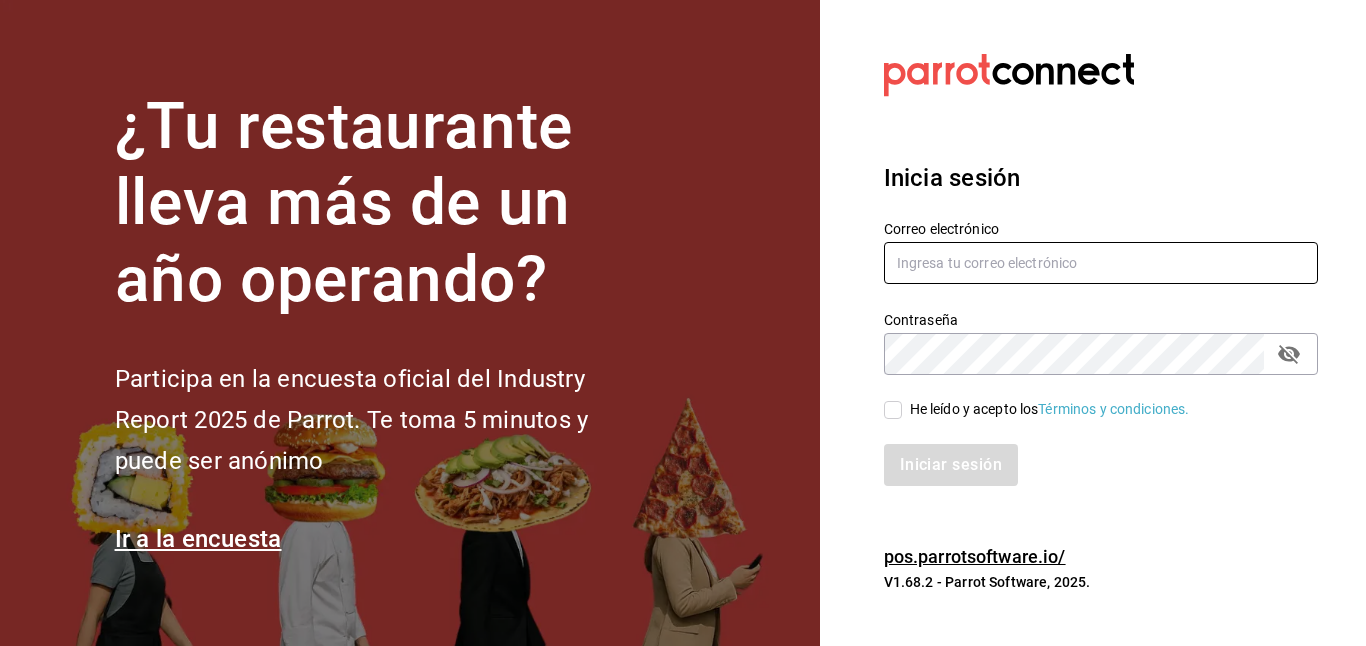 type on "[EMAIL]" 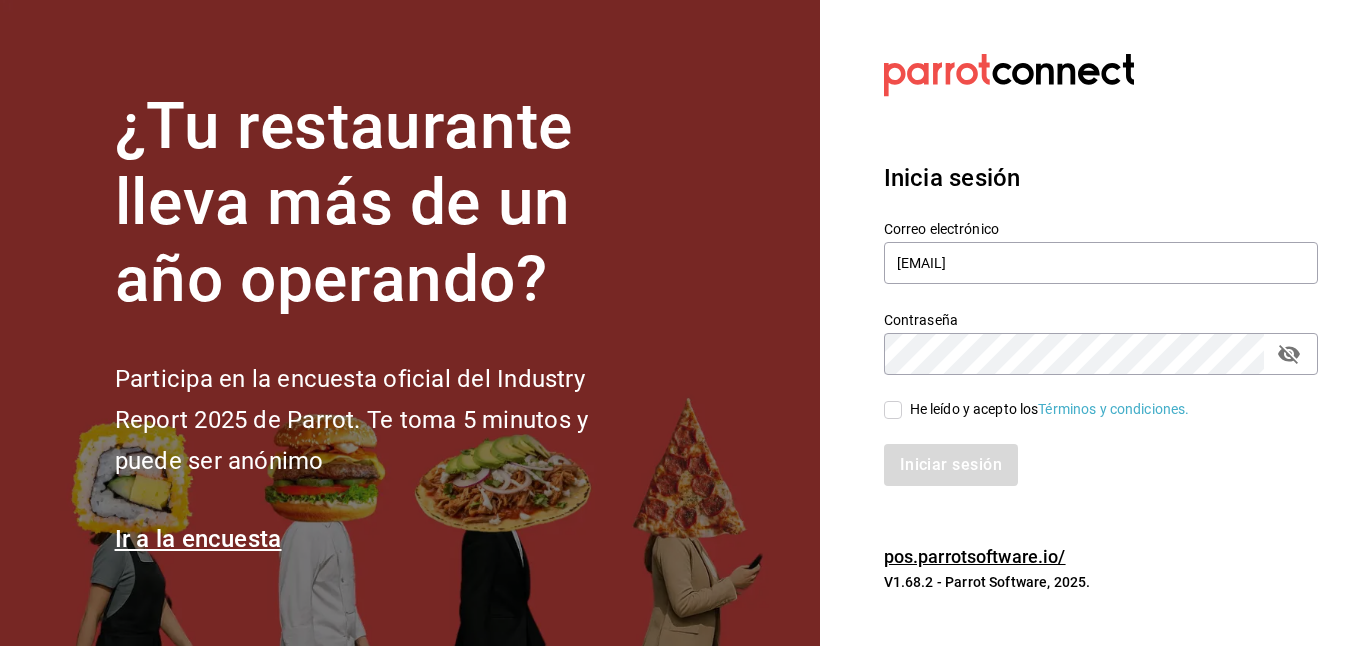 click on "He leído y acepto los  Términos y condiciones." at bounding box center [893, 410] 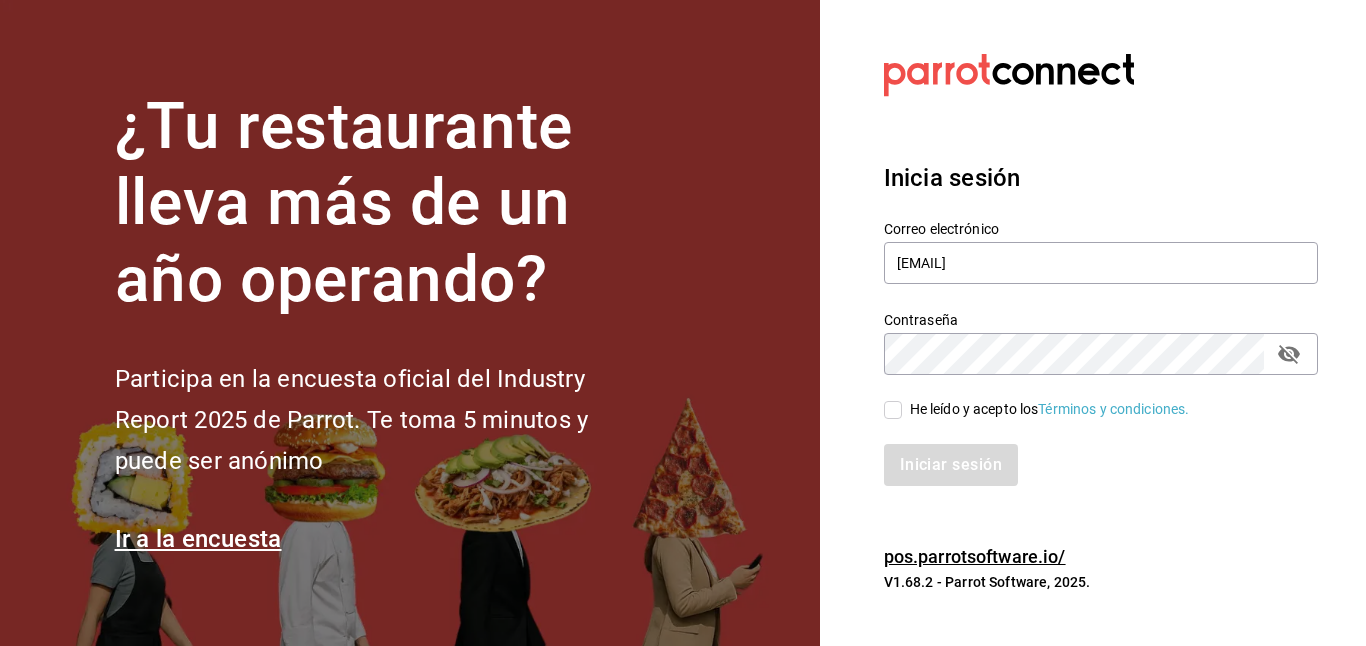 checkbox on "true" 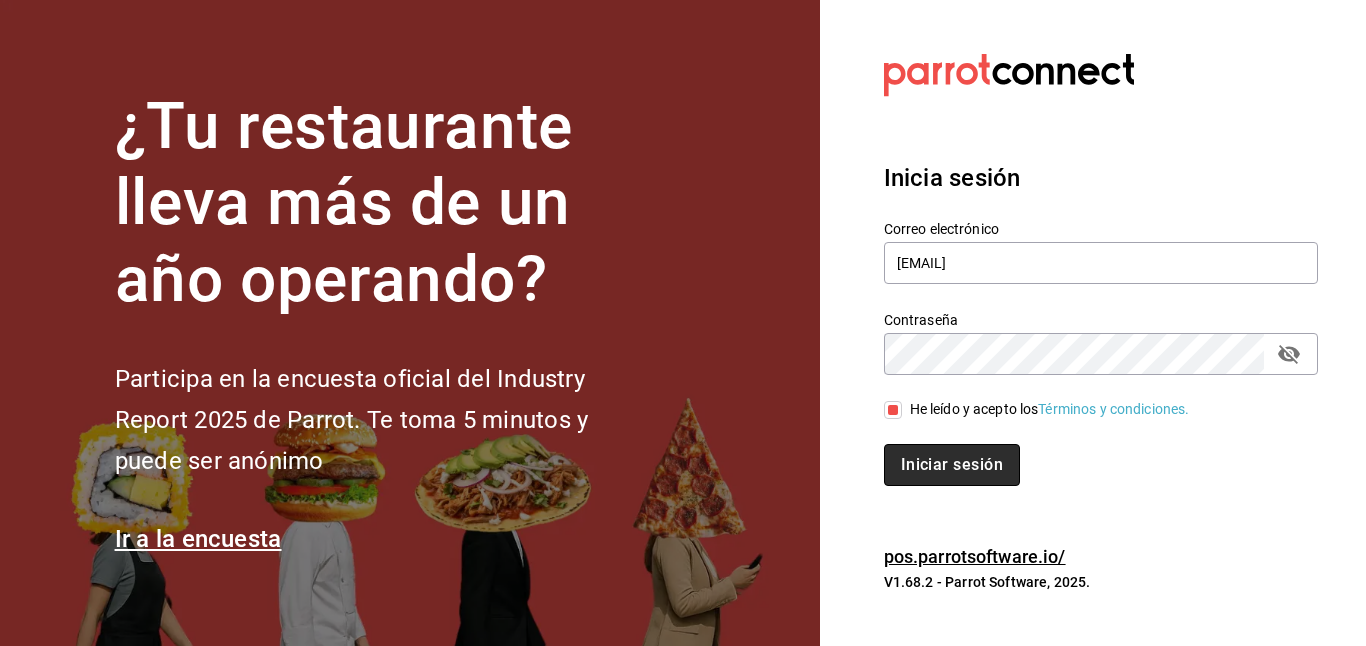 click on "Iniciar sesión" at bounding box center [952, 465] 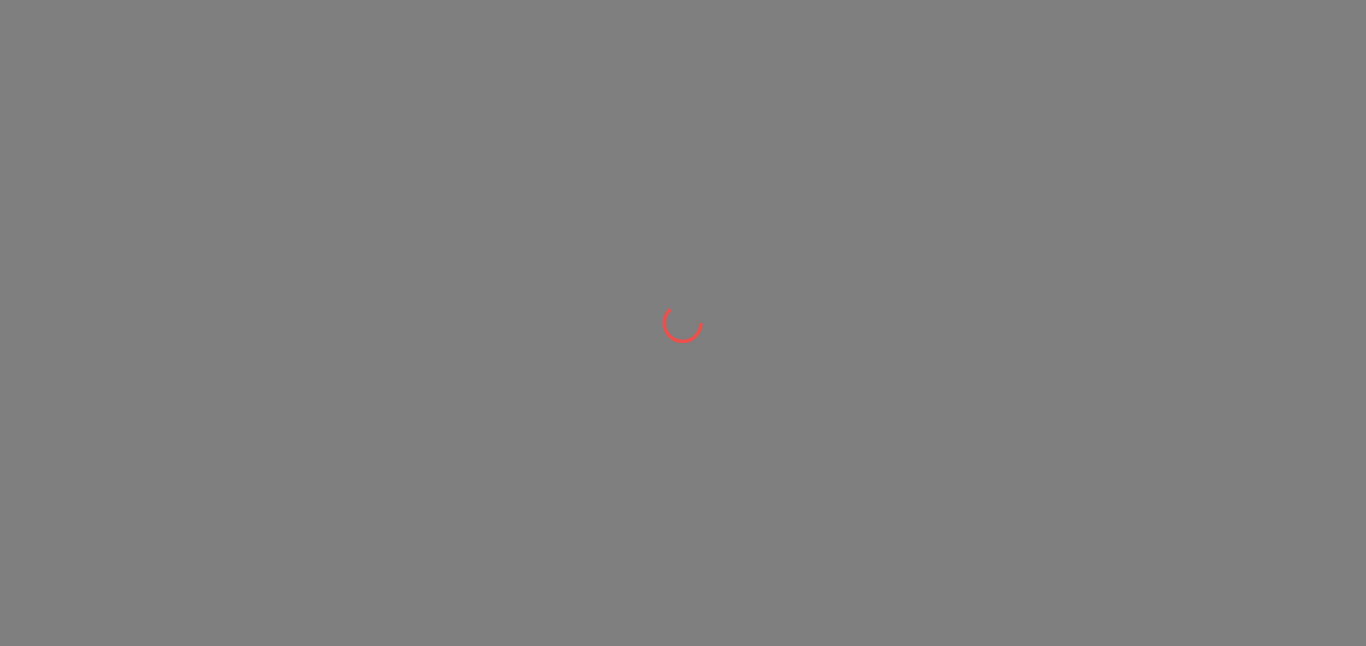 scroll, scrollTop: 0, scrollLeft: 0, axis: both 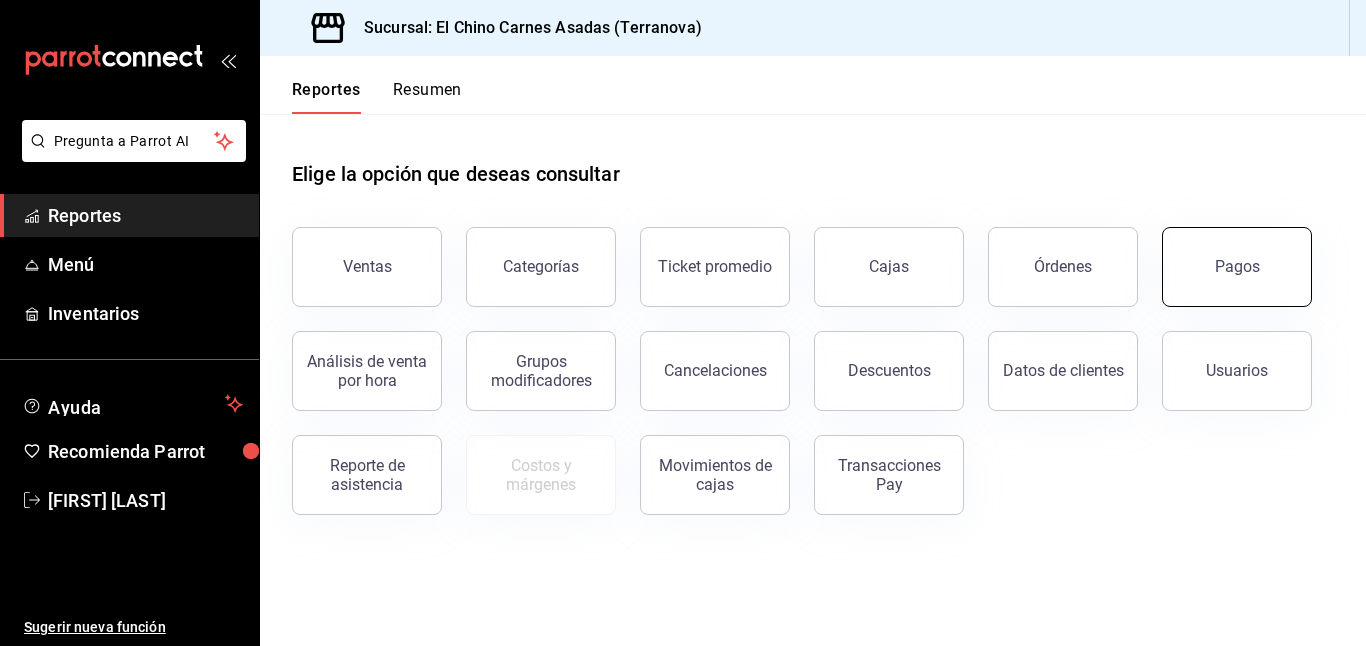 click on "Pagos" at bounding box center [1237, 267] 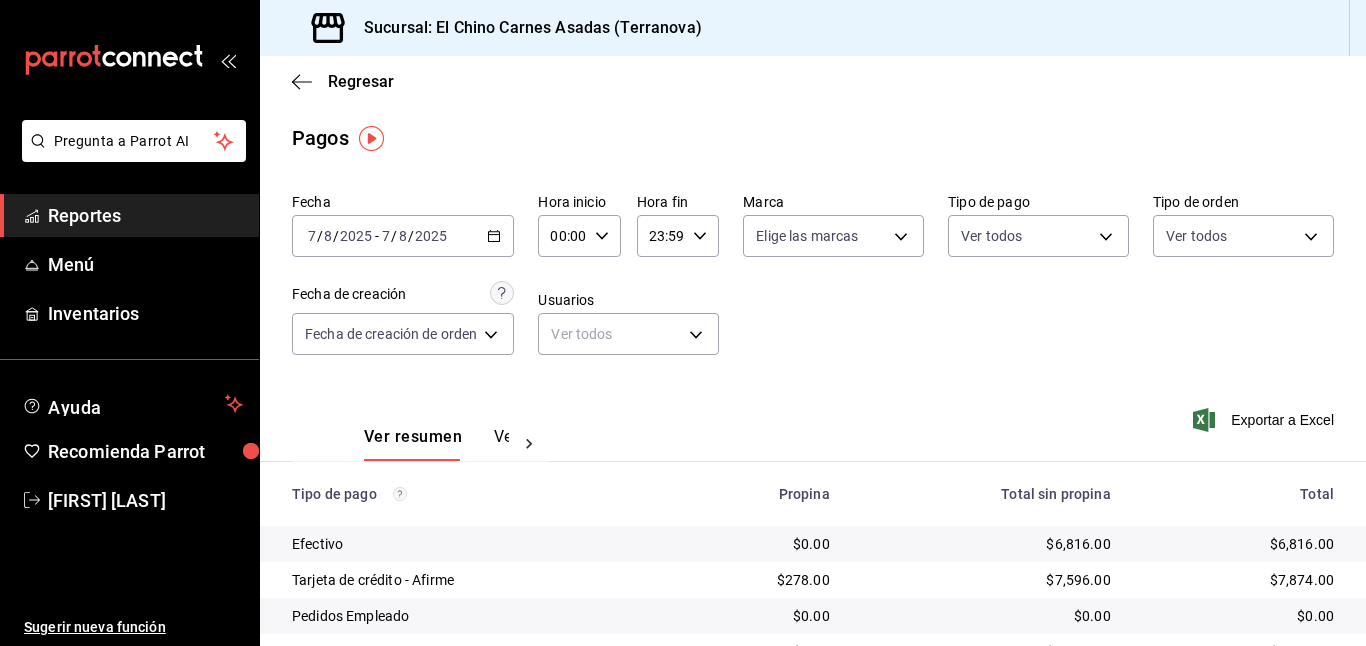click 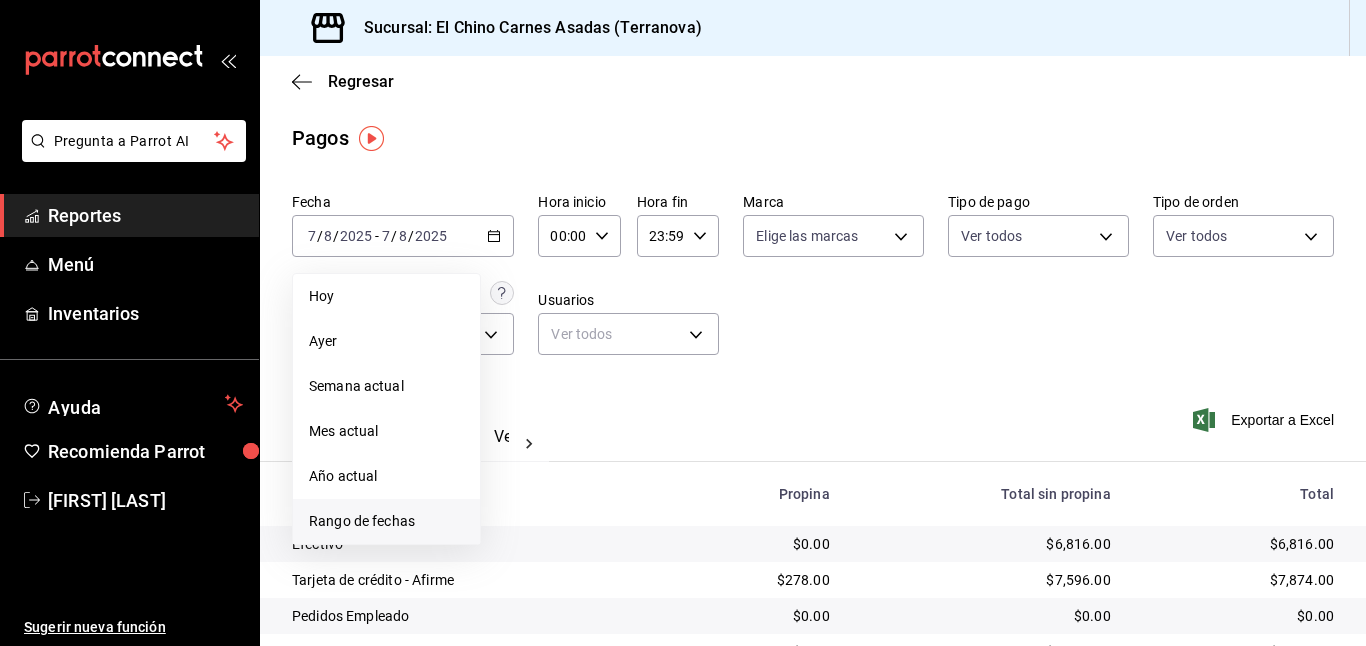 click on "Rango de fechas" at bounding box center [386, 521] 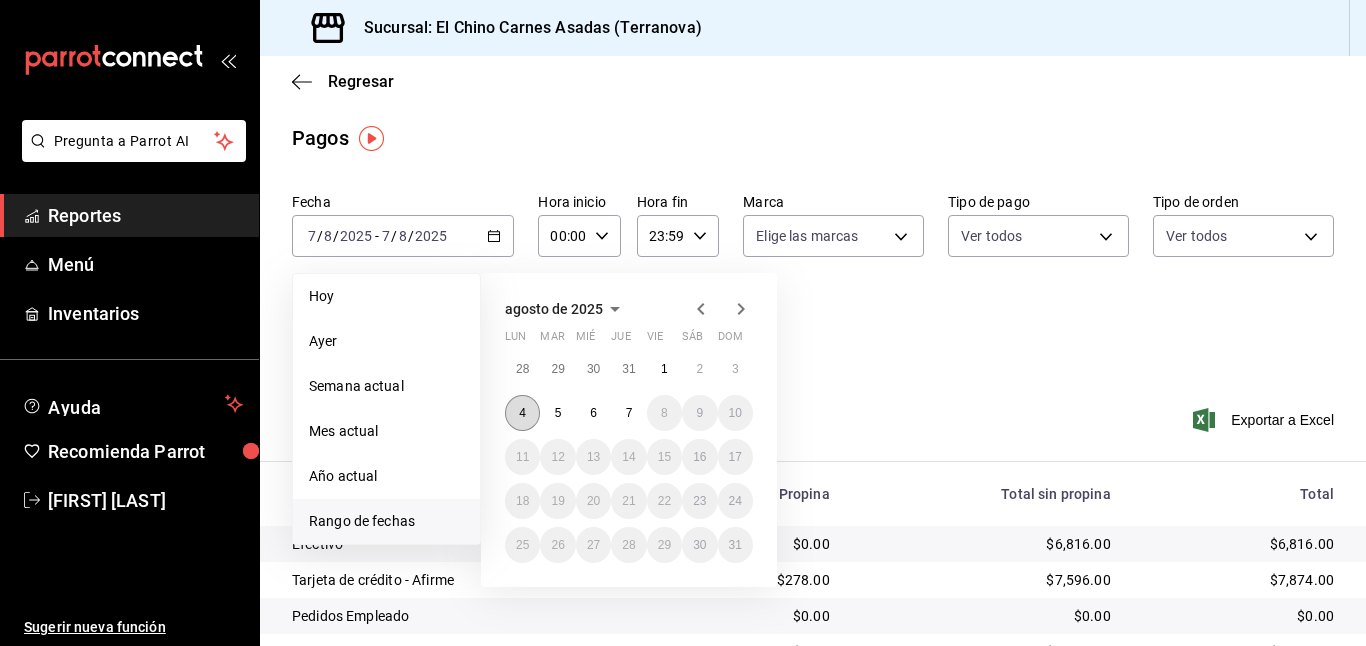 click on "4" at bounding box center [522, 413] 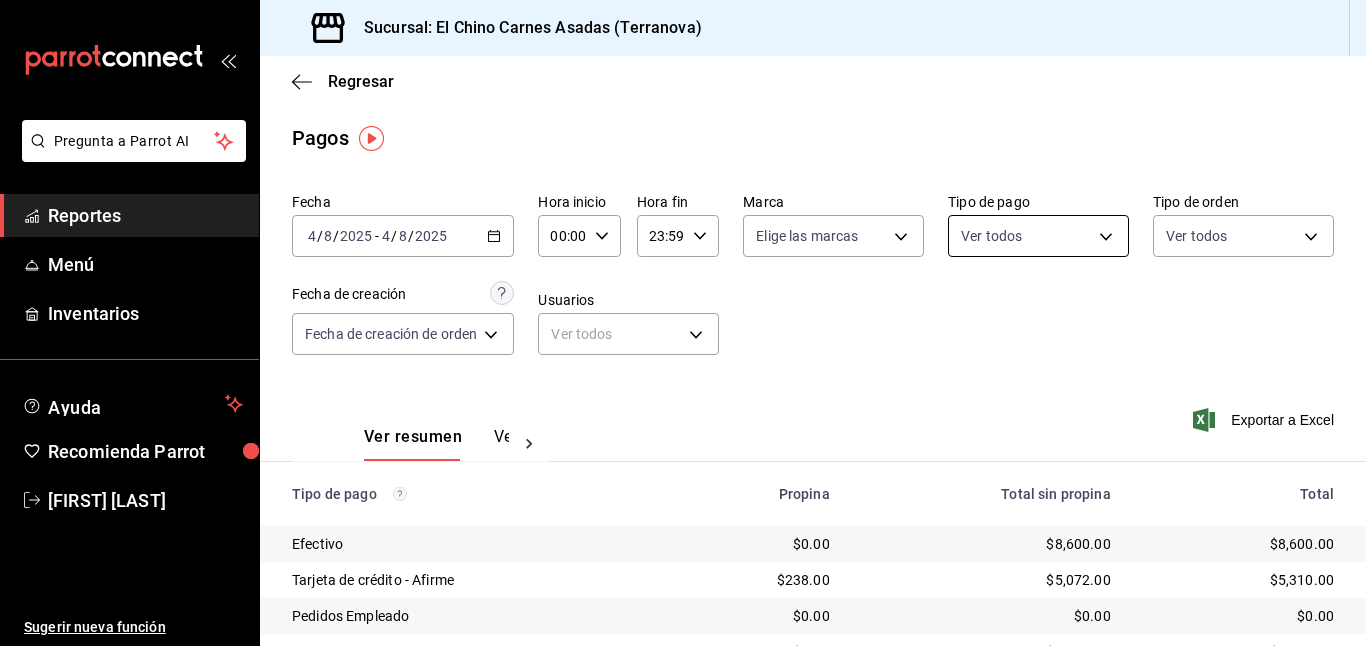 click on "Pregunta a Parrot AI Reportes   Menú   Inventarios   Ayuda Recomienda Parrot   [FIRST] [LAST]   Sugerir nueva función   Sucursal: El Chino Carnes Asadas (Terranova) Regresar Pagos Fecha [DATE] [DATE] - [DATE] [DATE] Hora inicio [TIME] Hora inicio Hora fin [TIME] Hora fin Marca Elige las marcas Tipo de pago Ver todos Tipo de orden Ver todos Fecha de creación   Fecha de creación de orden ORDER Usuarios Ver todos null Ver resumen Ver pagos Exportar a Excel Tipo de pago   Propina Total sin propina Total Efectivo $0.00 $8,600.00 $8,600.00 Tarjeta de crédito - Afirme $238.00 $5,072.00 $5,310.00 Pedidos Empleado $0.00 $0.00 $0.00 Uber Eats $0.00 $8,673.00 $8,673.00 Rappi $0.00 $0.00 $0.00 Pay $0.00 $0.00 $0.00 Total $238.00 $22,345.00 $22,583.00 Pregunta a Parrot AI Reportes   Menú   Inventarios   Ayuda Recomienda Parrot   [FIRST] [LAST]   Sugerir nueva función   GANA 1 MES GRATIS EN TU SUSCRIPCIÓN AQUÍ Ver video tutorial Ir a video Visitar centro de ayuda ([PHONE])" at bounding box center [683, 323] 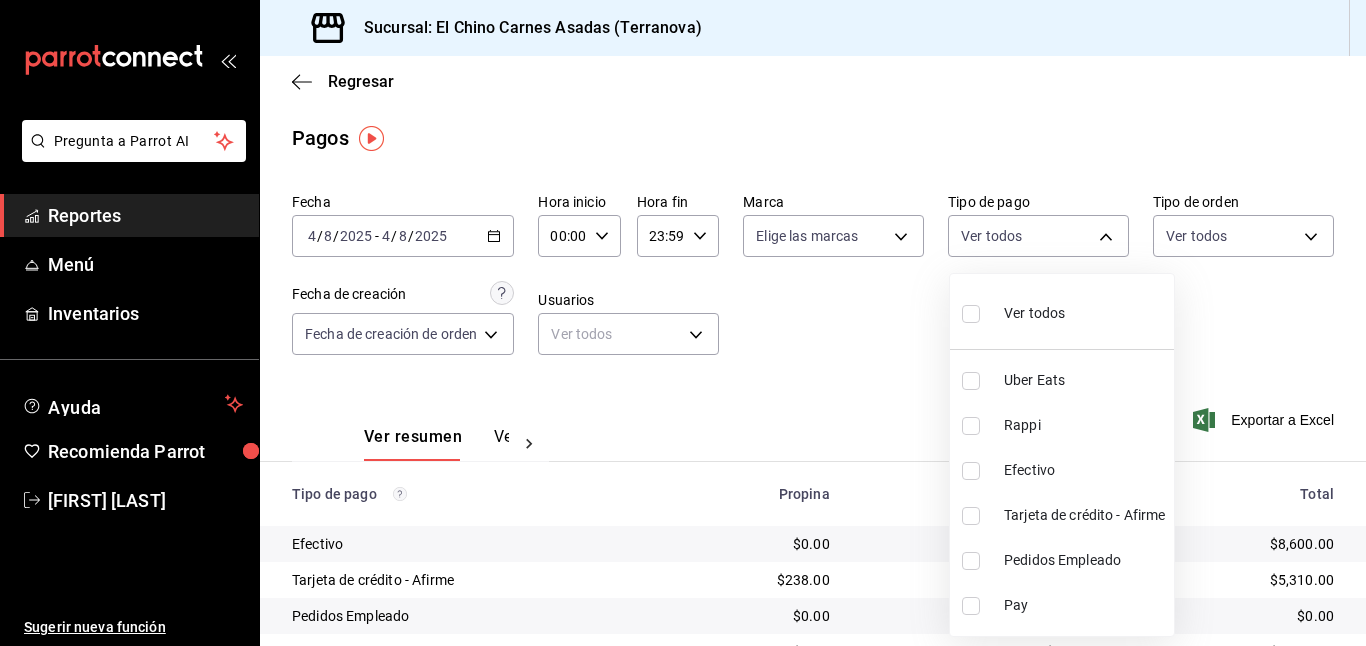 click at bounding box center (971, 516) 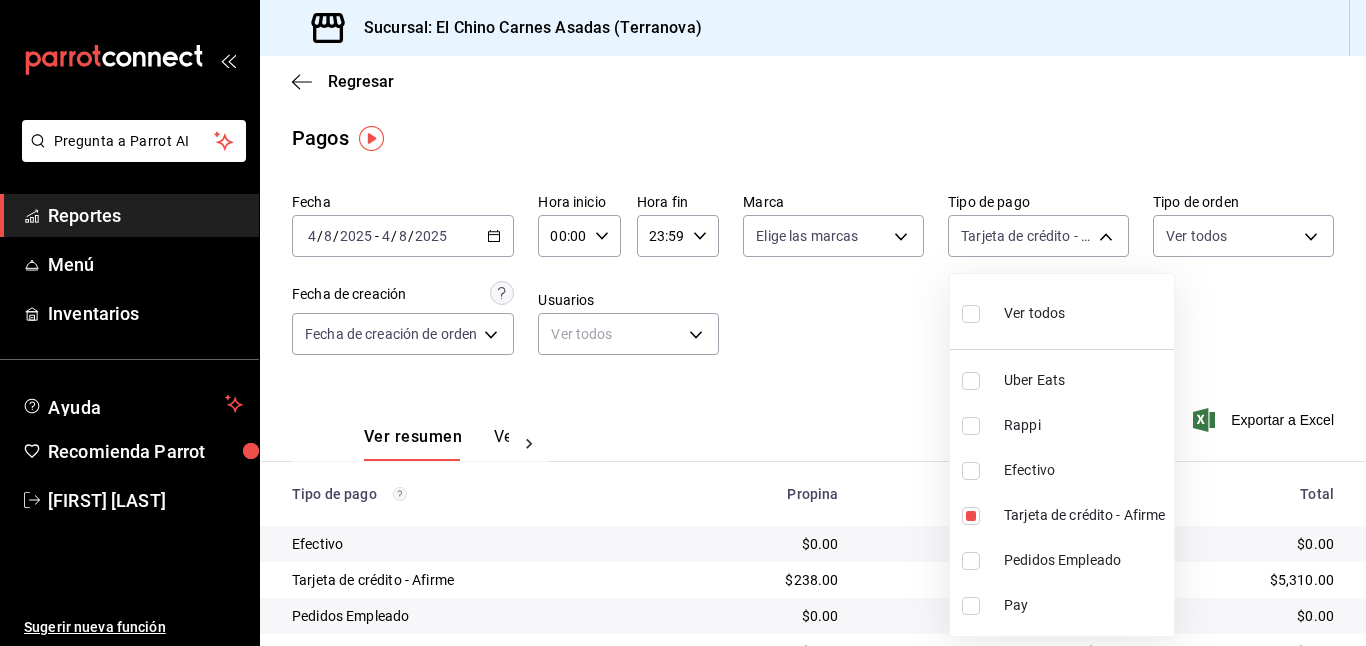 click at bounding box center [683, 323] 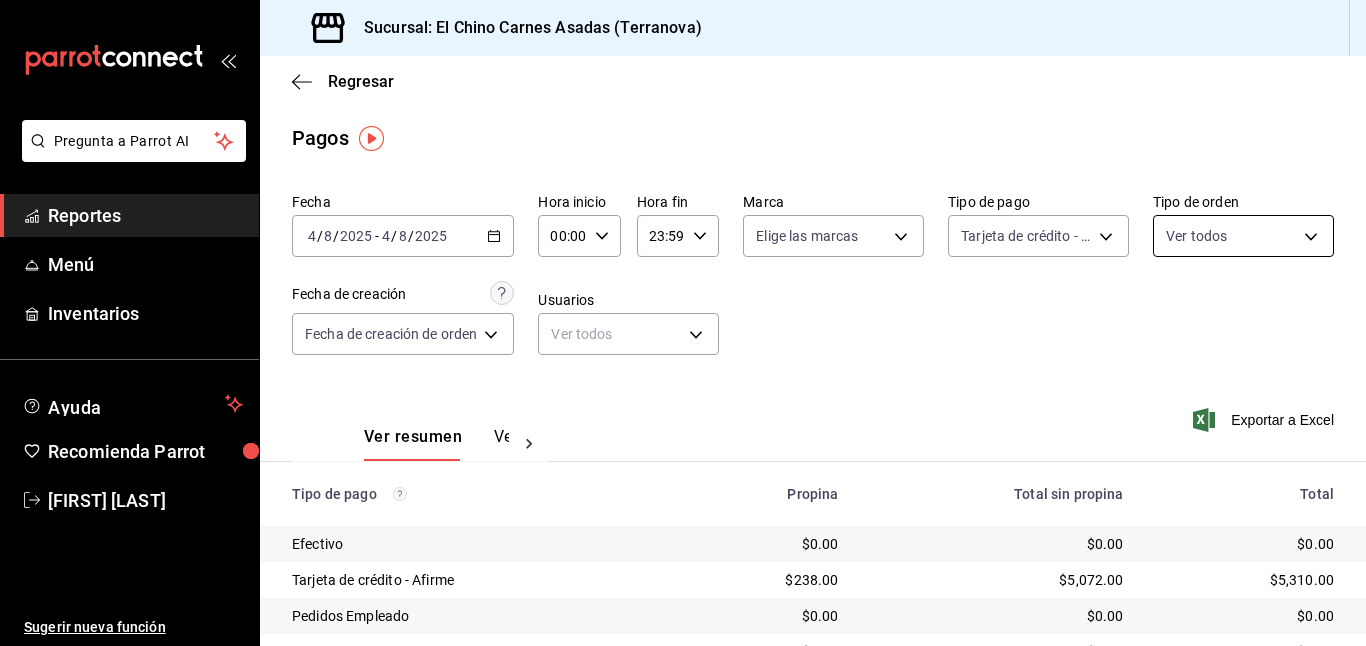 click on "Pregunta a Parrot AI Reportes   Menú   Inventarios   Ayuda Recomienda Parrot   [FIRST] [LAST]   Sugerir nueva función   Sucursal: El Chino Carnes Asadas (Terranova) Regresar Pagos Fecha [DATE] [DATE] - [DATE] [DATE] Hora inicio 00:00 Hora inicio Hora fin 23:59 Hora fin Marca Elige las marcas Tipo de pago Tarjeta de crédito - Afirme [UUID] Tipo de orden Ver todos Fecha de creación   Fecha de creación de orden ORDER Usuarios Ver todos null Ver resumen Ver pagos Exportar a Excel Tipo de pago   Propina Total sin propina Total Efectivo $0.00 $0.00 $0.00 Tarjeta de crédito - Afirme $238.00 $5,072.00 $5,310.00 Pedidos Empleado $0.00 $0.00 $0.00 Uber Eats $0.00 $0.00 $0.00 Rappi $0.00 $0.00 $0.00 Pay $0.00 $0.00 $0.00 Total $238.00 $5,072.00 $5,310.00 Pregunta a Parrot AI Reportes   Menú   Inventarios   Ayuda Recomienda Parrot   [FIRST] [LAST]   Sugerir nueva función   GANA 1 MES GRATIS EN TU SUSCRIPCIÓN AQUÍ Ver video tutorial Ir a video" at bounding box center (683, 323) 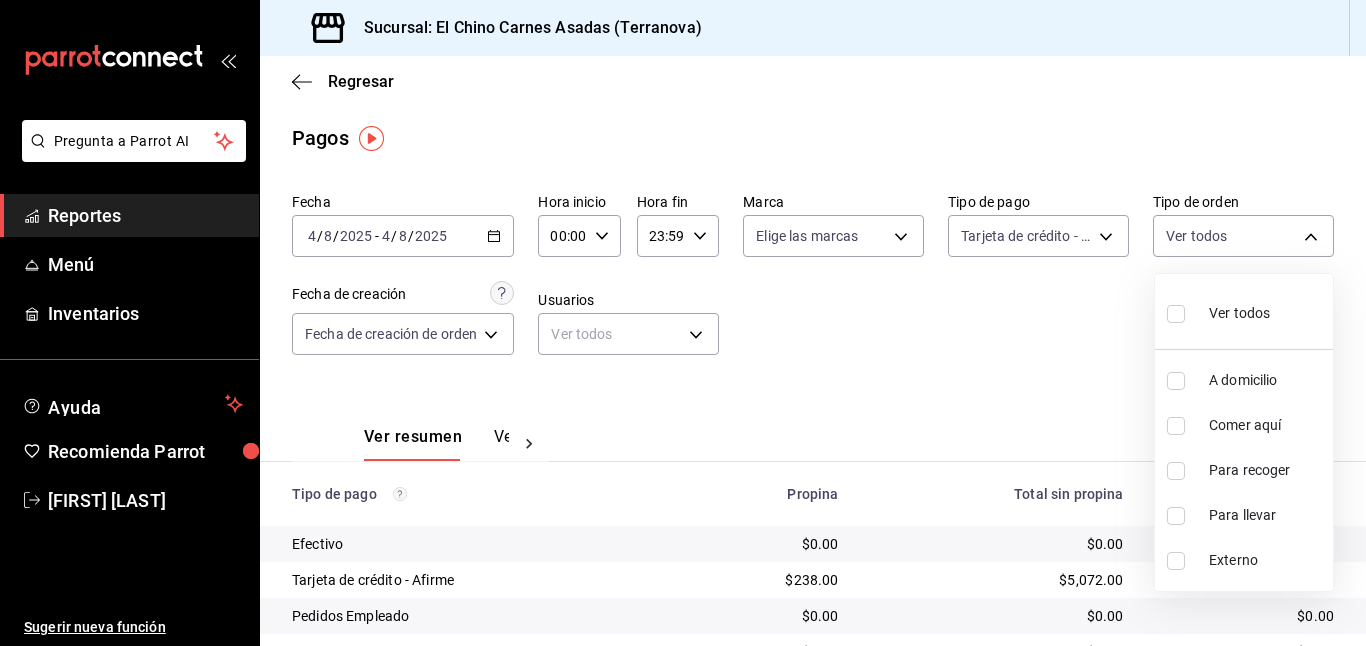 click at bounding box center [1176, 381] 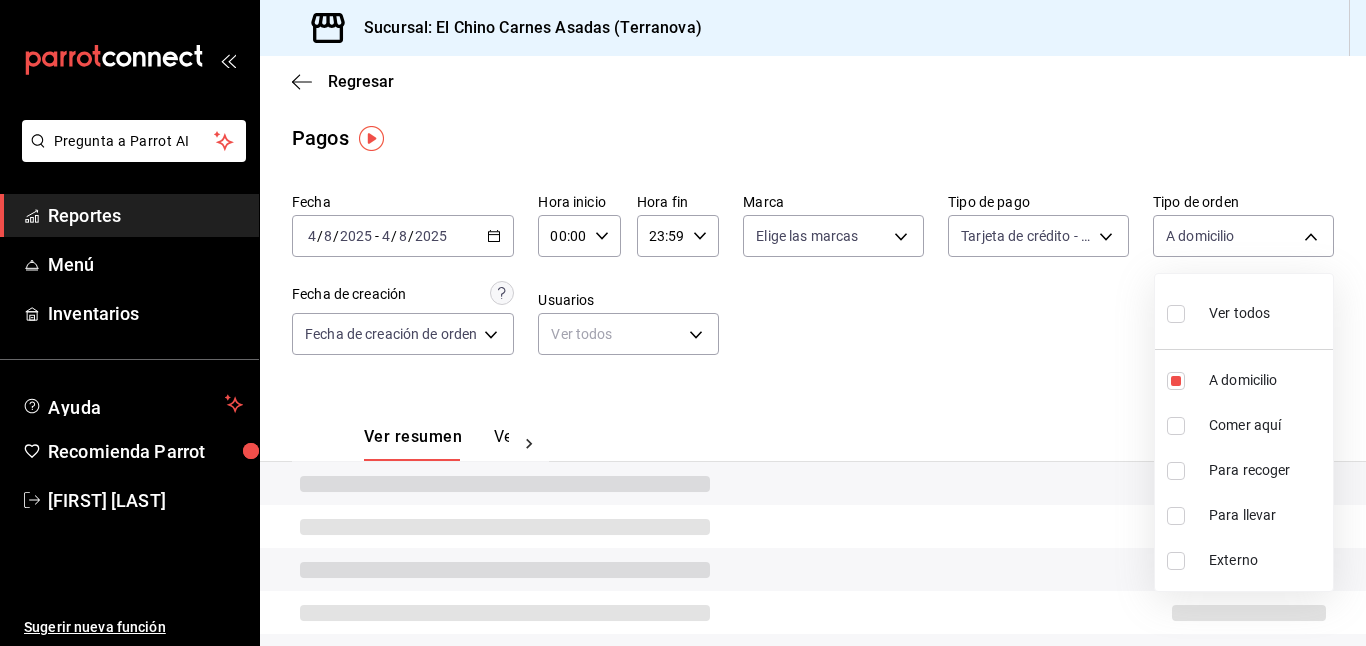 type on "97cbf8b1-65ca-4e3d-86af-5eaa739a991f" 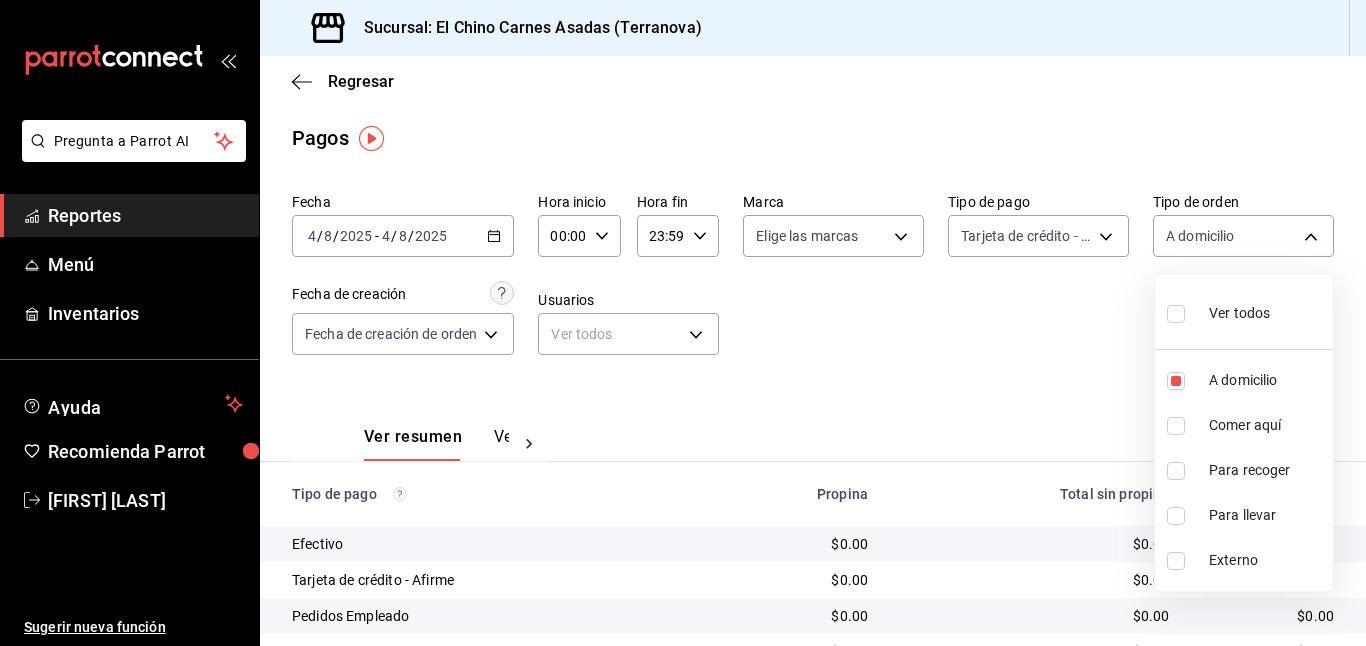 click at bounding box center [1176, 471] 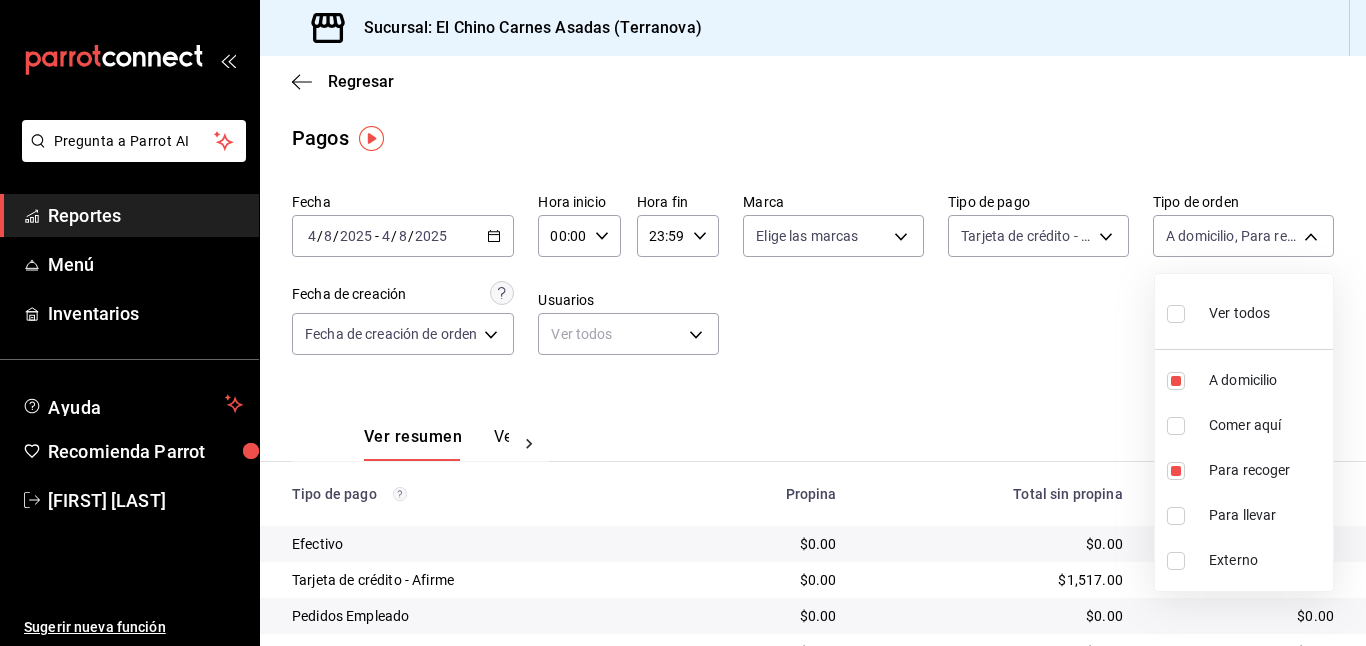 click at bounding box center (1176, 516) 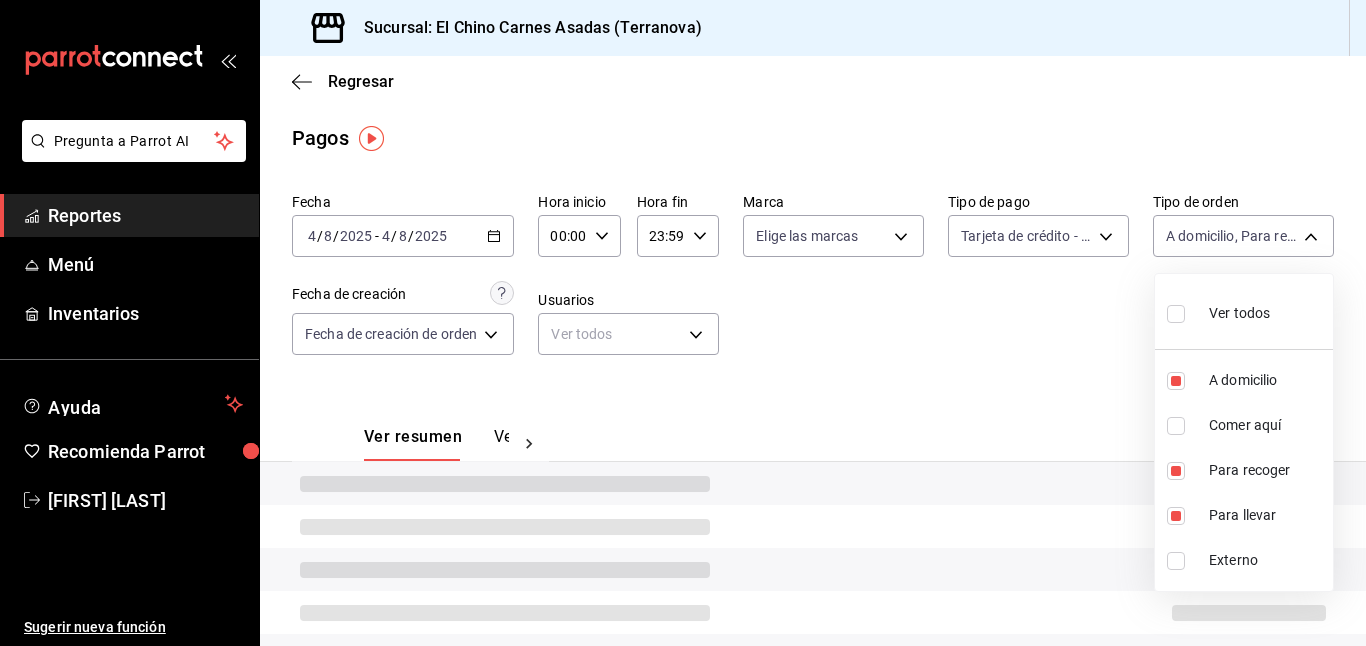 click at bounding box center (683, 323) 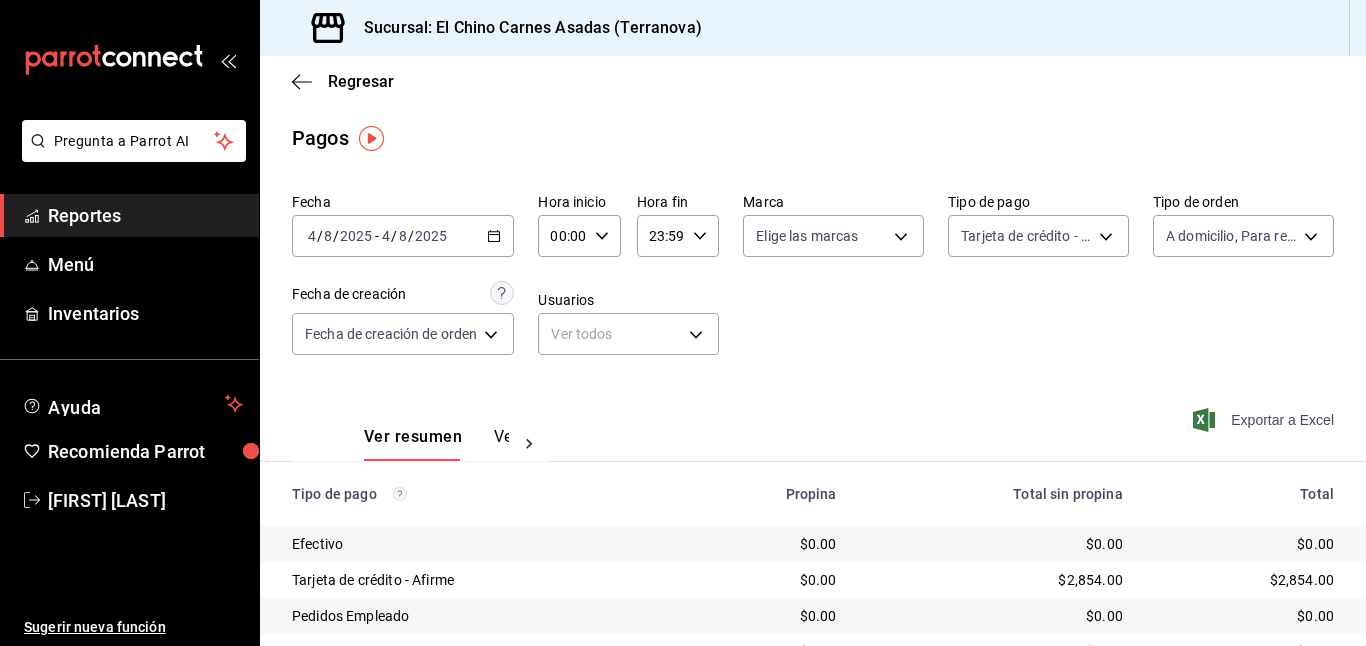 click on "Exportar a Excel" at bounding box center (1265, 420) 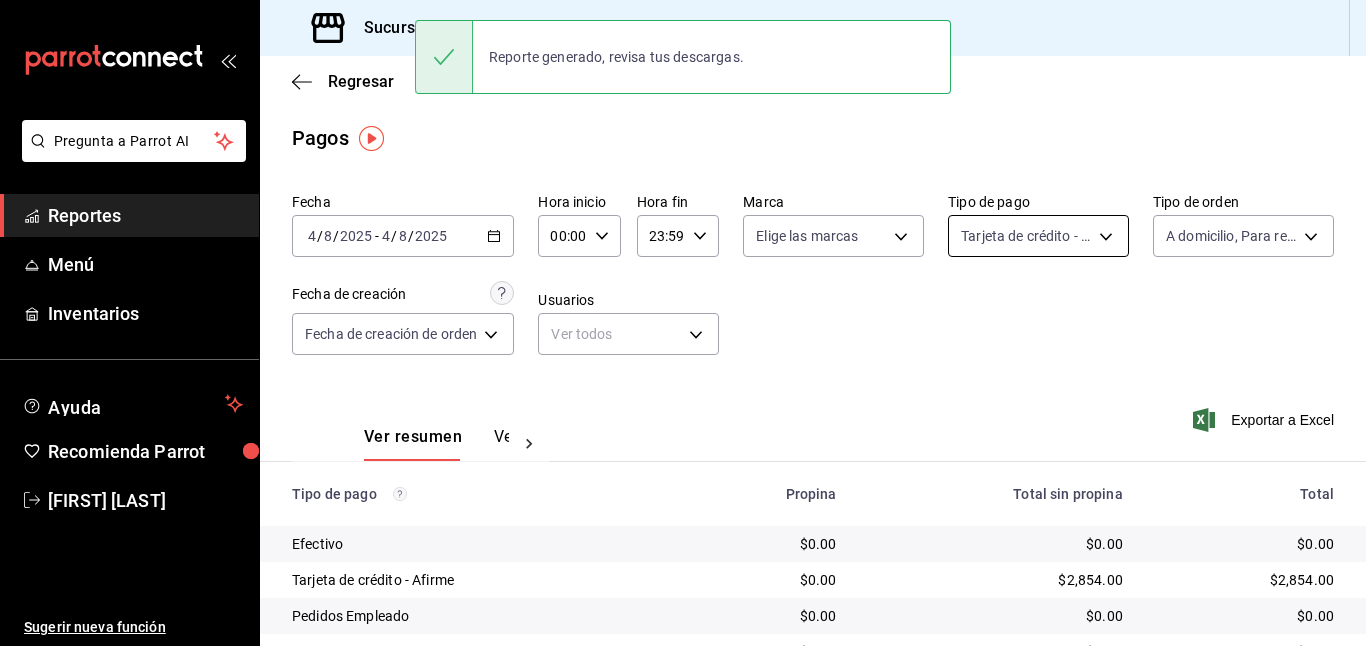 click on "Pregunta a Parrot AI Reportes   Menú   Inventarios   Ayuda Recomienda Parrot   [FIRST] [LAST]   Sugerir nueva función   Sucursal: El Chino Carnes Asadas (Terranova) Regresar Pagos Fecha [DATE] [DATE] - [DATE] [DATE] Hora inicio [TIME] Hora inicio Hora fin [TIME] Hora fin Marca Elige las marcas Tipo de pago Tarjeta de crédito - Afirme [UUID] Tipo de orden A domicilio, Para recoger, Para llevar [UUID],[UUID],[UUID] Fecha de creación   Fecha de creación de orden ORDER Usuarios Ver todos null Ver resumen Ver pagos Exportar a Excel Tipo de pago   Propina Total sin propina Total Efectivo $0.00 $0.00 $0.00 Tarjeta de crédito - Afirme $0.00 $2,854.00 $2,854.00 Pedidos Empleado $0.00 $0.00 $0.00 Uber Eats $0.00 $0.00 $0.00 Rappi $0.00 $0.00 $0.00 Pay $0.00 $0.00 $0.00 Total $0.00 $2,854.00 $2,854.00 Reporte generado, revisa tus descargas. Pregunta a Parrot AI Reportes" at bounding box center (683, 323) 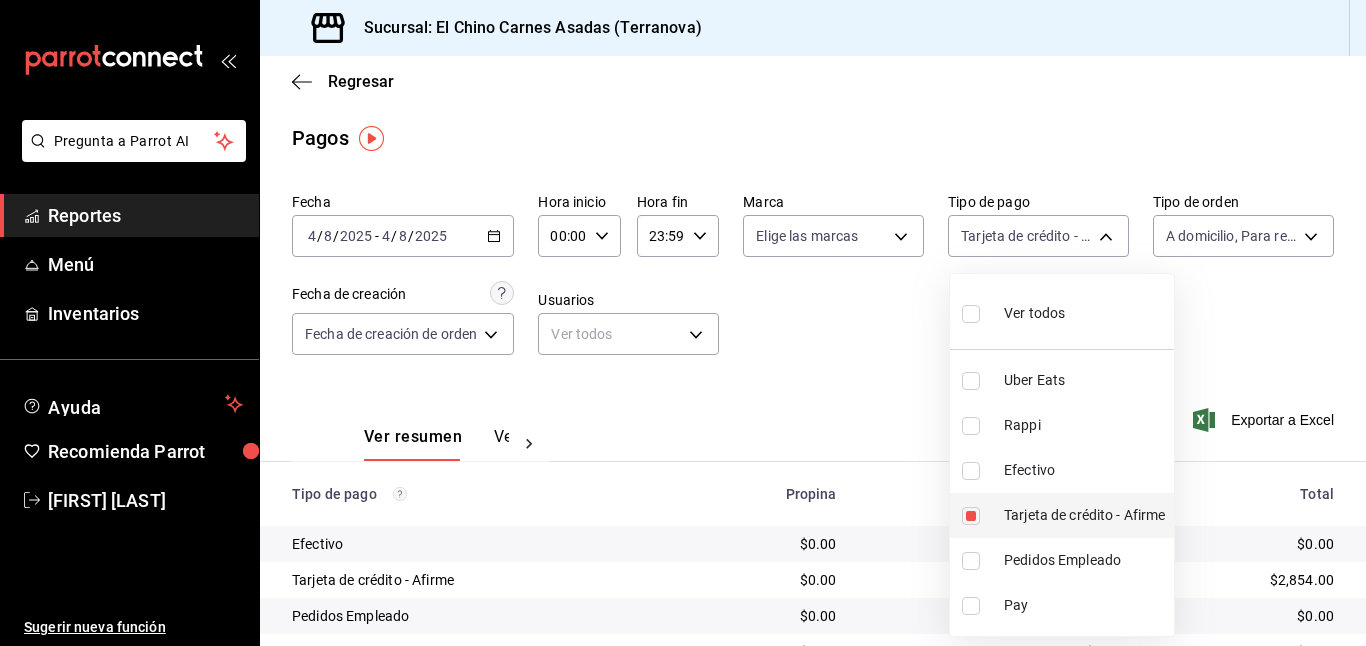 click at bounding box center (971, 516) 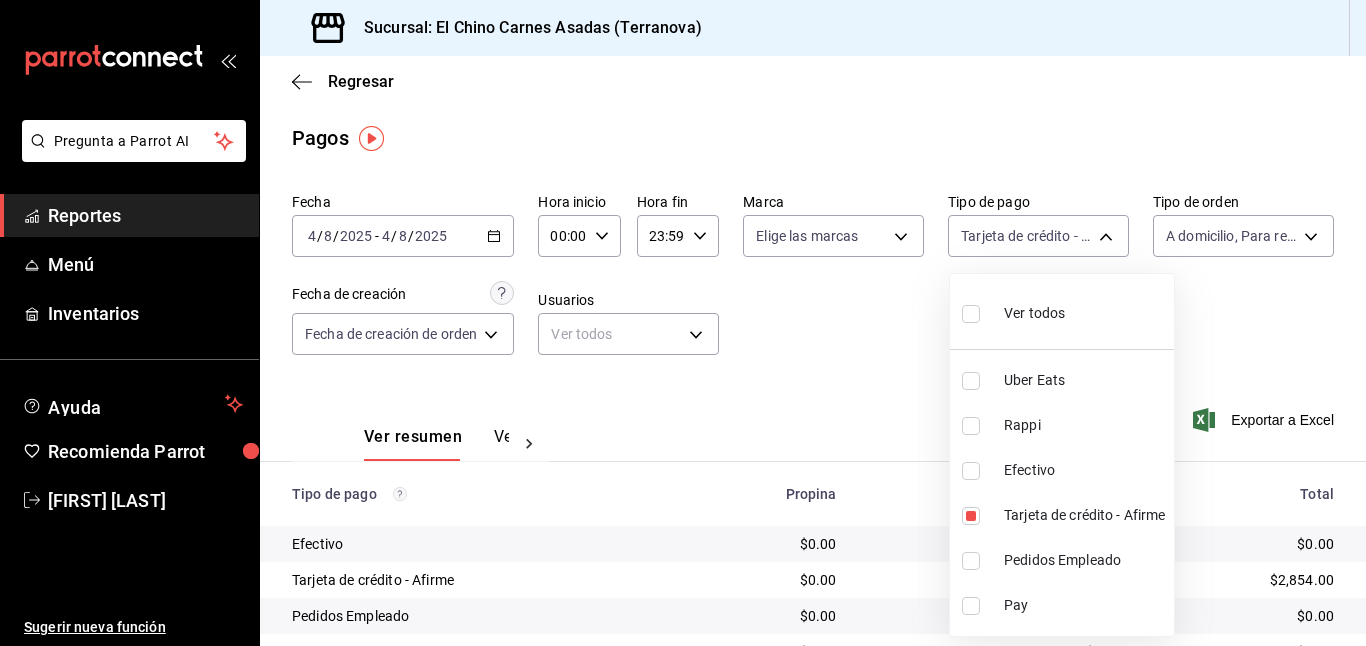 type 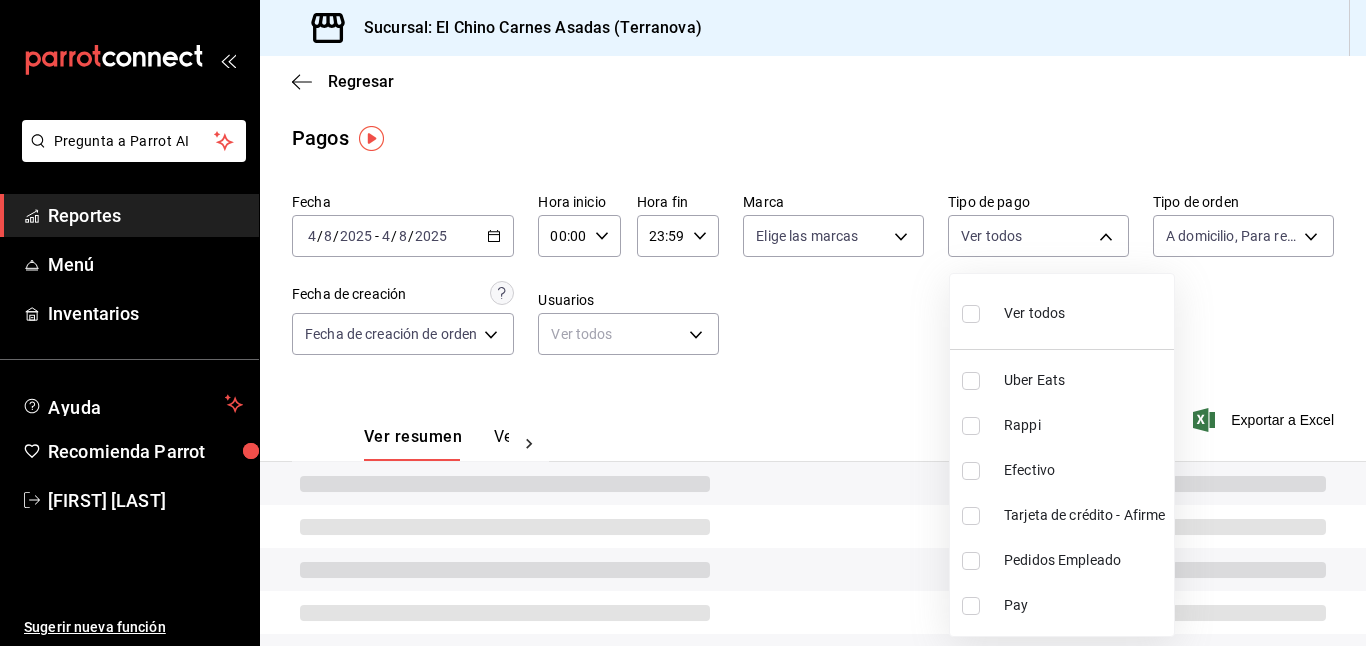 click at bounding box center [971, 471] 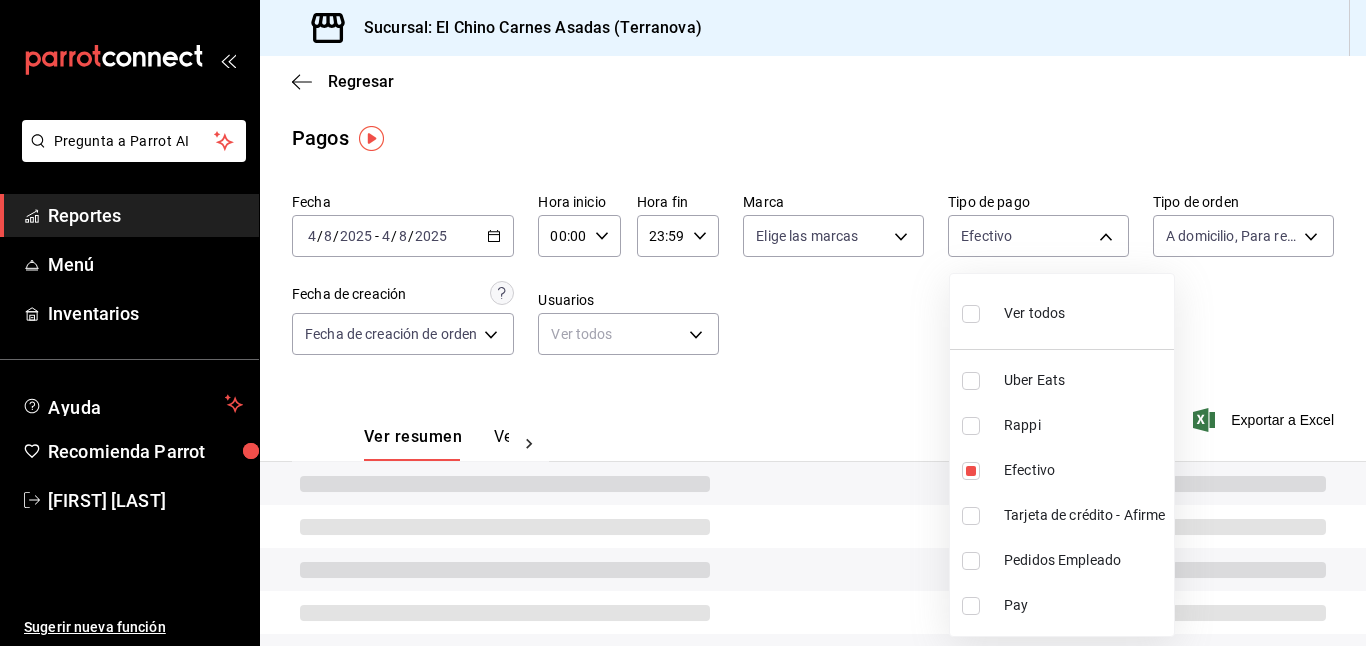 type on "1ec4ab05-2c6d-4a73-bd6f-51d991b2c058" 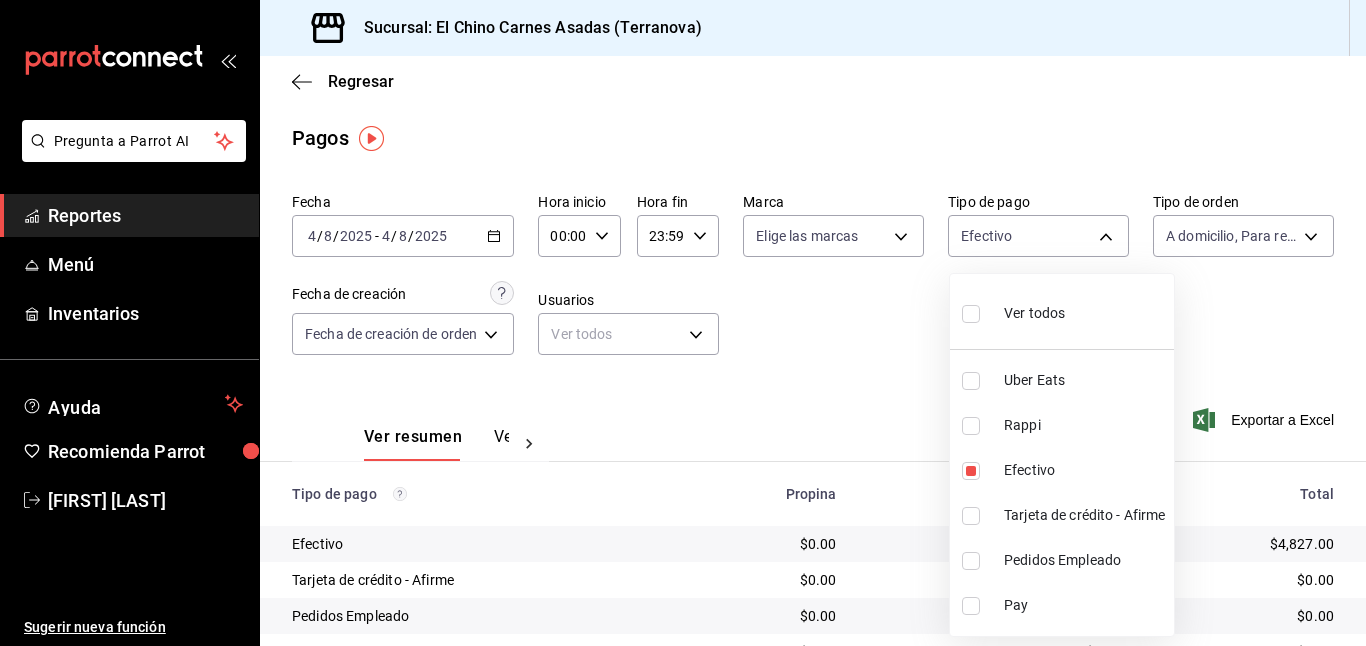 click at bounding box center (683, 323) 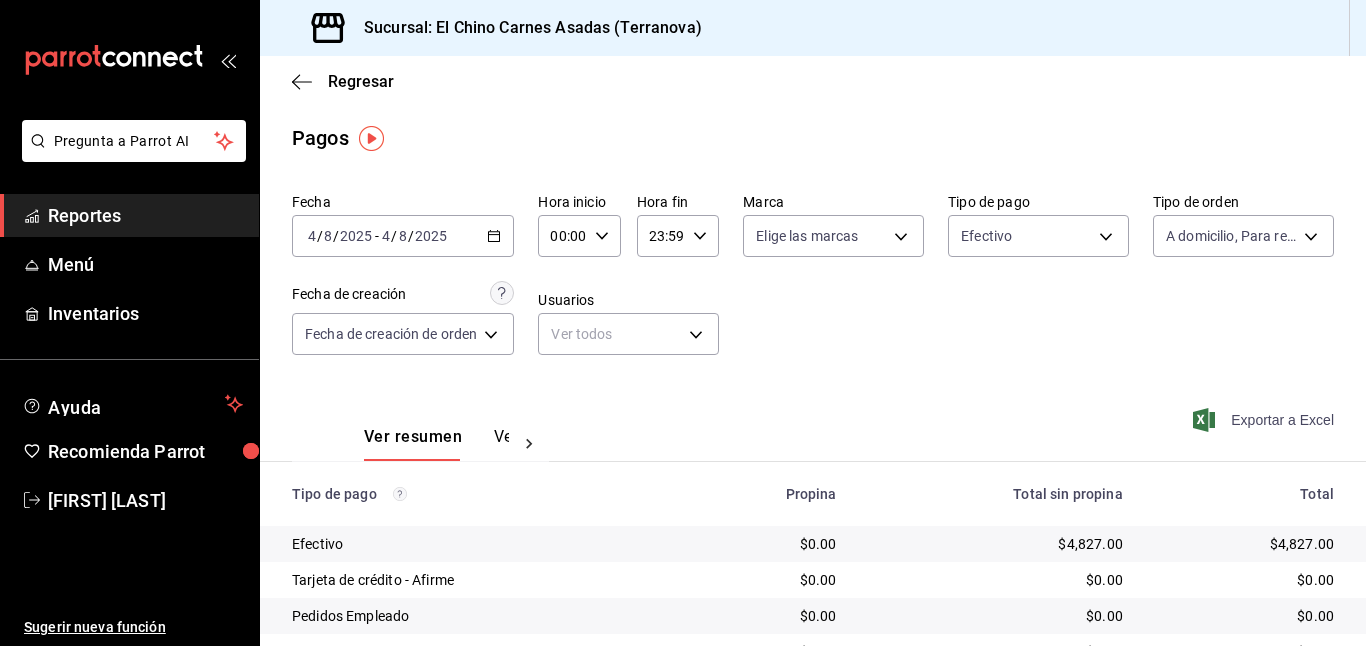 click 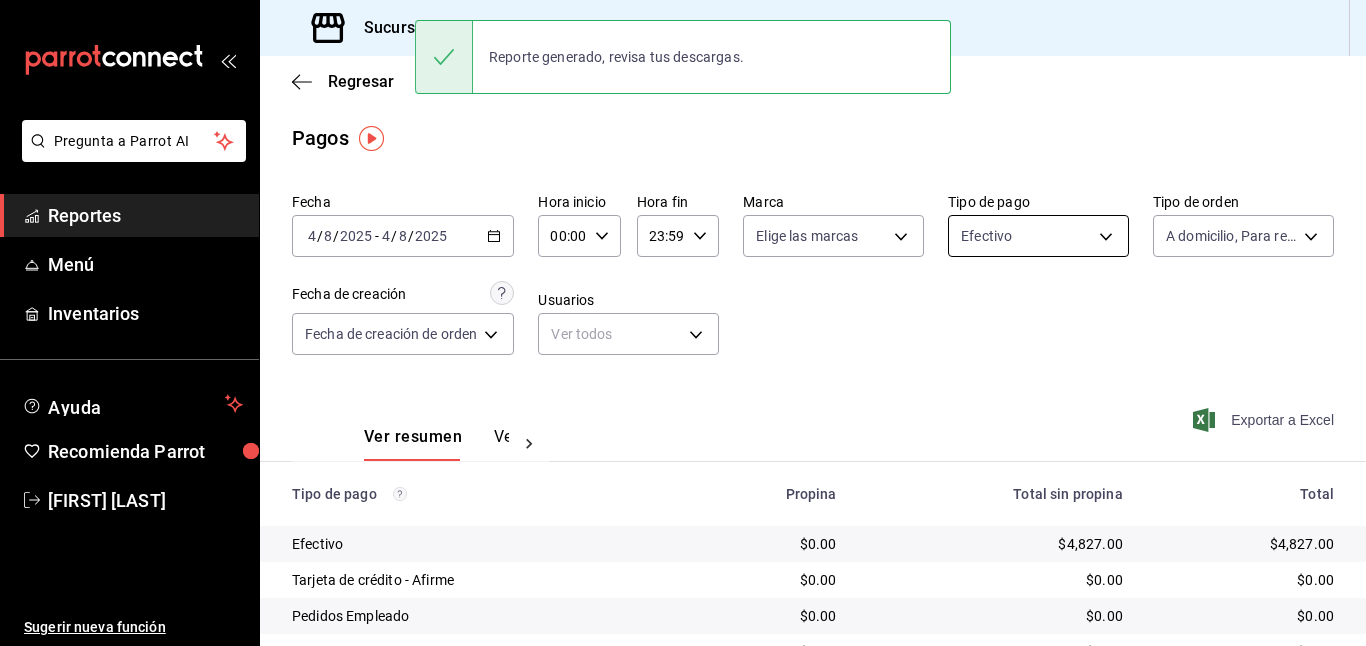 click on "Pregunta a Parrot AI Reportes   Menú   Inventarios   Ayuda Recomienda Parrot   [FIRST] [LAST]   Sugerir nueva función   Sucursal: El Chino Carnes Asadas (Terranova) Regresar Pagos Fecha [DATE] [DATE] - [DATE] [DATE] Hora inicio 00:00 Hora inicio Hora fin 23:59 Hora fin Marca Elige las marcas Tipo de pago Efectivo [UUID] Tipo de orden A domicilio, Para recoger, Para llevar [UUID],[UUID],[UUID] Fecha de creación   Fecha de creación de orden ORDER Usuarios Ver todos null Ver resumen Ver pagos Exportar a Excel Tipo de pago   Propina Total sin propina Total Efectivo $0.00 $4,827.00 $4,827.00 Tarjeta de crédito - Afirme $0.00 $0.00 $0.00 Pedidos Empleado $0.00 $0.00 $0.00 Uber Eats $0.00 $0.00 $0.00 Rappi $0.00 $0.00 $0.00 Pay $0.00 $0.00 $0.00 Total $0.00 $4,827.00 $4,827.00 Reporte generado, revisa tus descargas. Pregunta a Parrot AI Reportes   Menú   Inventarios" at bounding box center (683, 323) 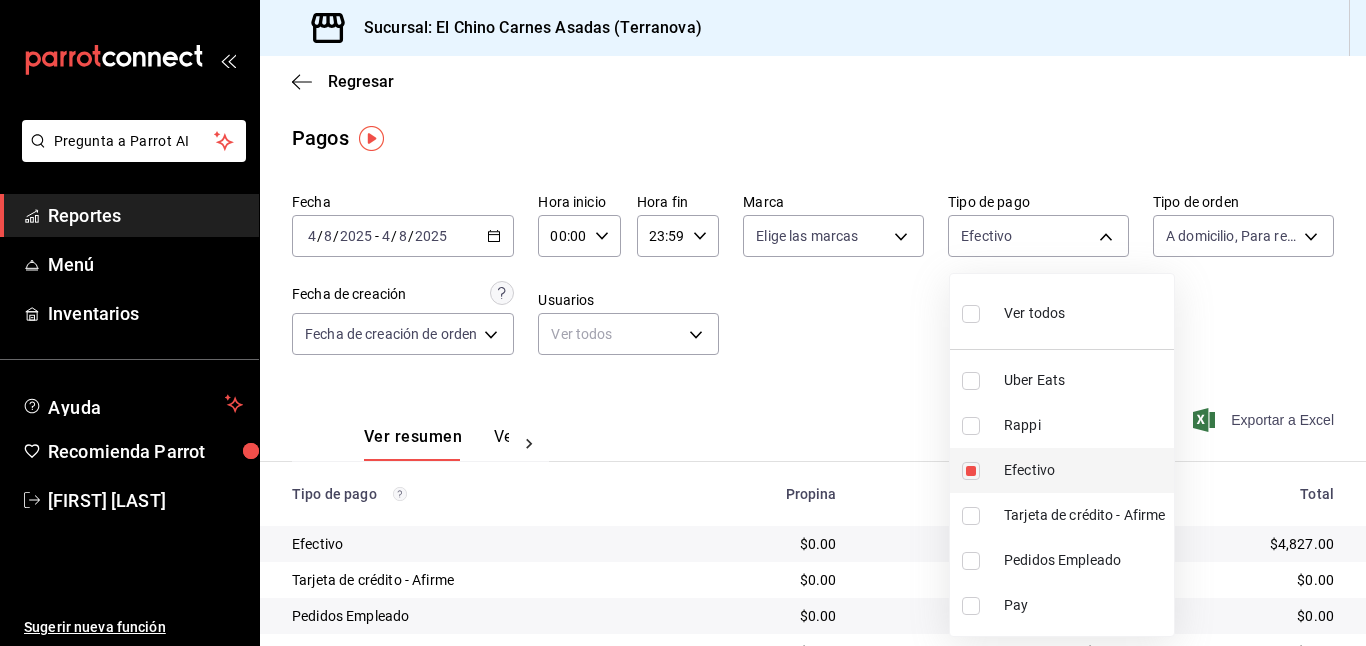 click at bounding box center (971, 471) 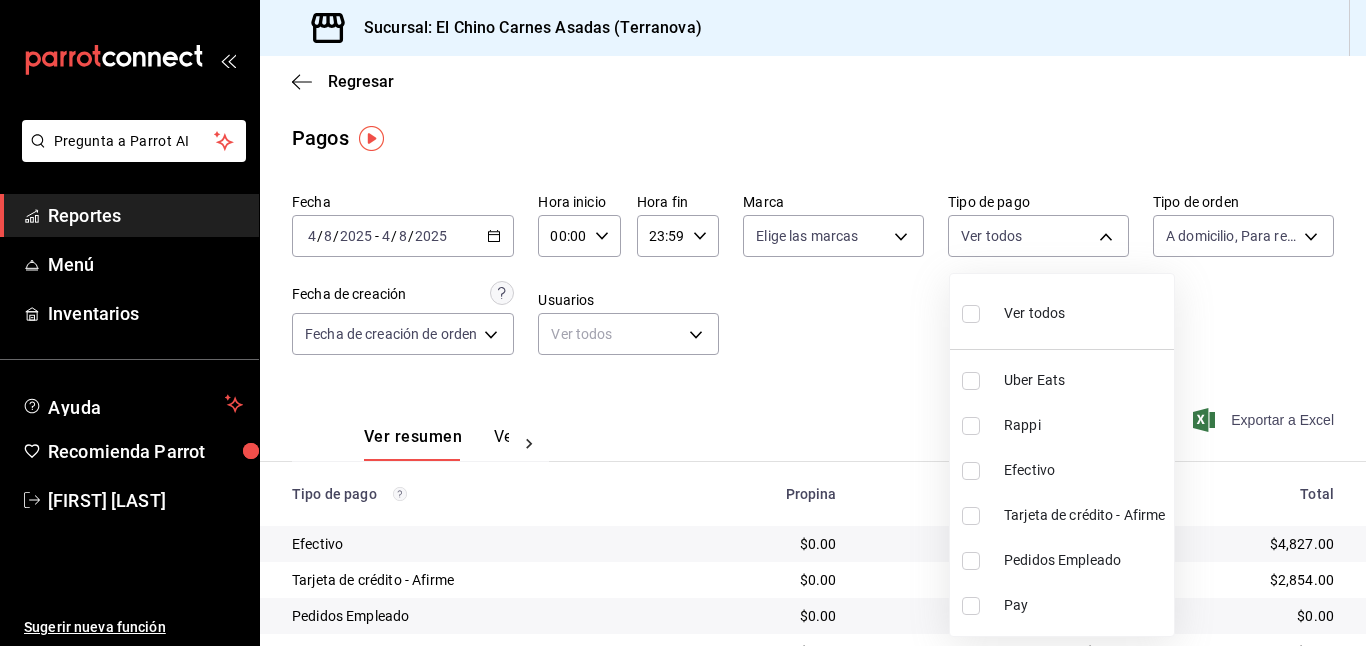 click at bounding box center (971, 426) 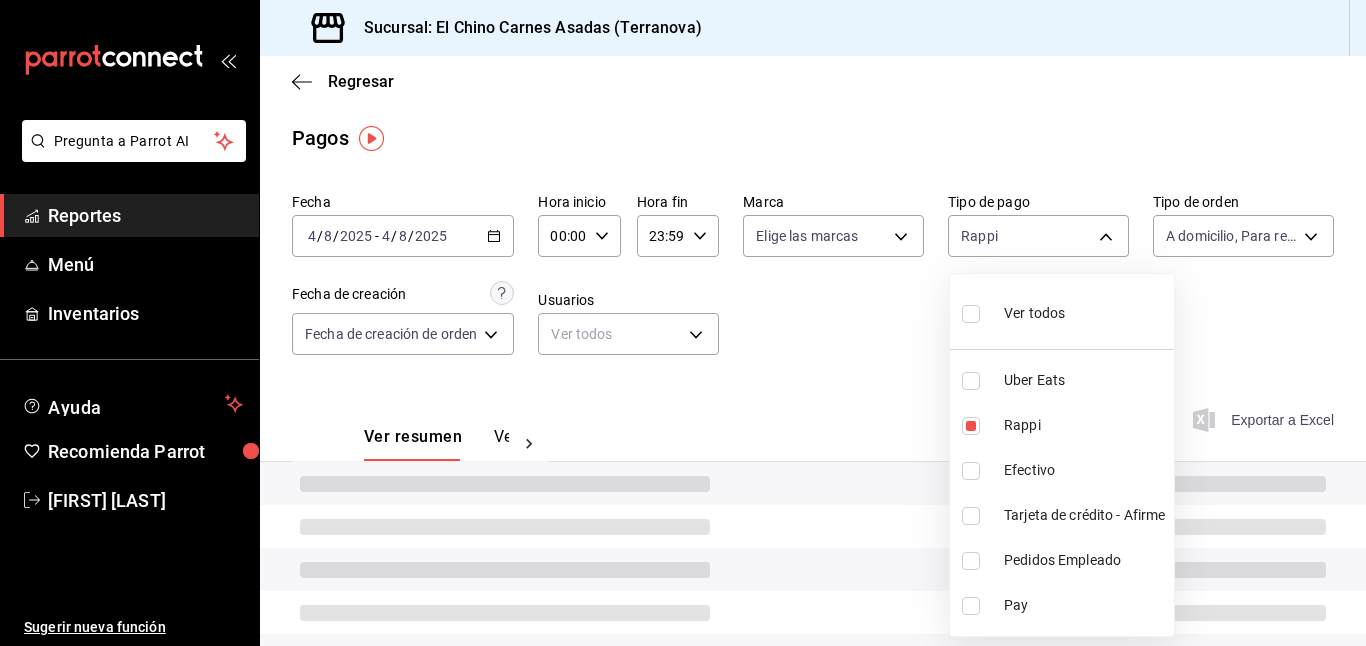 click on "Uber Eats" at bounding box center [1062, 380] 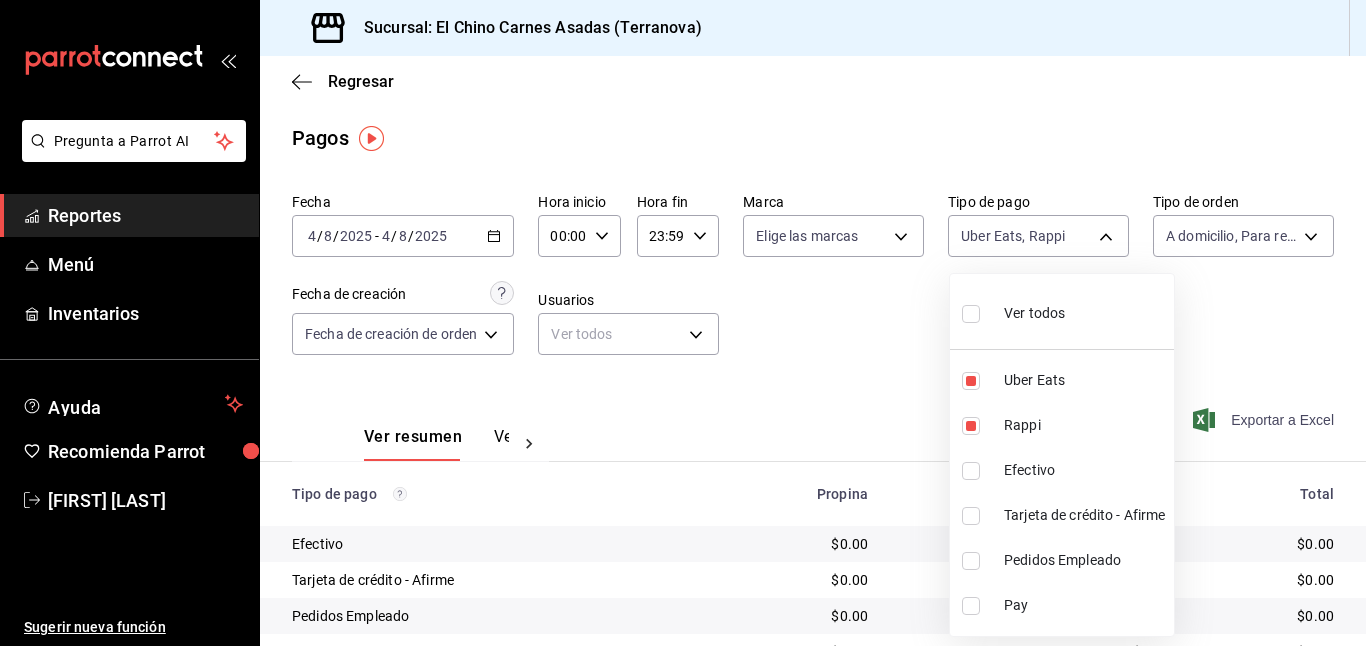 click at bounding box center [683, 323] 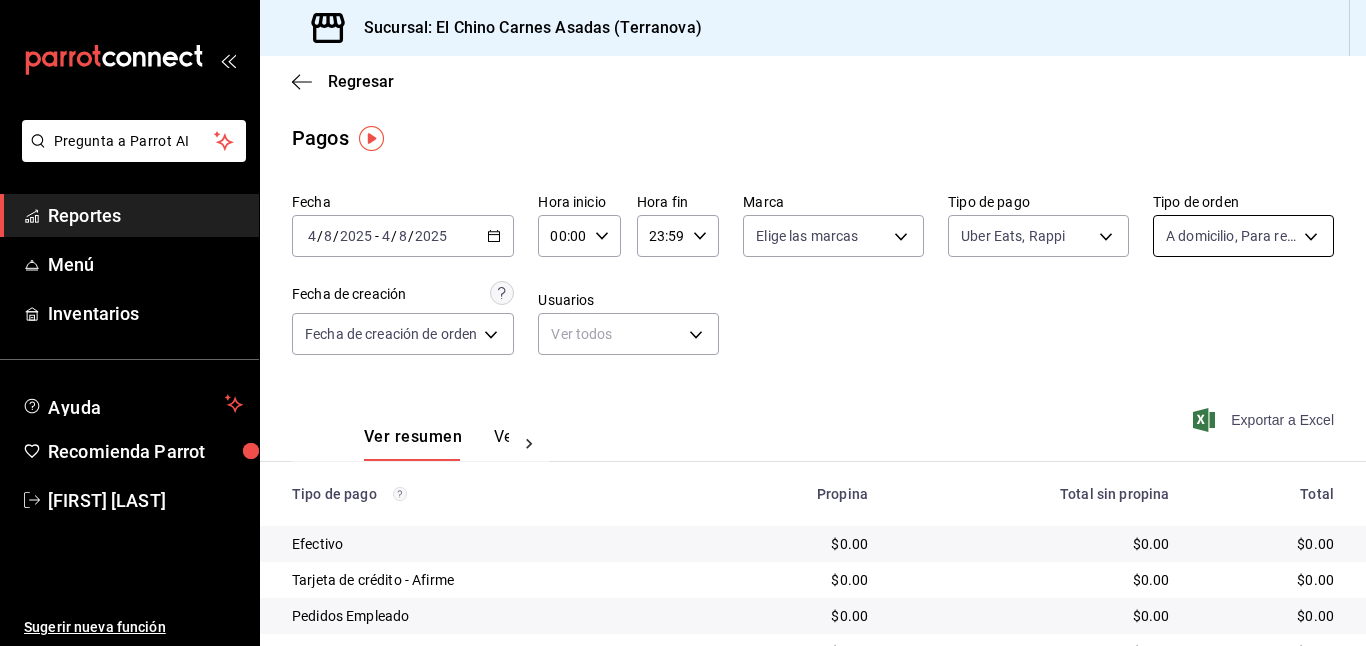 click on "Pregunta a Parrot AI Reportes   Menú   Inventarios   Ayuda Recomienda Parrot   [FIRST] [LAST]   Sugerir nueva función   Sucursal: El Chino Carnes Asadas (Terranova) Regresar Pagos Fecha [DATE] [DATE] - [DATE] [DATE] Hora inicio 00:00 Hora inicio Hora fin 23:59 Hora fin Marca Elige las marcas Tipo de pago Uber Eats, Rappi [UUID],[UUID] Tipo de orden A domicilio, Para recoger, Para llevar [UUID],[UUID],[UUID] Fecha de creación   Fecha de creación de orden ORDER Usuarios Ver todos null Ver resumen Ver pagos Exportar a Excel Tipo de pago   Propina Total sin propina Total Efectivo $0.00 $0.00 $0.00 Tarjeta de crédito - Afirme $0.00 $0.00 $0.00 Pedidos Empleado $0.00 $0.00 $0.00 Uber Eats $0.00 $0.00 $0.00 Rappi $0.00 $0.00 $0.00 Pay $0.00 $0.00 $0.00 Total $0.00 $0.00 $0.00 Pregunta a Parrot AI Reportes   Menú   Inventarios   Ayuda" at bounding box center (683, 323) 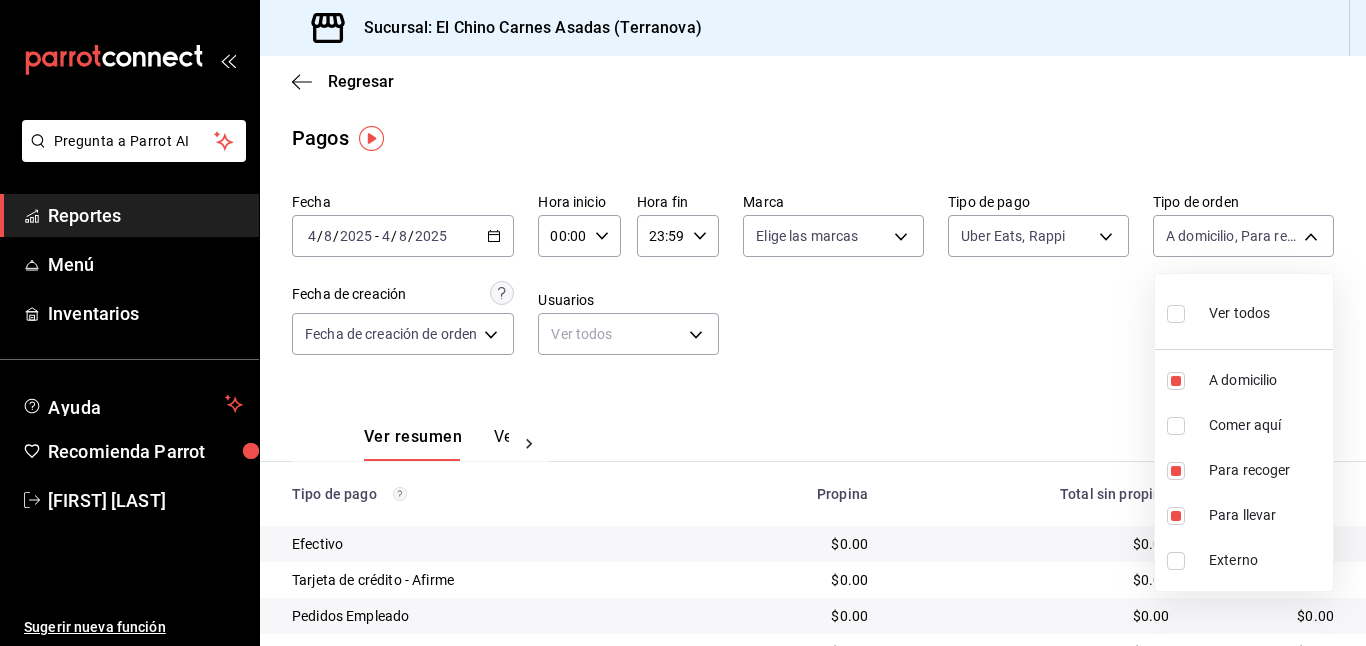 click on "Ver todos" at bounding box center [1239, 313] 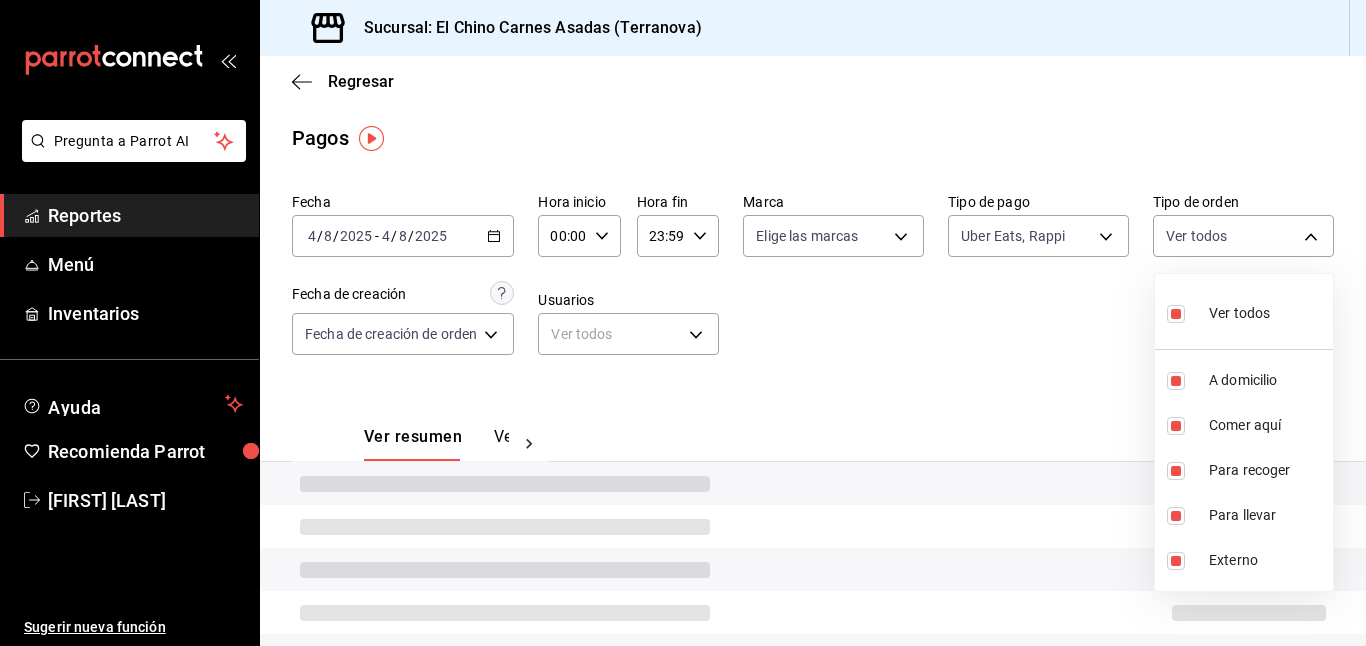 click at bounding box center (683, 323) 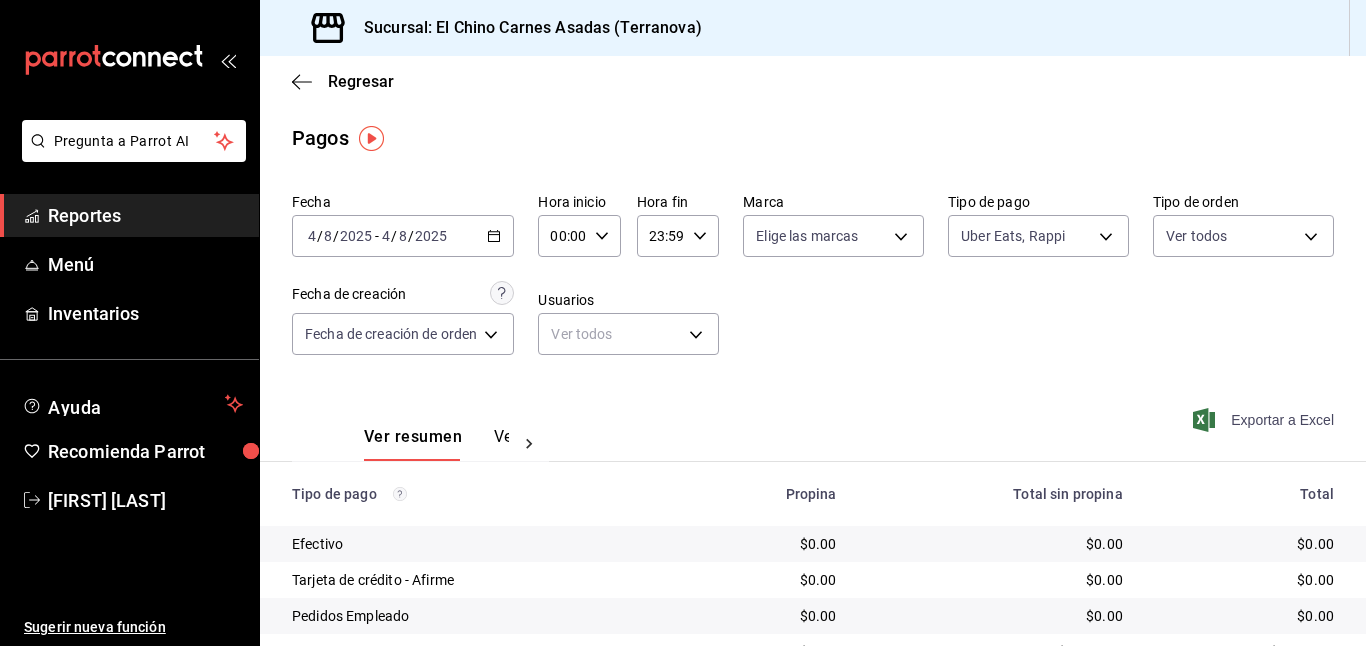 click 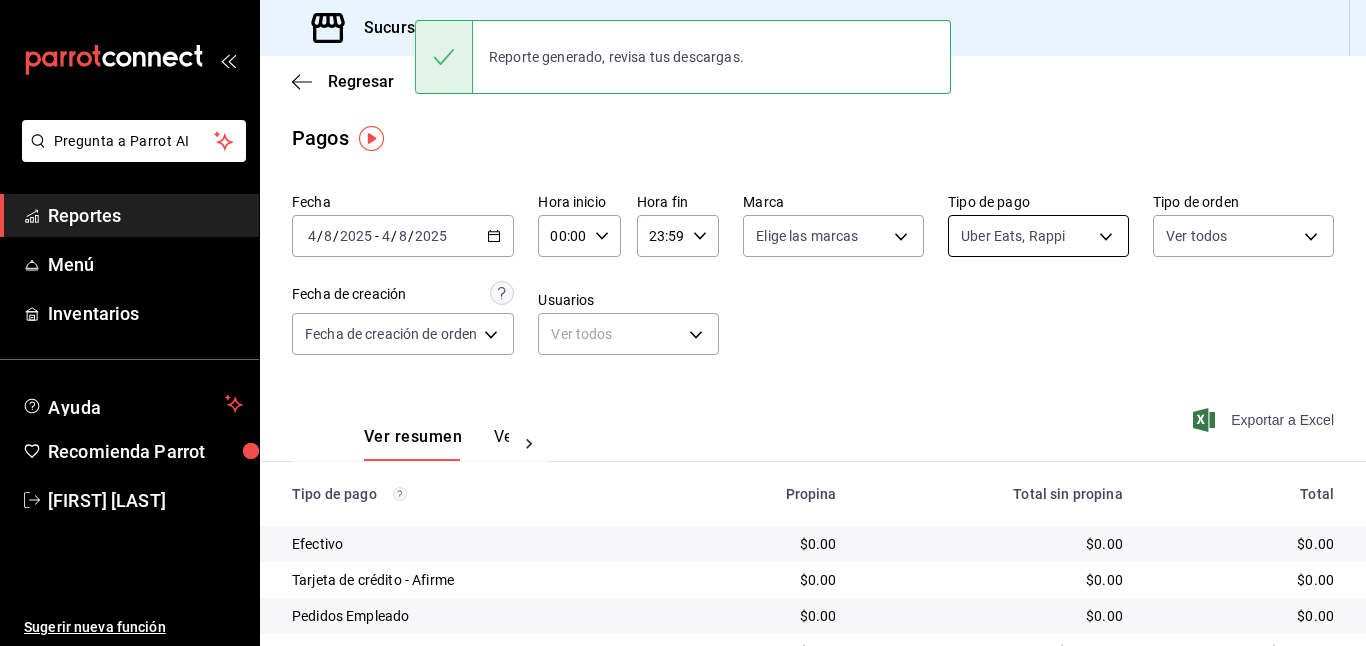 click on "Pregunta a Parrot AI Reportes   Menú   Inventarios   Ayuda Recomienda Parrot   [FIRST] [LAST]   Sugerir nueva función   Sucursal: El Chino Carnes Asadas (Terranova) Regresar Pagos Fecha [DATE] [DATE] - [DATE] [DATE] Hora inicio [TIME] Hora inicio Hora fin [TIME] Hora fin Marca Elige las marcas Tipo de pago Uber Eats, Rappi [UUID],[UUID] Tipo de orden Ver todos [UUID],[UUID],[UUID],[UUID],EXTERNAL Fecha de creación   Fecha de creación de orden ORDER Usuarios Ver todos null Ver resumen Ver pagos Exportar a Excel Tipo de pago   Propina Total sin propina Total Efectivo $0.00 $0.00 $0.00 Tarjeta de crédito - Afirme $0.00 $0.00 $0.00 Pedidos Empleado $0.00 $0.00 $0.00 Uber Eats $0.00 $8,673.00 $8,673.00 Rappi $0.00 $0.00 $0.00 Pay $0.00 $0.00 $0.00 Total $0.00 $8,673.00 $8,673.00 Pregunta a Parrot AI Reportes" at bounding box center (683, 323) 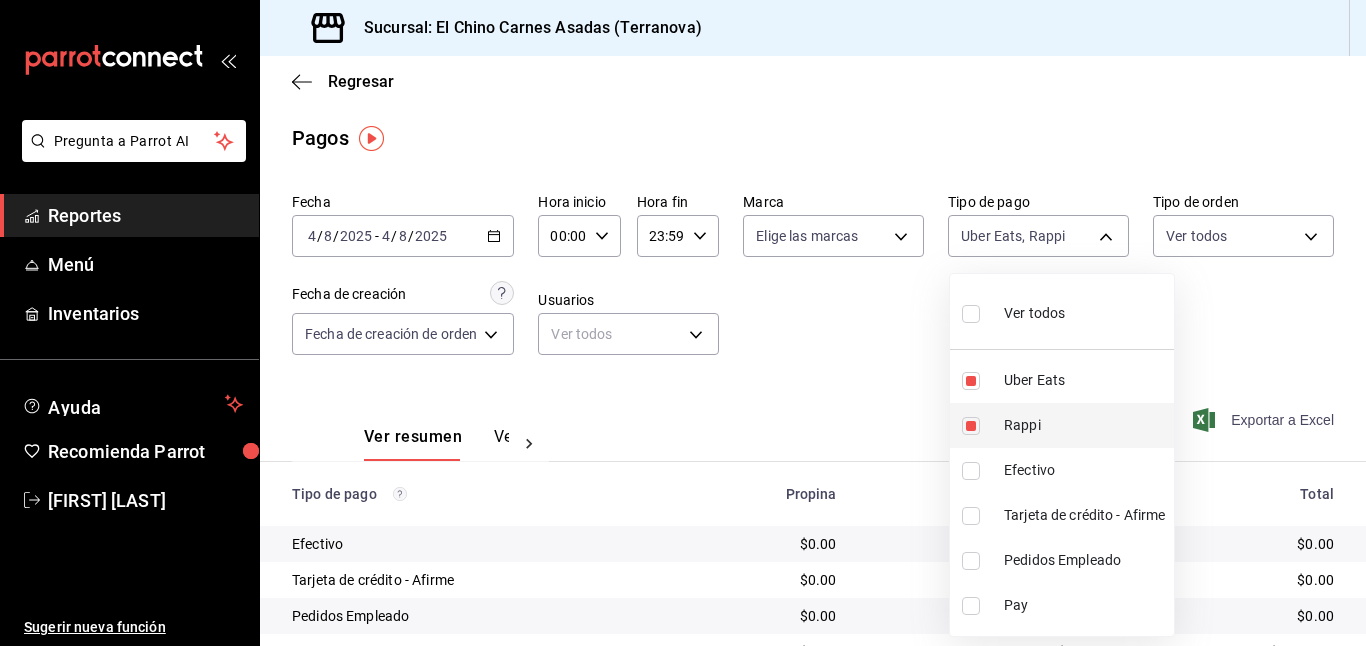 click at bounding box center [971, 426] 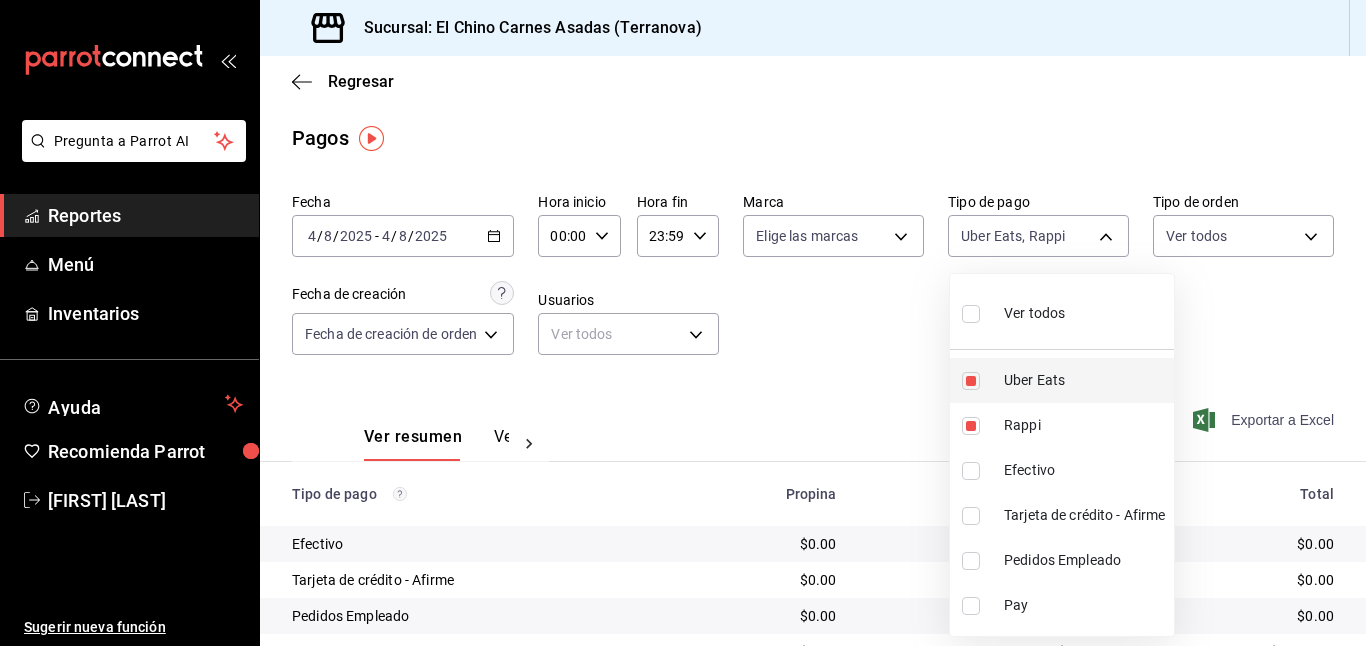 type on "067e2e58-163f-431b-a29b-4254b34a315f" 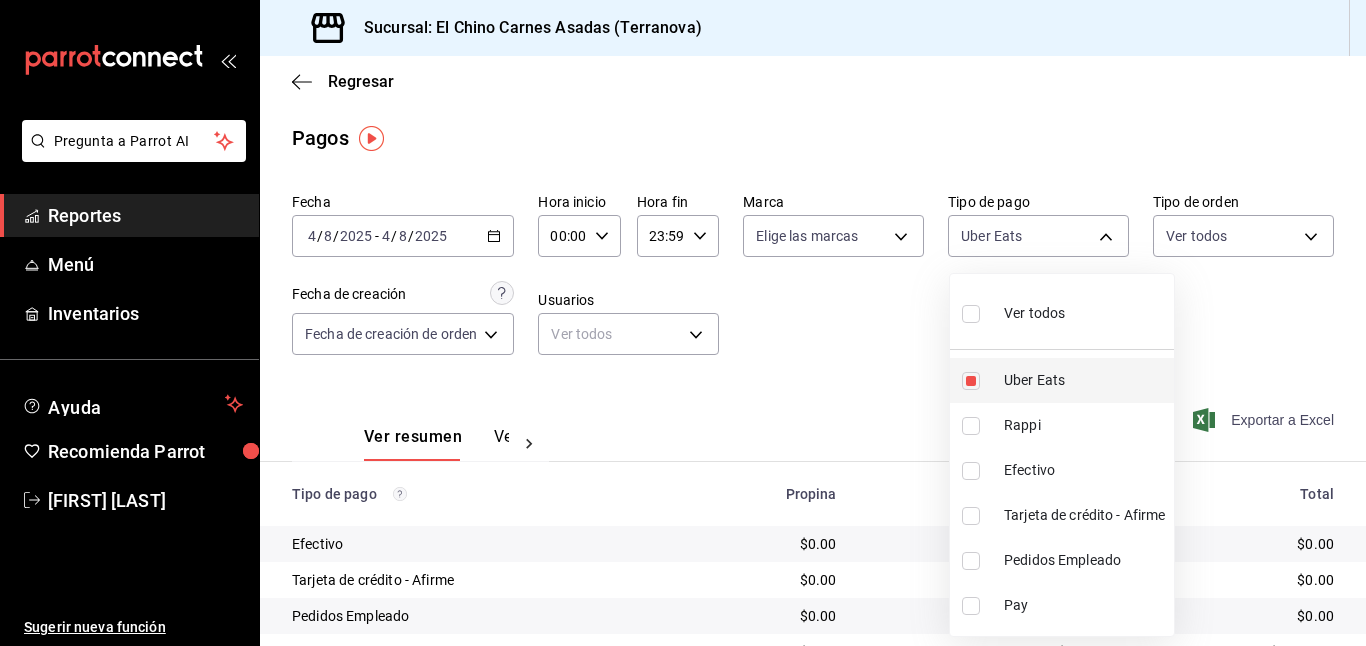 click at bounding box center (971, 381) 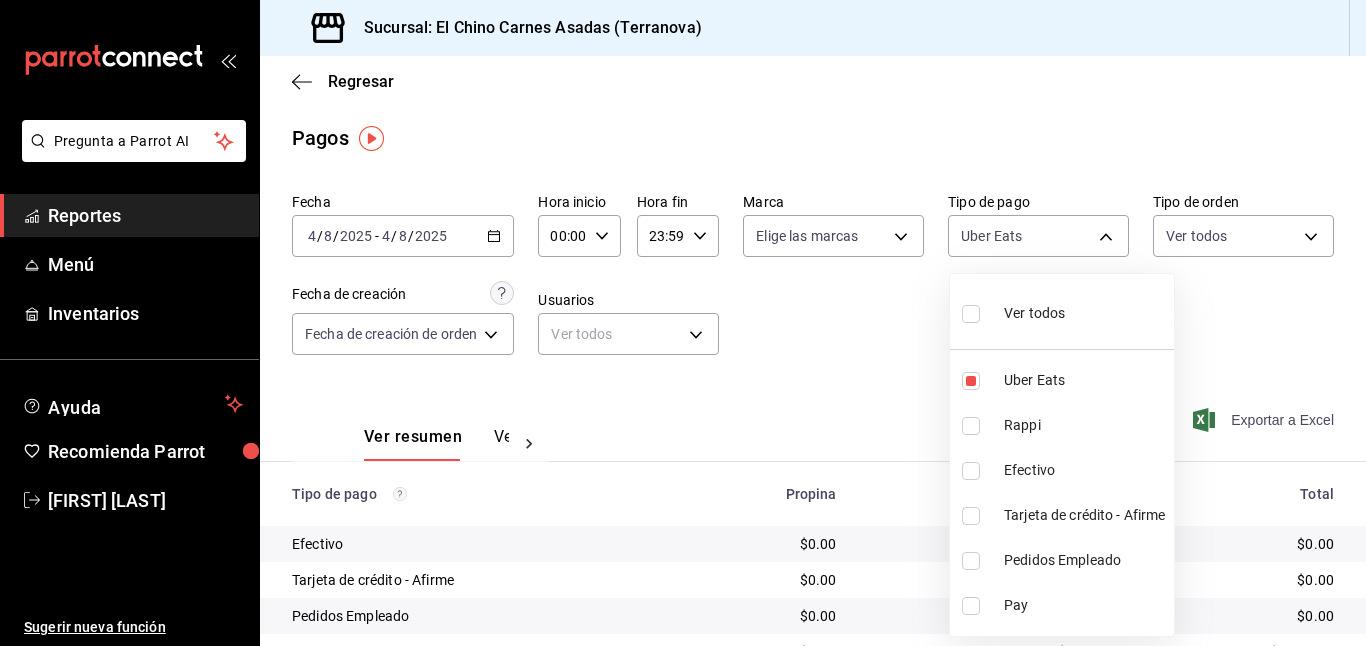 type 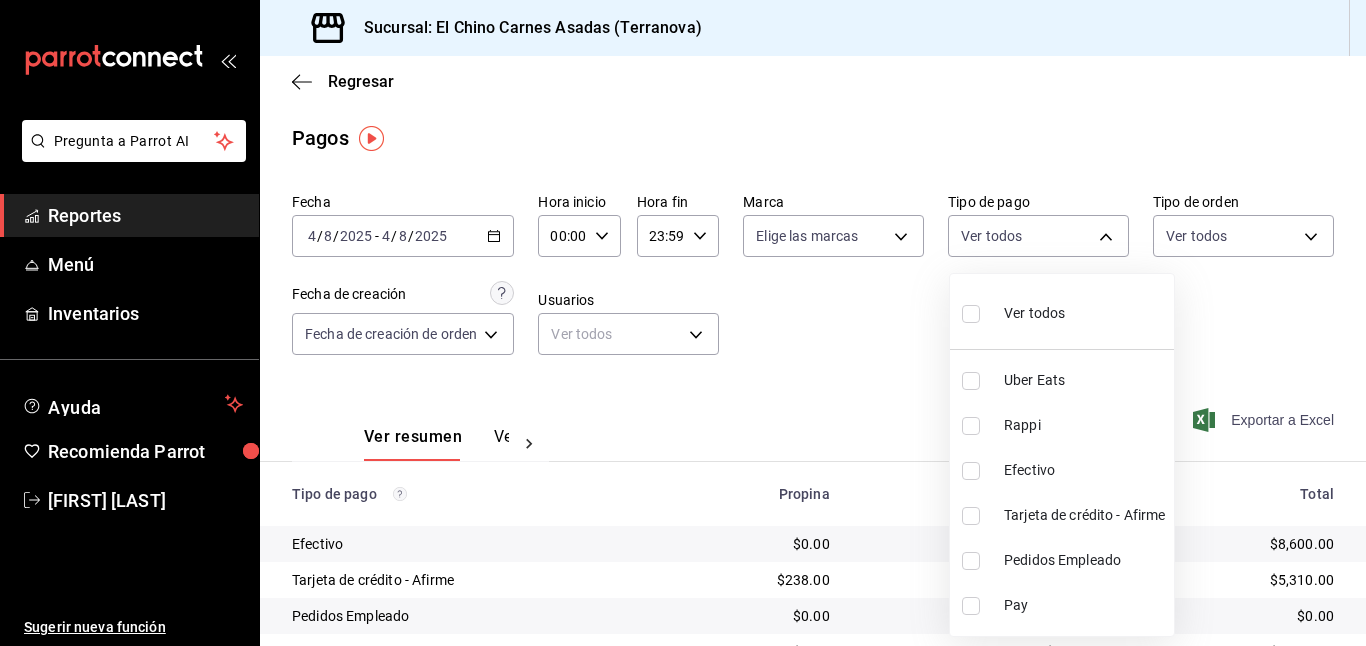 click at bounding box center [971, 516] 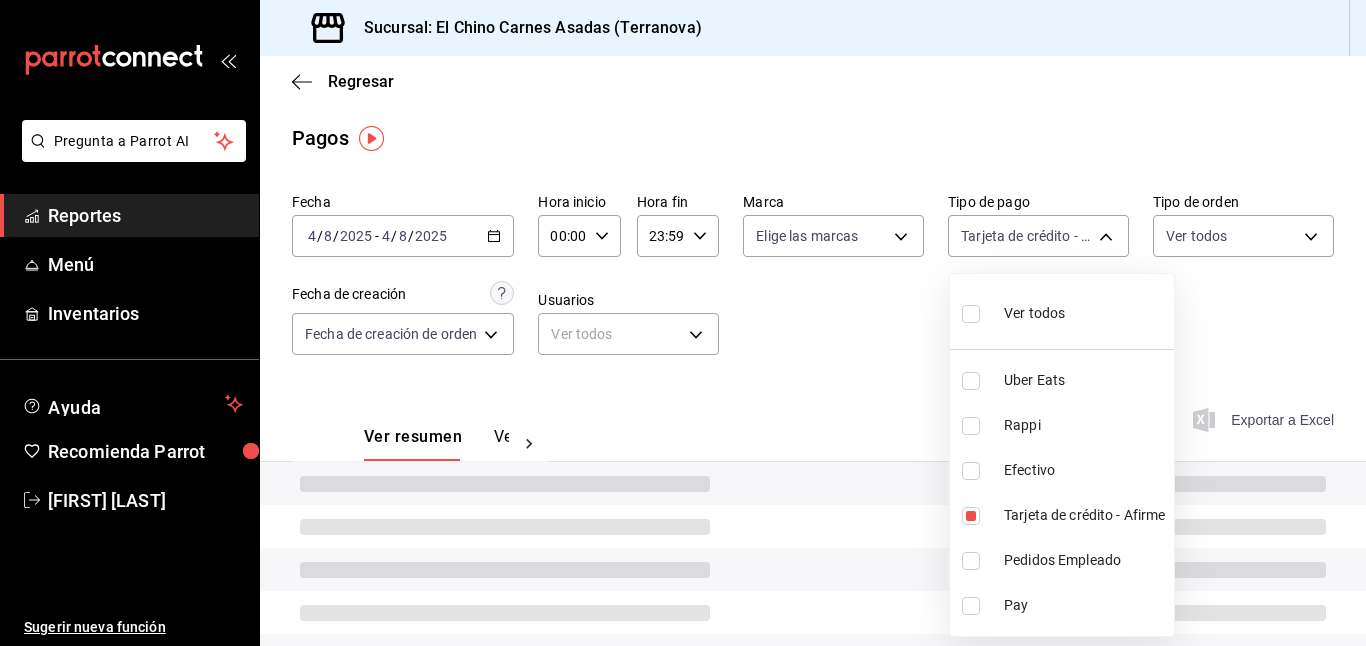 click at bounding box center (683, 323) 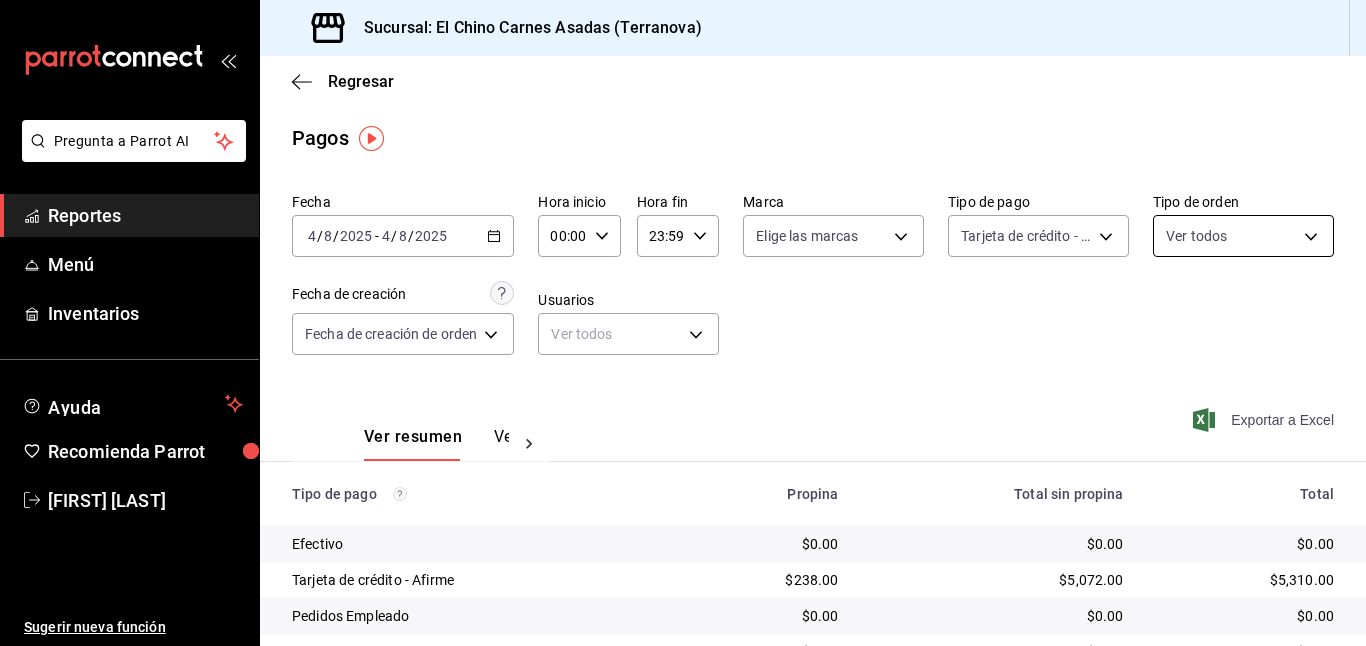 click on "Pregunta a Parrot AI Reportes   Menú   Inventarios   Ayuda Recomienda Parrot   [FIRST] [LAST]   Sugerir nueva función   Sucursal: El Chino Carnes Asadas (Terranova) Regresar Pagos Fecha [DATE] [DATE] - [DATE] [DATE] Hora inicio [TIME] Hora inicio Hora fin [TIME] Hora fin Marca Elige las marcas Tipo de pago Tarjeta de crédito - Afirme [UUID] Tipo de orden Ver todos [UUID],[UUID],[UUID],[UUID],EXTERNAL Fecha de creación   Fecha de creación de orden ORDER Usuarios Ver todos null Ver resumen Ver pagos Exportar a Excel Tipo de pago   Propina Total sin propina Total Efectivo $0.00 $0.00 $0.00 Tarjeta de crédito - Afirme $238.00 $5,072.00 $5,310.00 Pedidos Empleado $0.00 $0.00 $0.00 Uber Eats $0.00 $0.00 $0.00 Rappi $0.00 $0.00 $0.00 Pay $0.00 $0.00 $0.00 Total $238.00 $5,072.00 $5,310.00 Pregunta a Parrot AI Reportes   Menú   Inventarios" at bounding box center [683, 323] 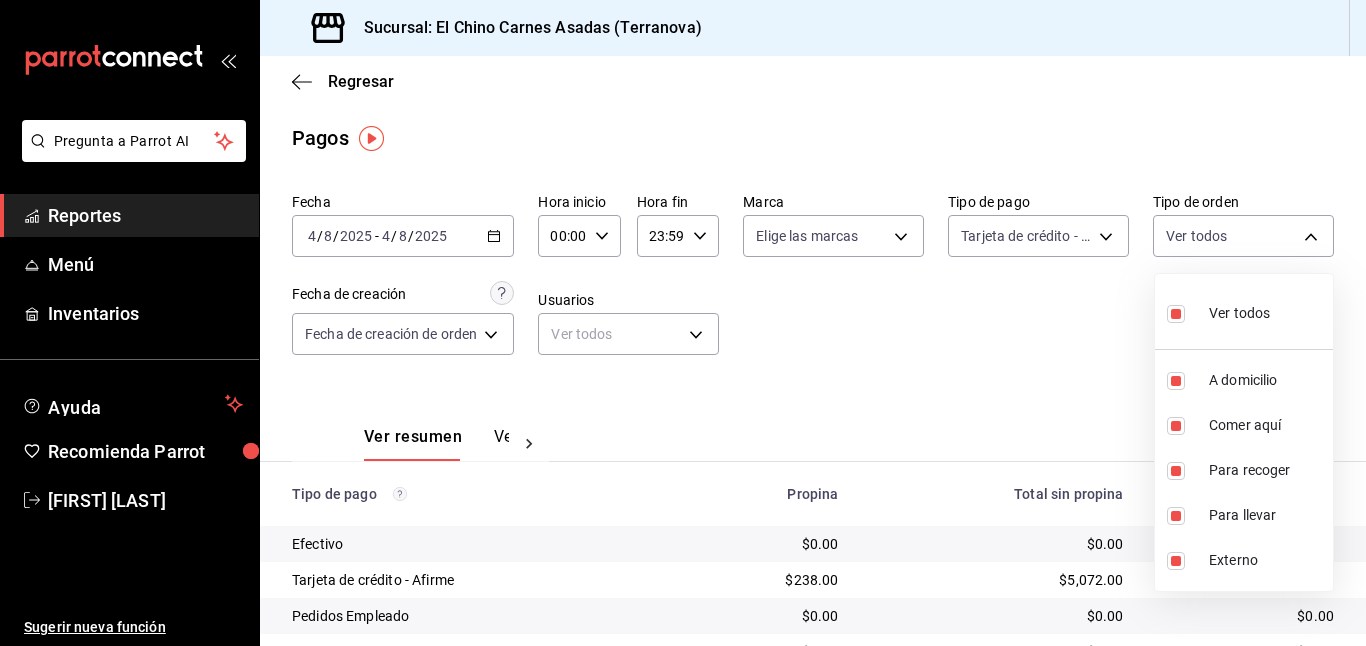 click on "Ver todos" at bounding box center (1218, 311) 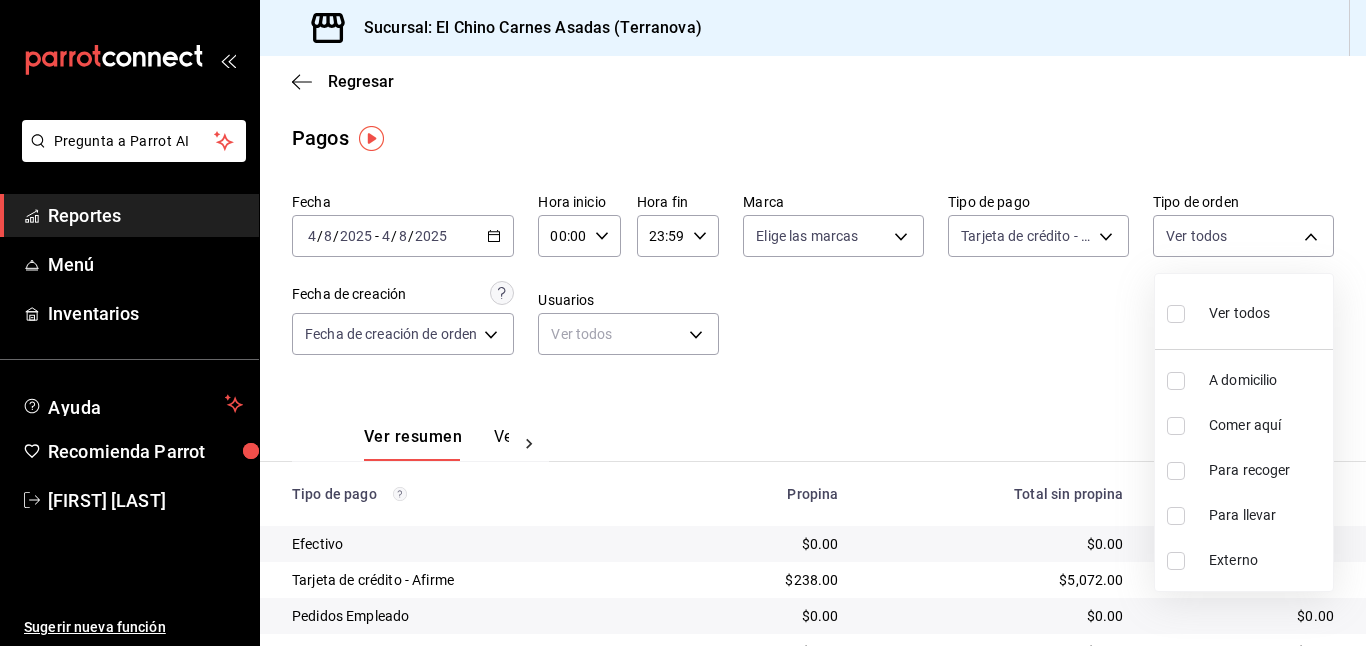 click at bounding box center [1176, 426] 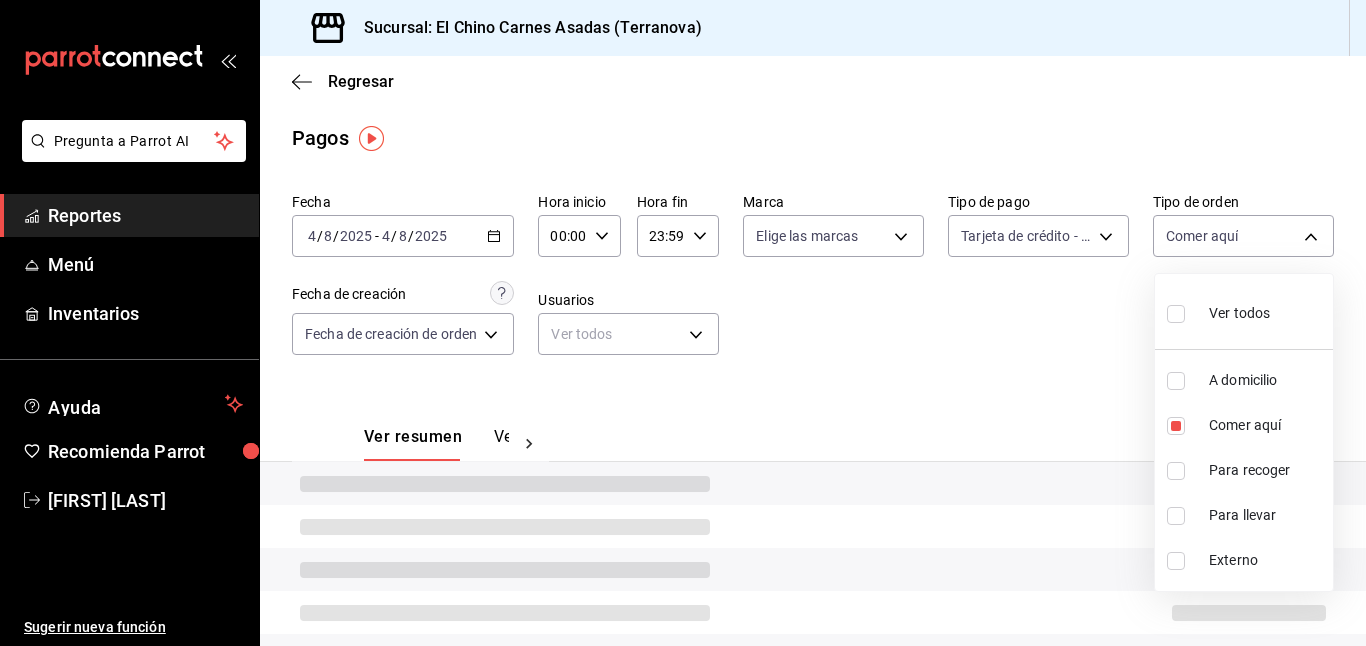 click at bounding box center (683, 323) 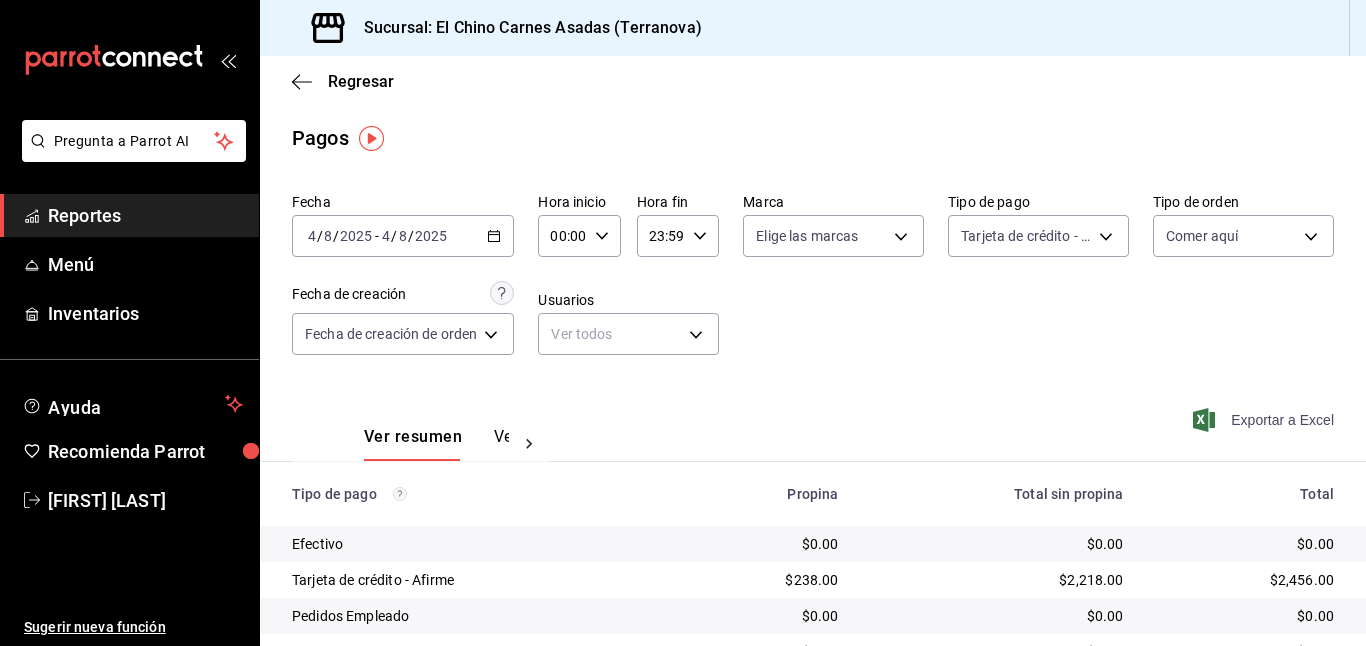 click 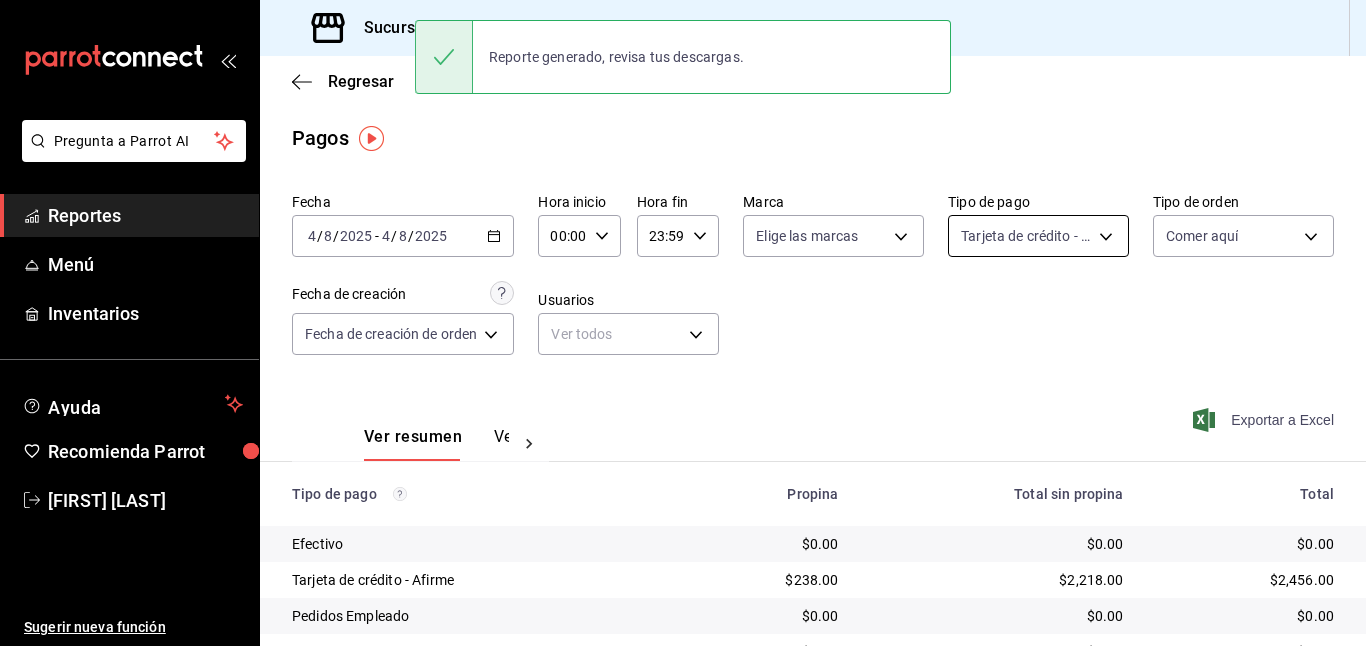 click on "Pregunta a Parrot AI Reportes   Menú   Inventarios   Ayuda Recomienda Parrot   [FIRST] [LAST]   Sugerir nueva función   Sucursal: El Chino Carnes Asadas (Terranova) Regresar Pagos Fecha [DATE] [DATE] - [DATE] [DATE] Hora inicio [TIME] Hora inicio Hora fin [TIME] Hora fin Marca Elige las marcas Tipo de pago Tarjeta de crédito - Afirme [UUID] Tipo de orden Comer aquí [UUID] Fecha de creación   Fecha de creación de orden ORDER Usuarios Ver todos null Ver resumen Ver pagos Exportar a Excel Tipo de pago   Propina Total sin propina Total Efectivo $0.00 $0.00 $0.00 Tarjeta de crédito - Afirme $238.00 $2,218.00 $2,456.00 Pedidos Empleado $0.00 $0.00 $0.00 Uber Eats $0.00 $0.00 $0.00 Rappi $0.00 $0.00 $0.00 Pay $0.00 $0.00 $0.00 Total $238.00 $2,218.00 $2,456.00 Reporte generado, revisa tus descargas. Pregunta a Parrot AI Reportes   Menú   Inventarios   Ayuda Recomienda Parrot   [FIRST] [LAST]   Sugerir nueva función" at bounding box center (683, 323) 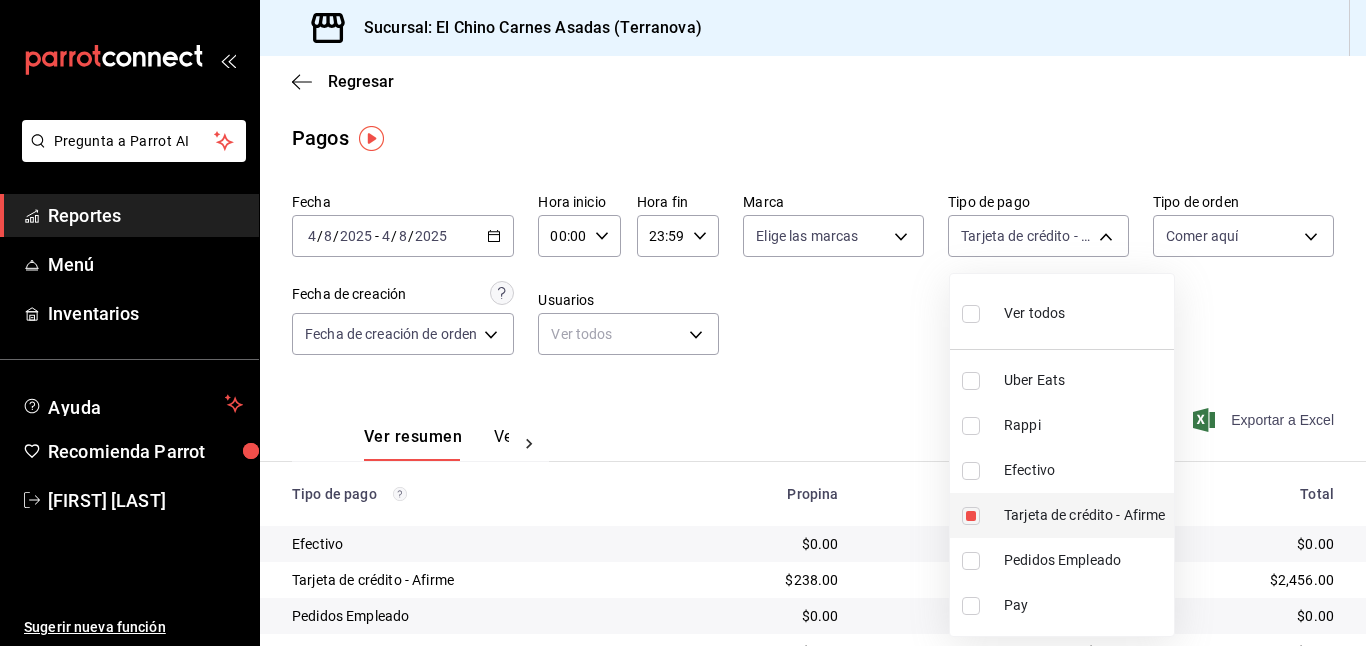 click on "Tarjeta de crédito - Afirme" at bounding box center [1062, 515] 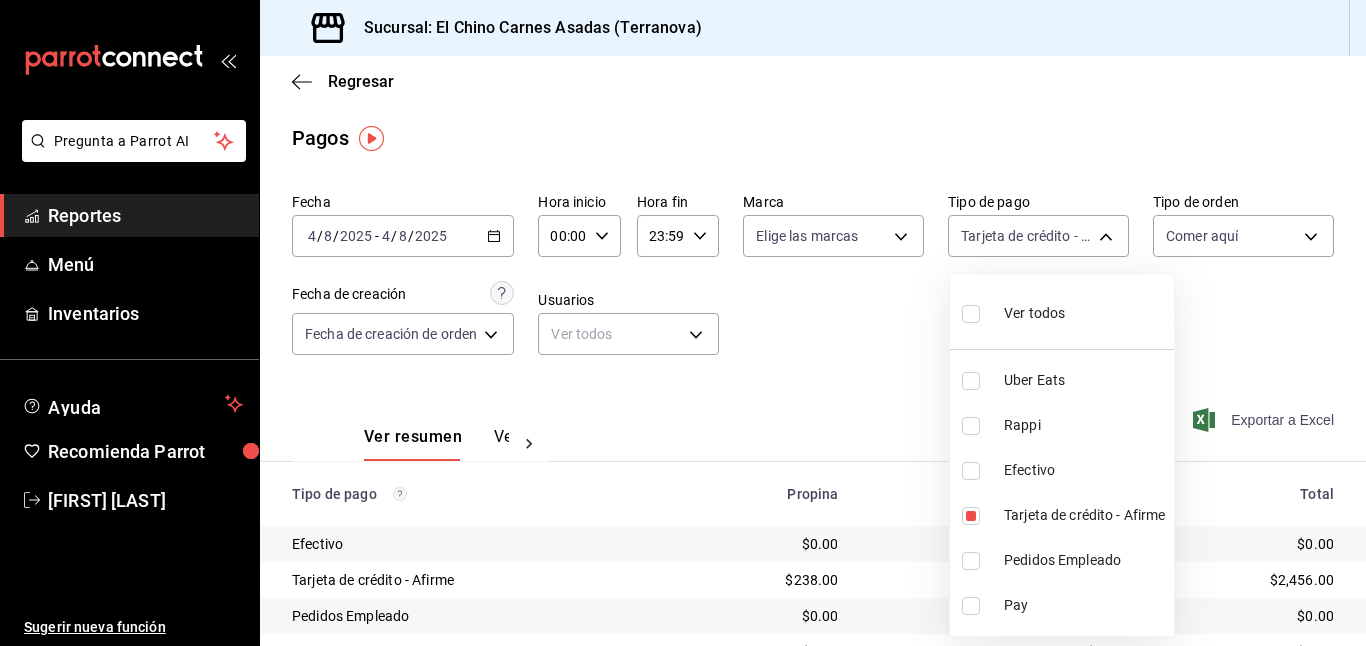 type 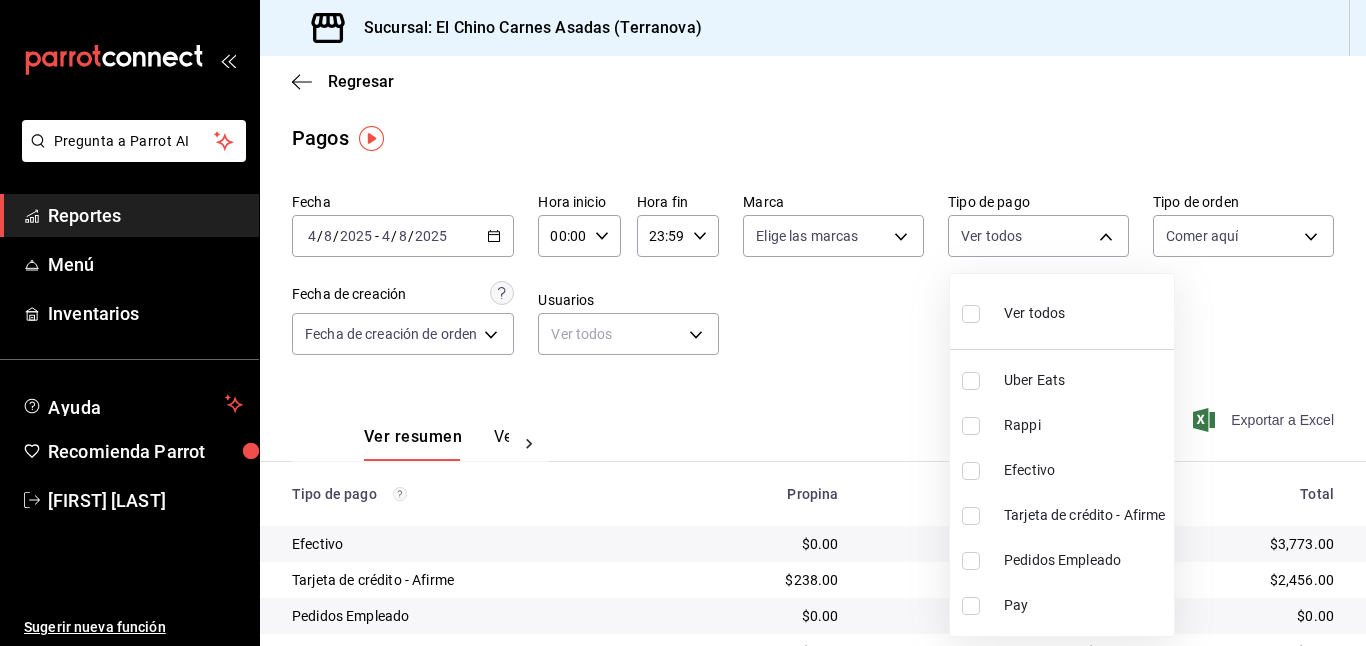 click at bounding box center [971, 471] 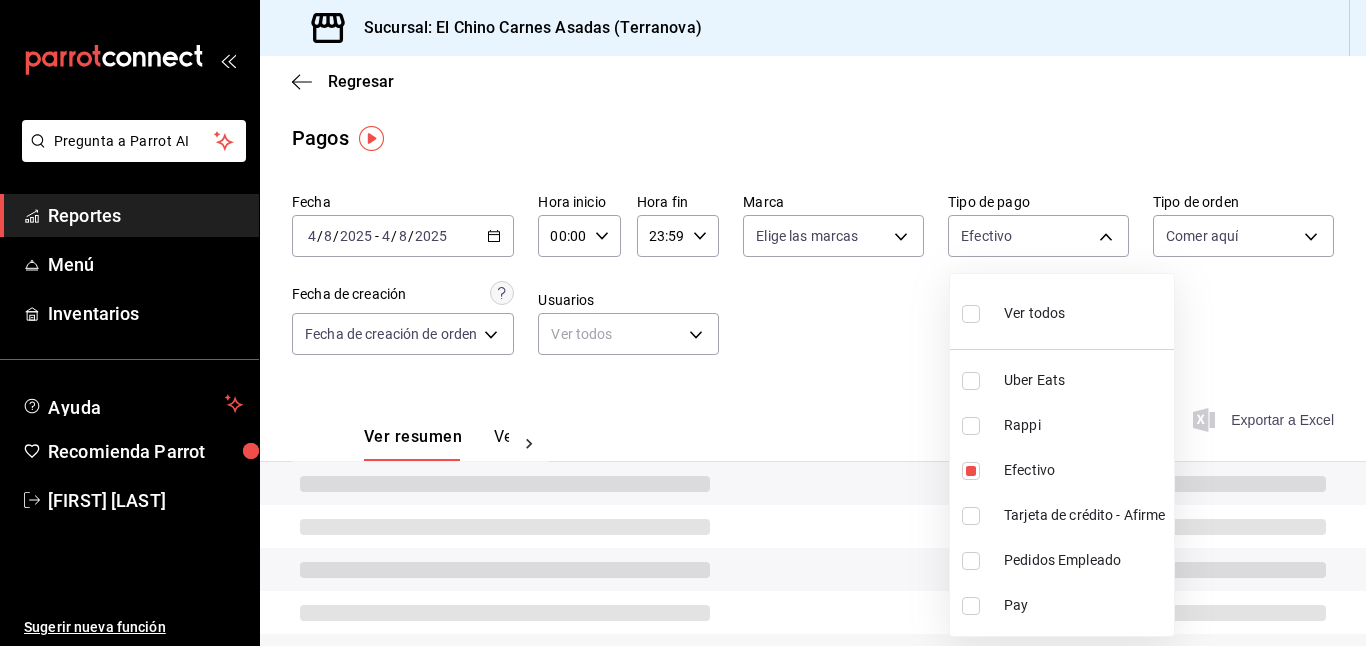 click at bounding box center (683, 323) 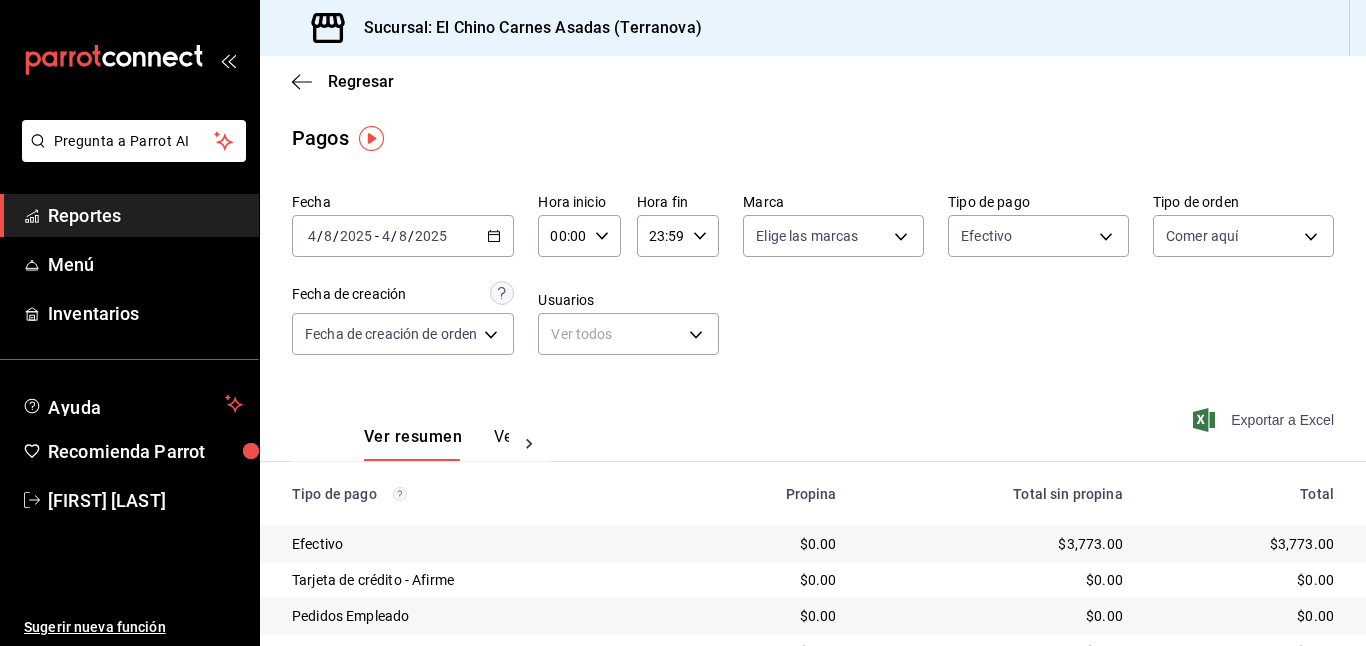 click on "Exportar a Excel" at bounding box center [1265, 420] 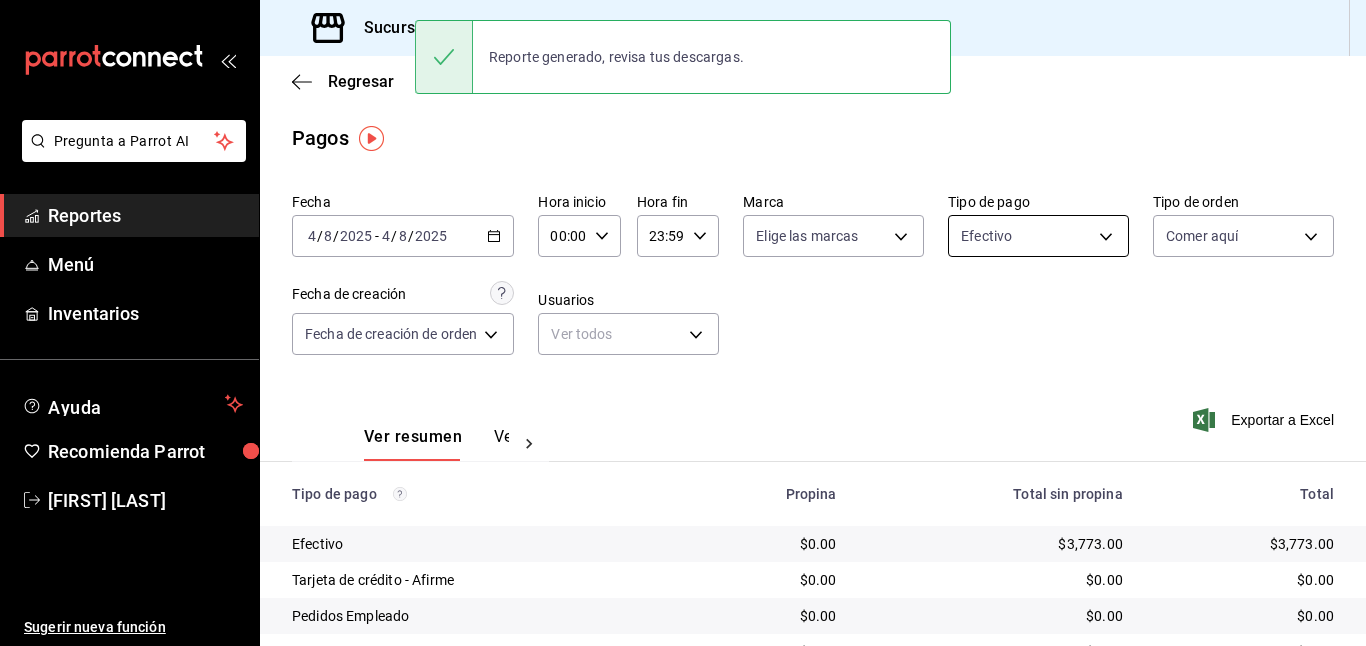 click on "Pregunta a Parrot AI Reportes   Menú   Inventarios   Ayuda Recomienda Parrot   [FIRST] [LAST]   Sugerir nueva función   Sucursal: El Chino Carnes Asadas (Terranova) Regresar Pagos Fecha [DATE] [DATE] - [DATE] [DATE] Hora inicio [TIME] Hora inicio Hora fin [TIME] Hora fin Marca Elige las marcas Tipo de pago Efectivo [UUID] Tipo de orden Comer aquí [UUID] Fecha de creación   Fecha de creación de orden ORDER Usuarios Ver todos null Ver resumen Ver pagos Exportar a Excel Tipo de pago   Propina Total sin propina Total Efectivo $0.00 $3,773.00 $3,773.00 Tarjeta de crédito - Afirme $0.00 $0.00 $0.00 Pedidos Empleado $0.00 $0.00 $0.00 Uber Eats $0.00 $0.00 $0.00 Rappi $0.00 $0.00 $0.00 Pay $0.00 $0.00 $0.00 Total $0.00 $3,773.00 $3,773.00 Reporte generado, revisa tus descargas. Pregunta a Parrot AI Reportes   Menú   Inventarios   Ayuda Recomienda Parrot   [FIRST] [LAST]   Sugerir nueva función   Ver video tutorial" at bounding box center [683, 323] 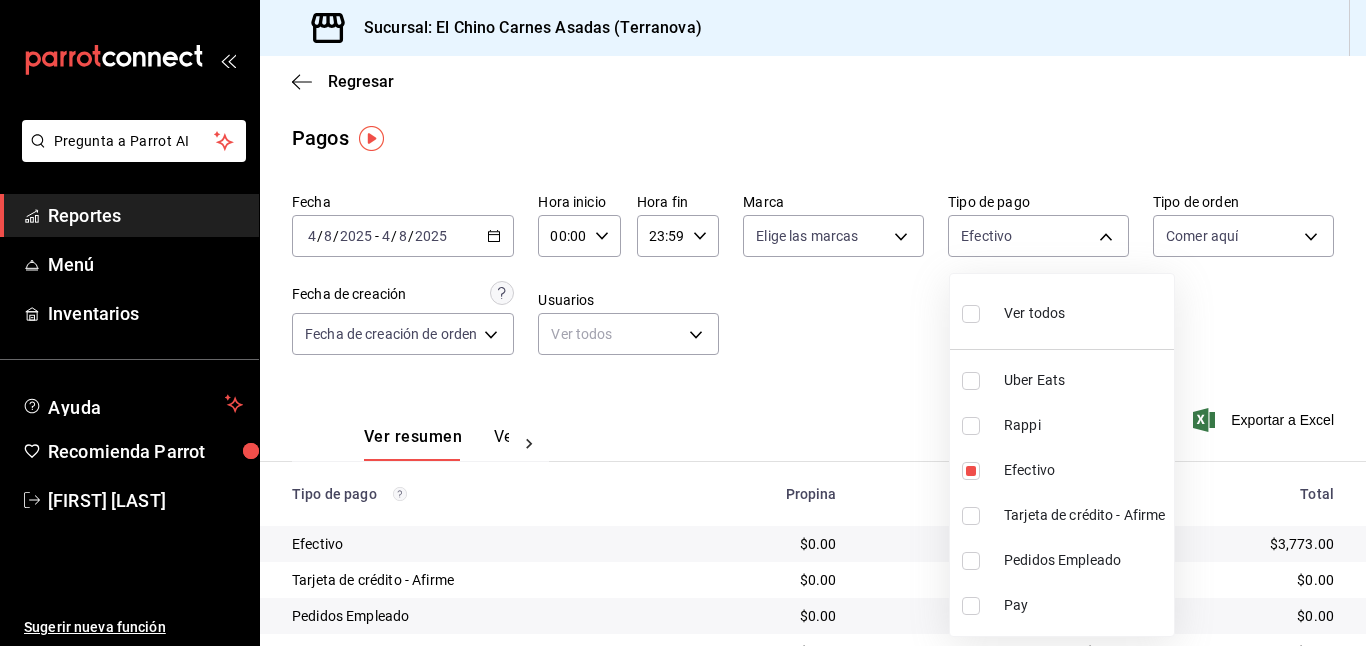 click on "Ver todos" at bounding box center (1013, 311) 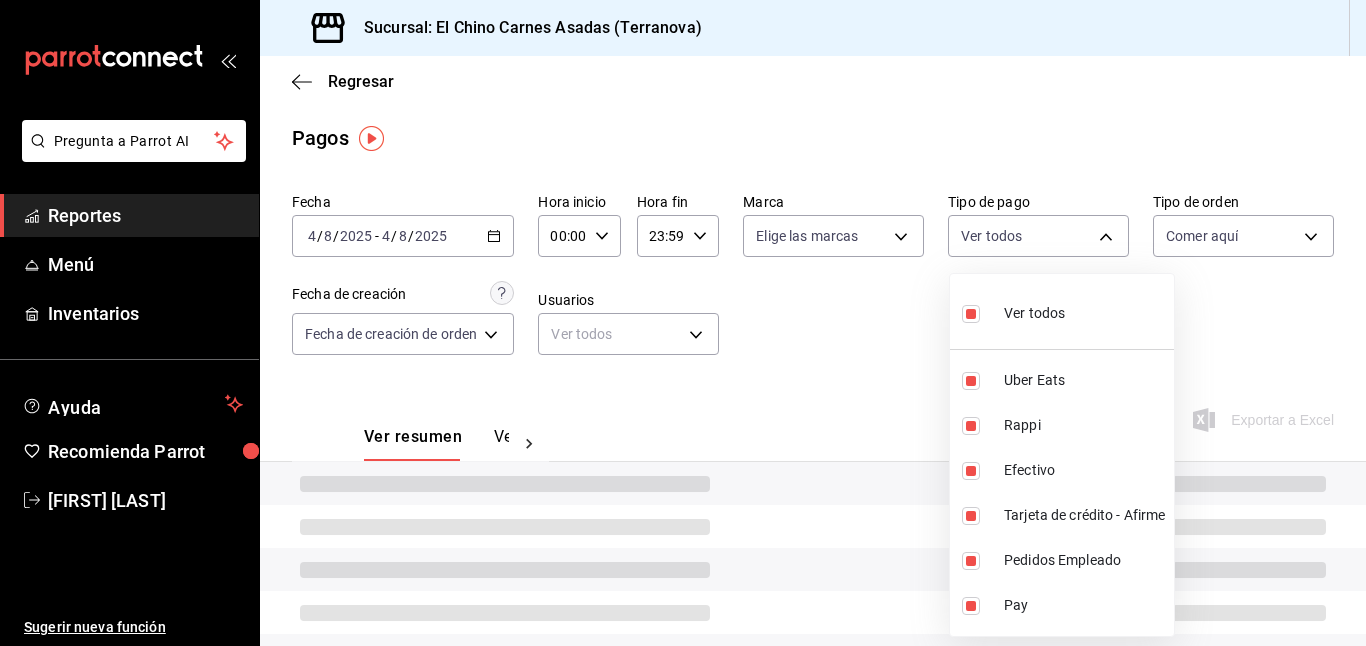 click at bounding box center (683, 323) 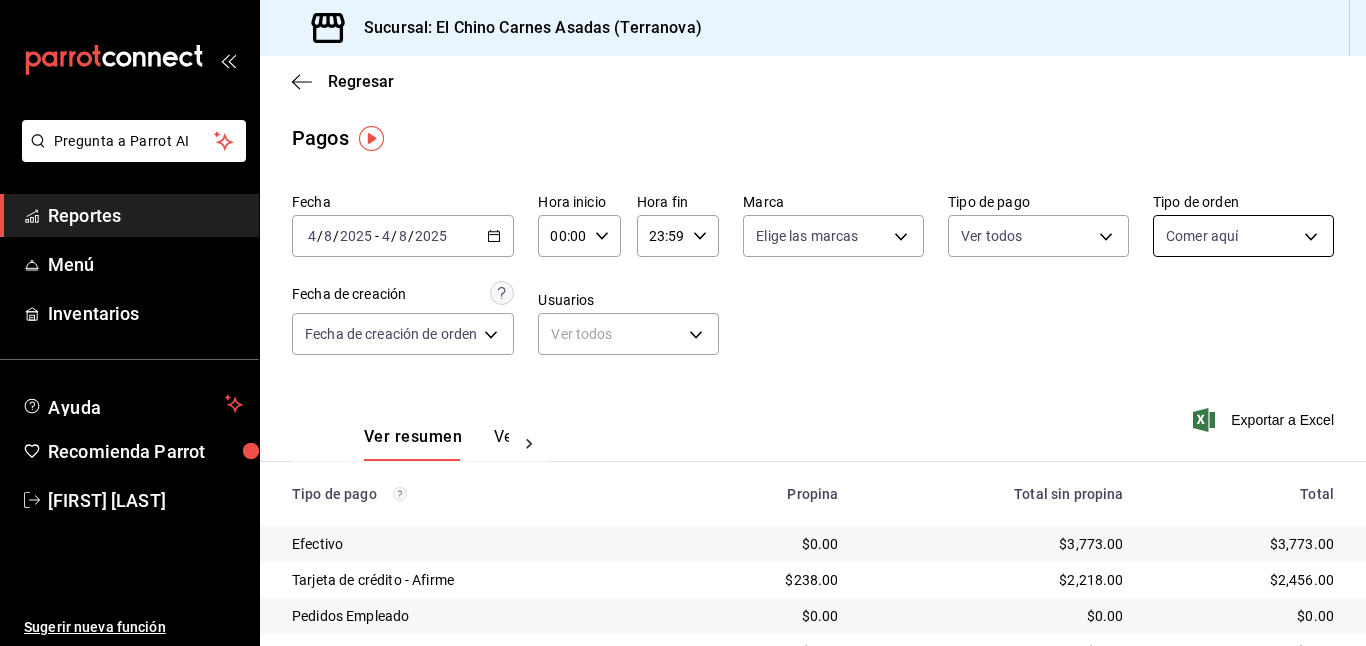 click on "Pregunta a Parrot AI Reportes   Menú   Inventarios   Ayuda Recomienda Parrot   [FIRST] [LAST]   Sugerir nueva función   Sucursal: El Chino Carnes Asadas (Terranova) Regresar Pagos Fecha [DATE] [DATE] - [DATE] [DATE] Hora inicio [TIME] Hora inicio Hora fin [TIME] Hora fin Marca Elige las marcas Tipo de pago Ver todos [UUID],[UUID],[UUID],[UUID],[UUID],[UUID] Tipo de orden Comer aquí [UUID] Fecha de creación   Fecha de creación de orden ORDER Usuarios Ver todos null Ver resumen Ver pagos Exportar a Excel Tipo de pago   Propina Total sin propina Total Efectivo $0.00 $3,773.00 $3,773.00 Tarjeta de crédito - Afirme $238.00 $2,218.00 $2,456.00 Pedidos Empleado $0.00 $0.00 $0.00 Uber Eats $0.00 $0.00 $0.00 Rappi $0.00 $0.00 $0.00 Pay $0.00 $0.00 $0.00 Total $238.00 $5,991.00" at bounding box center (683, 323) 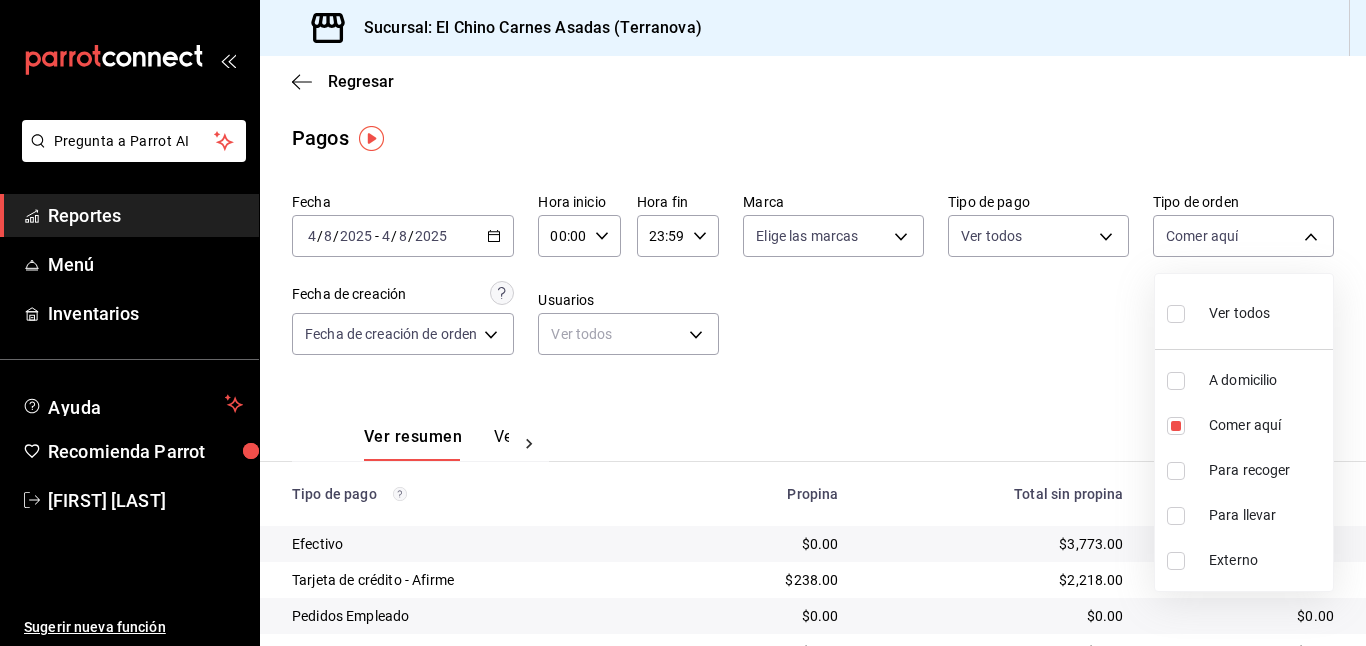 click at bounding box center [1176, 314] 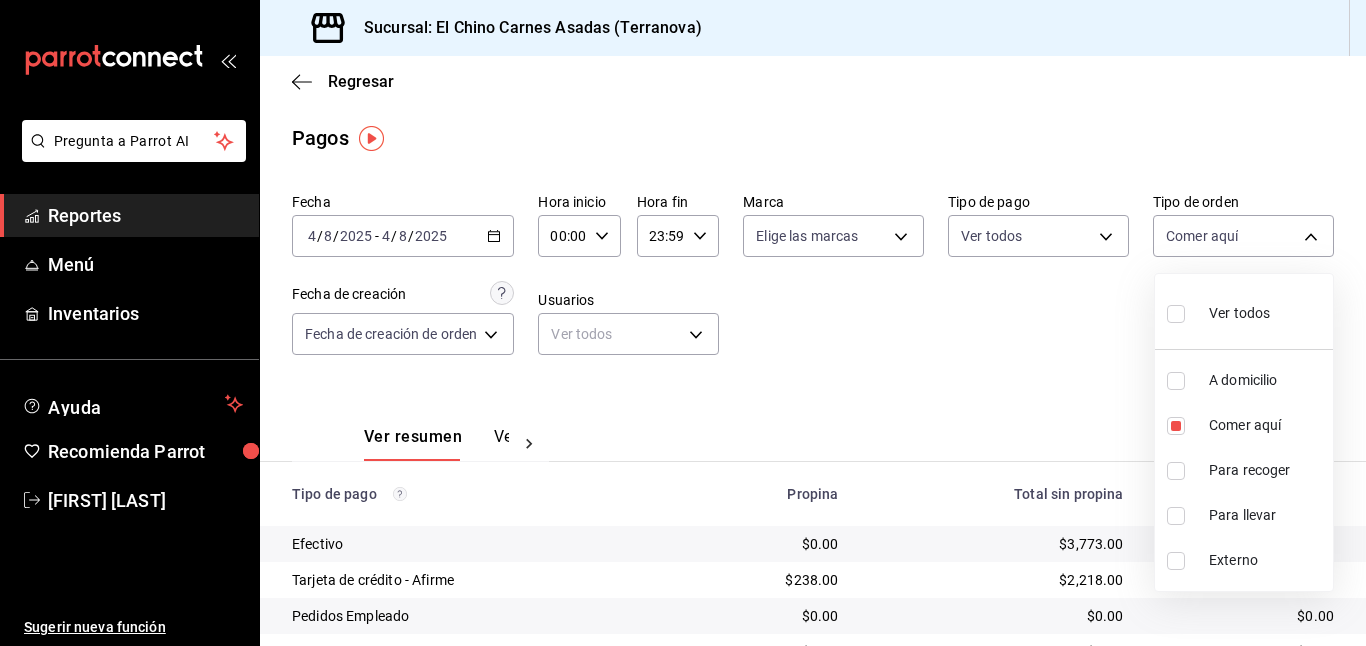 click at bounding box center (683, 323) 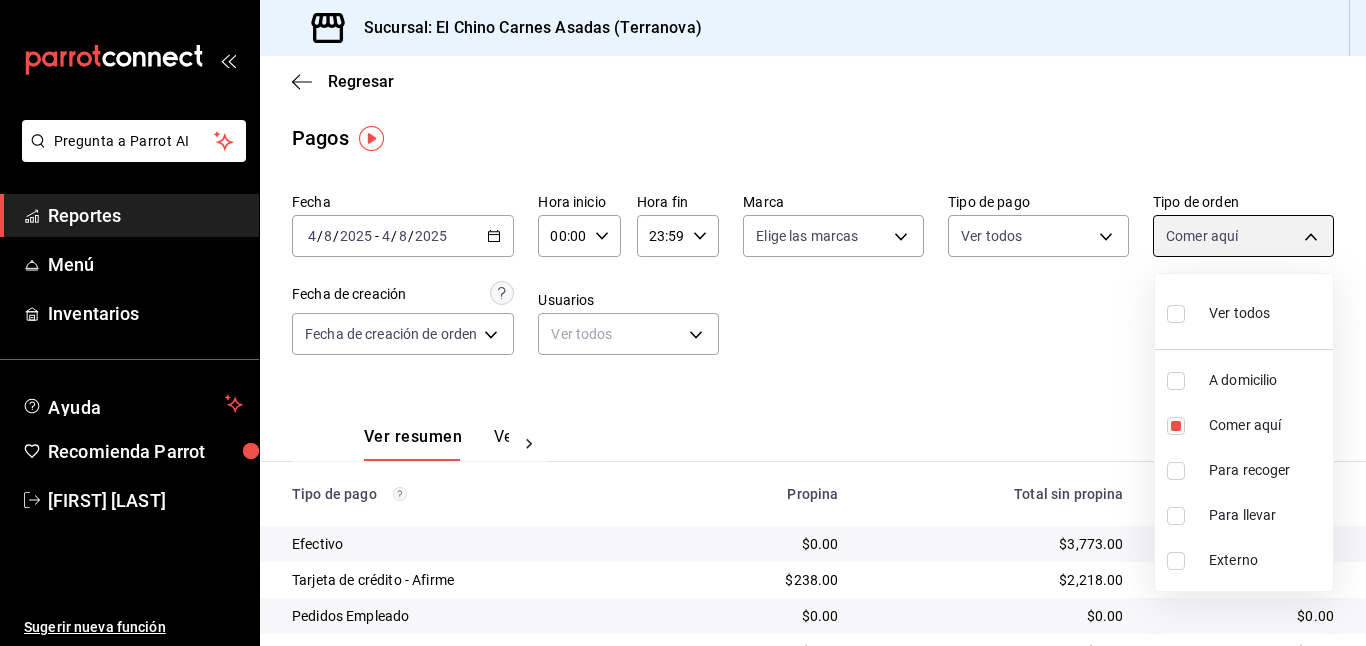 type on "97cbf8b1-65ca-4e3d-86af-5eaa739a991f,85e642e5-1fae-4f46-8d5d-6355efdb8fdd,9184a79c-109f-4a06-b406-e1ad067f52b1,26f011f2-9ba5-4726-92d6-979f7a22c510,EXTERNAL" 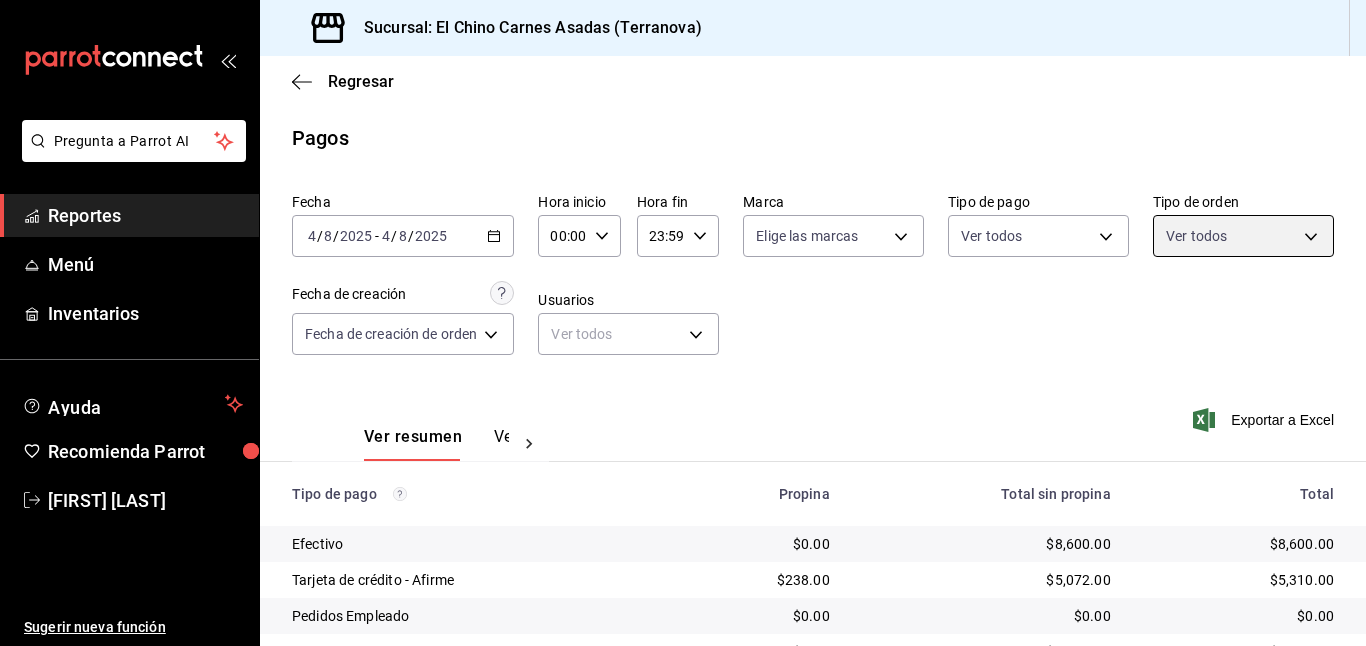scroll, scrollTop: 164, scrollLeft: 0, axis: vertical 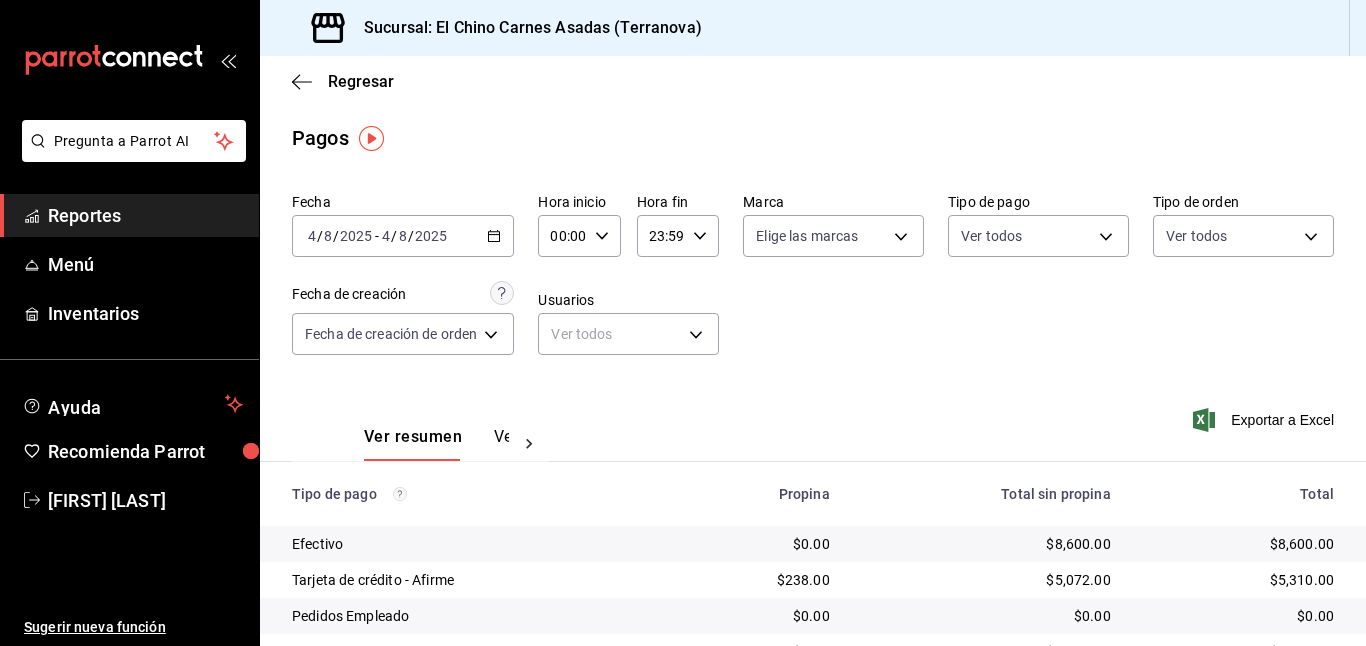 click 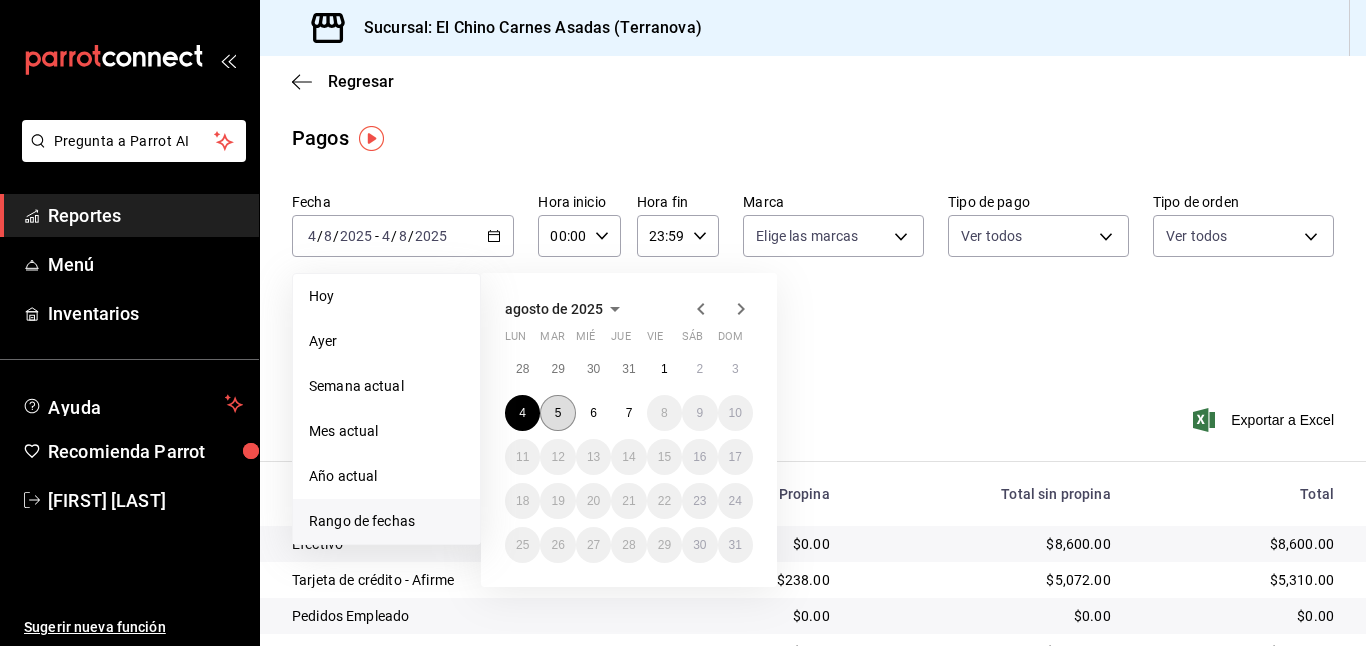 click on "5" at bounding box center (557, 413) 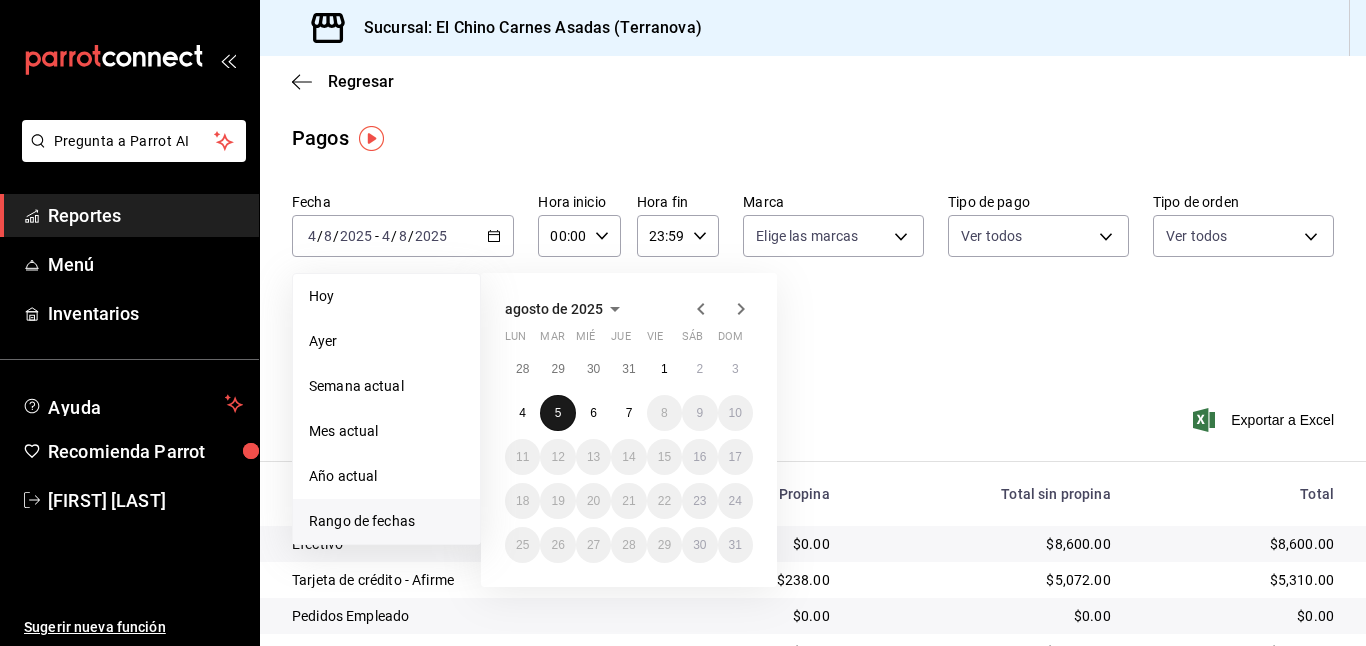 click on "5" at bounding box center [557, 413] 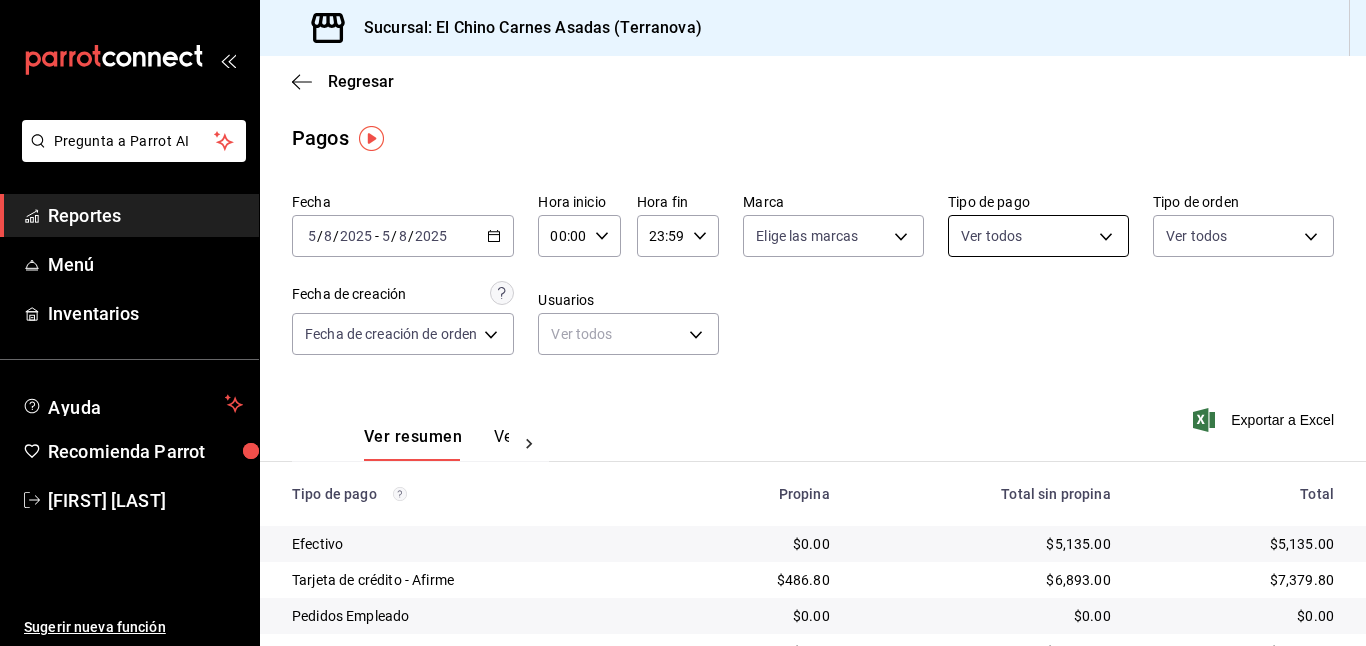 click on "Pregunta a Parrot AI Reportes   Menú   Inventarios   Ayuda Recomienda Parrot   [FIRST] [LAST]   Sugerir nueva función   Sucursal: El Chino Carnes Asadas (Terranova) Regresar Pagos Fecha [DATE] [DATE] - [DATE] [DATE] Hora inicio [TIME] Hora inicio Hora fin [TIME] Hora fin Marca Elige las marcas Tipo de pago Ver todos [UUID],[UUID],[UUID],[UUID],[UUID],[UUID] Tipo de orden Ver todos [UUID],[UUID],[UUID],[UUID],EXTERNAL Fecha de creación   Fecha de creación de orden ORDER Usuarios Ver todos null Ver resumen Ver pagos Exportar a Excel Tipo de pago   Propina Total sin propina Total Efectivo $0.00 $5,135.00 $5,135.00 Tarjeta de crédito - Afirme $486.80 $6,893.00 $7,379.80 Pedidos Empleado Pay" at bounding box center [683, 323] 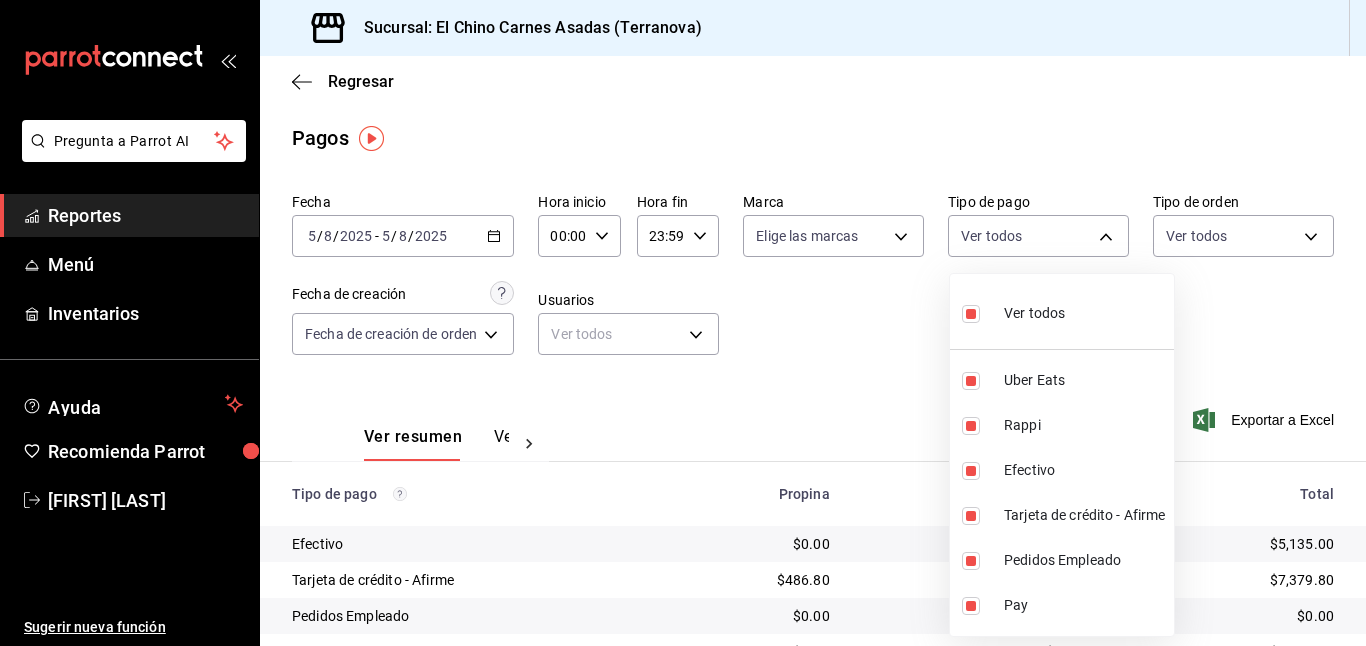click on "Ver todos" at bounding box center [1034, 313] 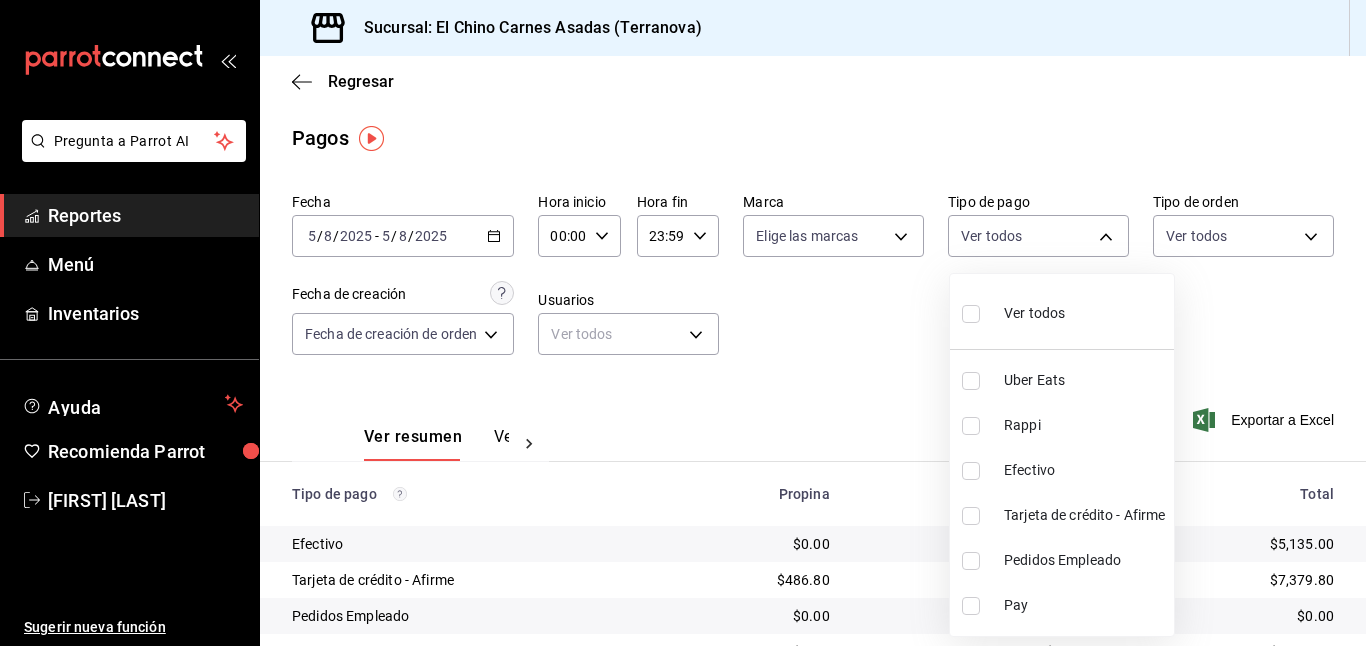 click at bounding box center [971, 516] 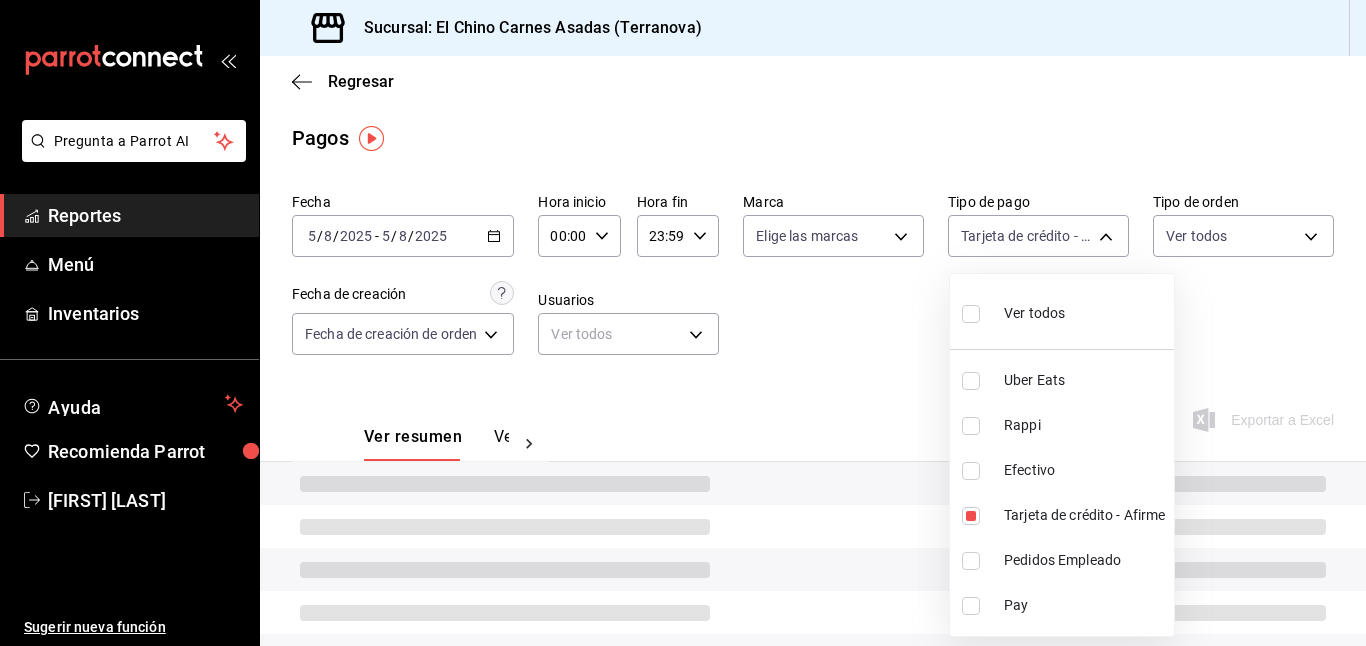click at bounding box center [683, 323] 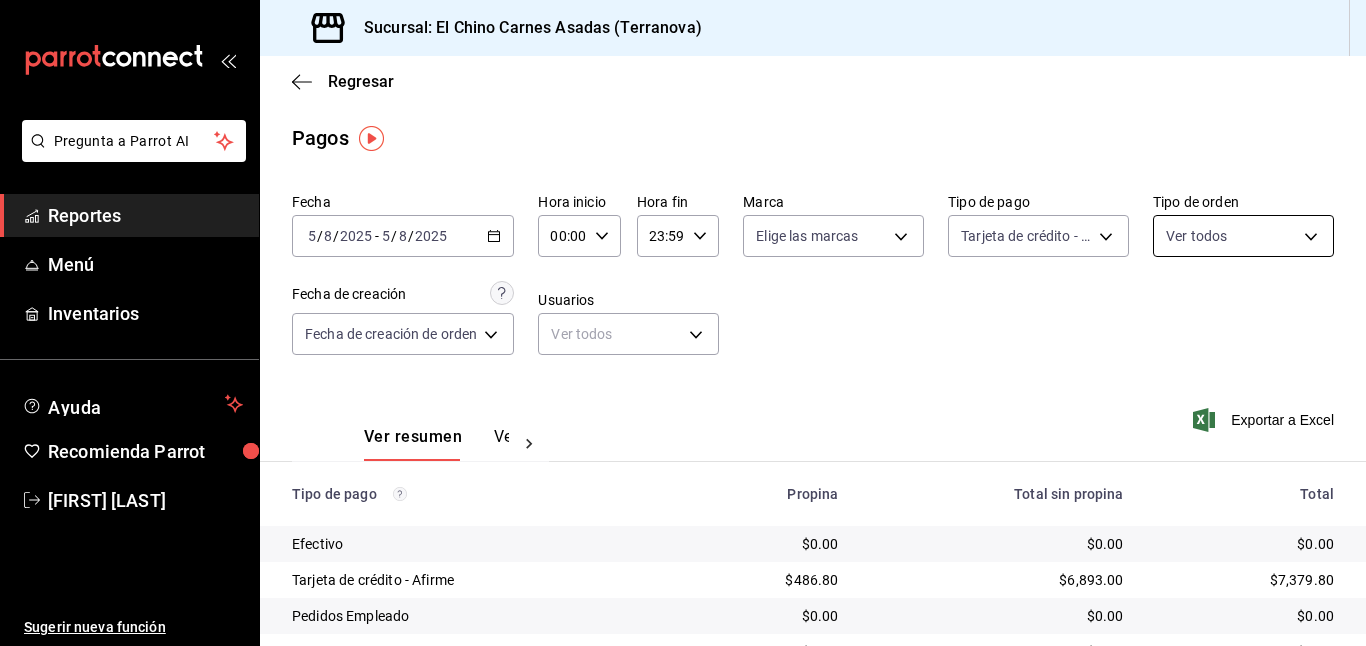 click on "Pregunta a Parrot AI Reportes   Menú   Inventarios   Ayuda Recomienda Parrot   [FIRST] [LAST]   Sugerir nueva función   Sucursal: El Chino Carnes Asadas (Terranova) Regresar Pagos Fecha [DATE] [DATE] - [DATE] [DATE] Hora inicio [TIME] Hora inicio Hora fin [TIME] Hora fin Marca Elige las marcas Tipo de pago Tarjeta de crédito - Afirme [UUID] Tipo de orden Ver todos [UUID],[UUID],[UUID],[UUID],EXTERNAL Fecha de creación   Fecha de creación de orden ORDER Usuarios Ver todos null Ver resumen Ver pagos Exportar a Excel Tipo de pago   Propina Total sin propina Total Efectivo $0.00 $0.00 $0.00 Tarjeta de crédito - Afirme $486.80 $6,893.00 $7,379.80 Pedidos Empleado $0.00 $0.00 $0.00 Uber Eats $0.00 $0.00 $0.00 Rappi $0.00 $0.00 $0.00 Pay $0.00 $0.00 $0.00 Total $486.80 $6,893.00 $7,379.80 Pregunta a Parrot AI Reportes   Menú   Inventarios" at bounding box center [683, 323] 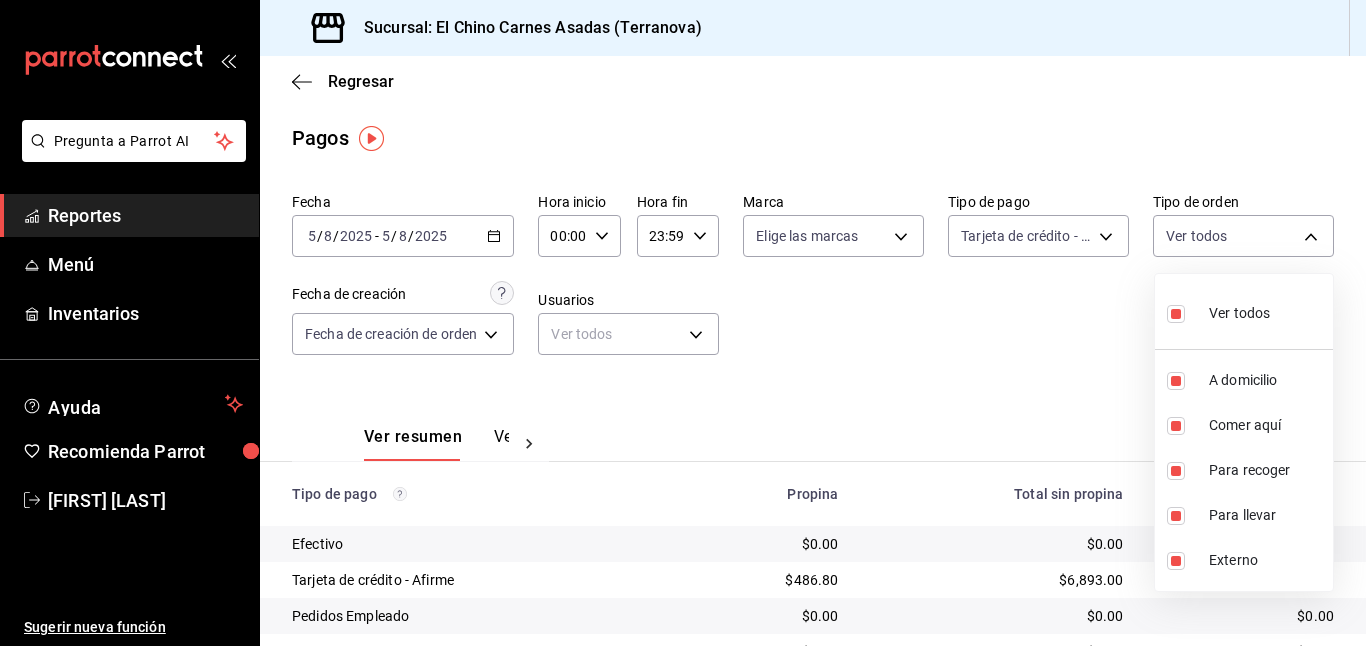 click on "Ver todos" at bounding box center [1218, 311] 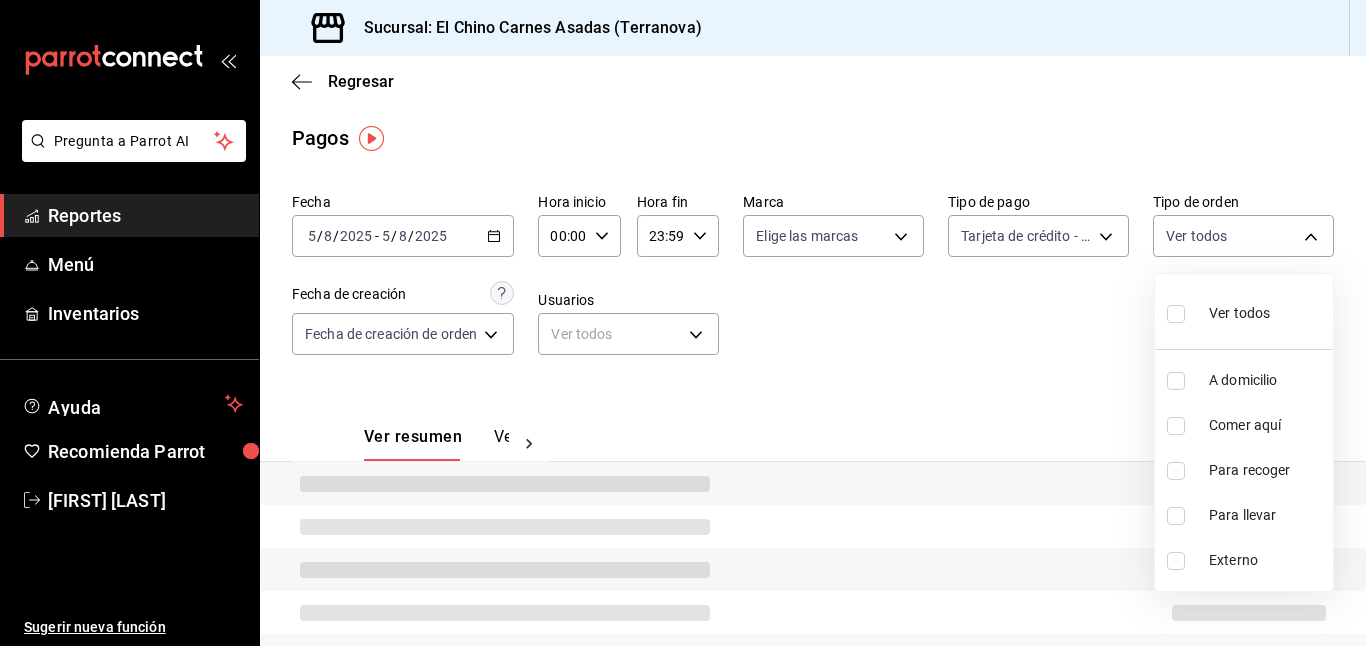 click on "Ver todos" at bounding box center [1218, 311] 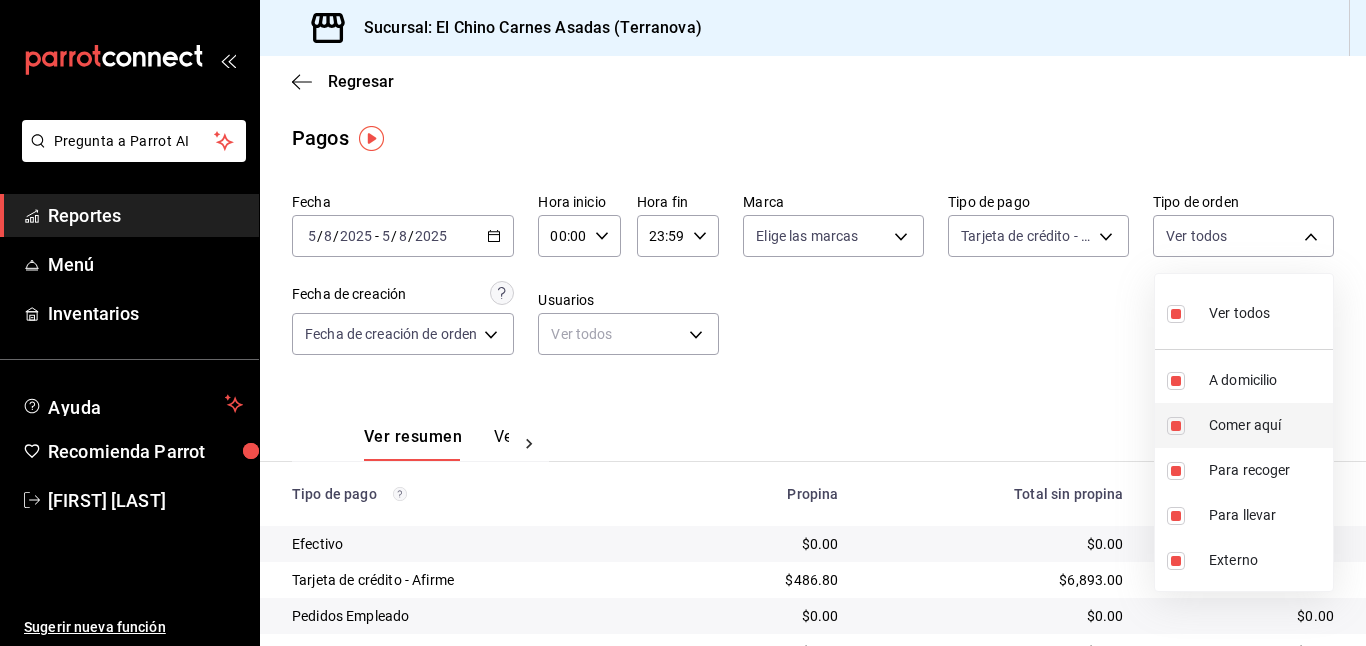 click at bounding box center (1176, 426) 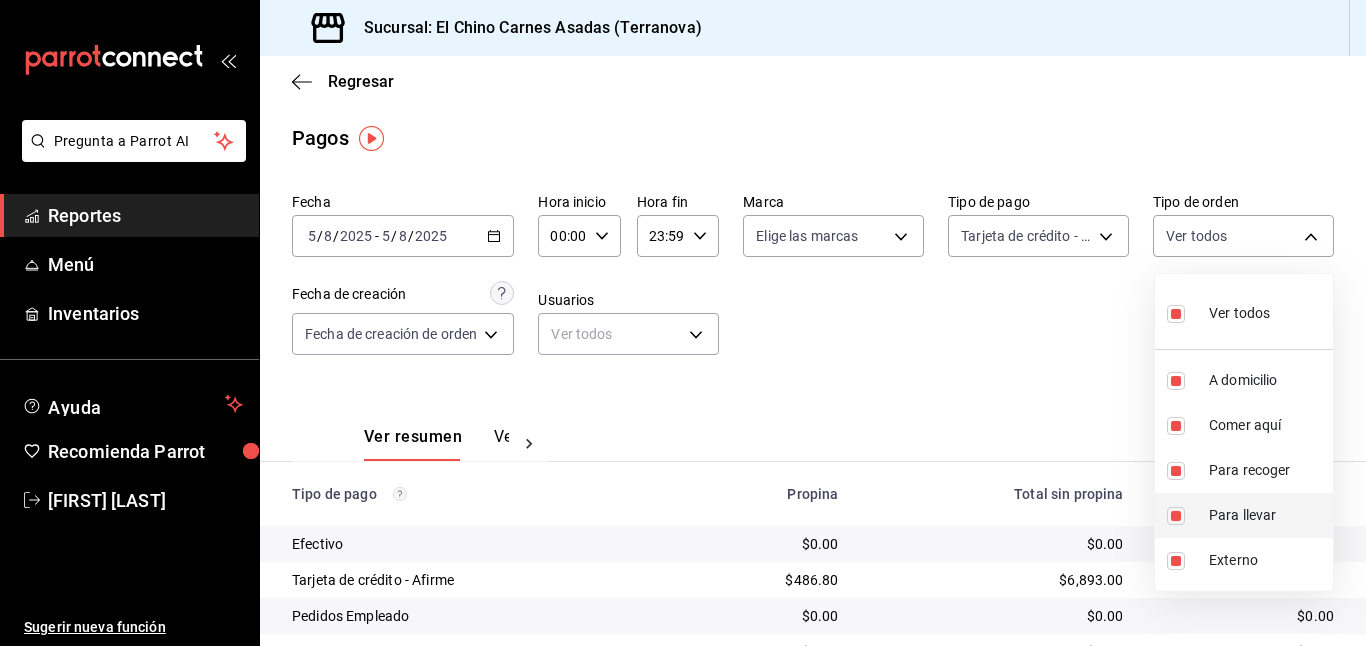 type on "97cbf8b1-65ca-4e3d-86af-5eaa739a991f,9184a79c-109f-4a06-b406-e1ad067f52b1,26f011f2-9ba5-4726-92d6-979f7a22c510,EXTERNAL" 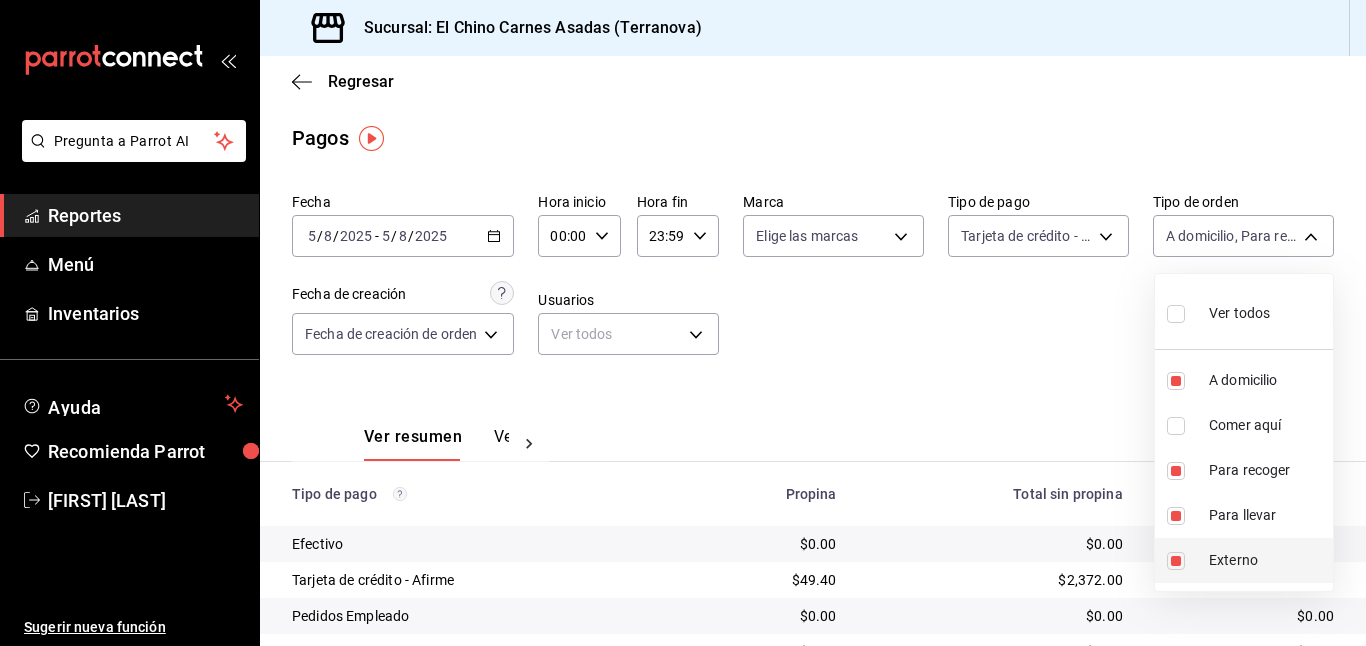 click at bounding box center [1176, 561] 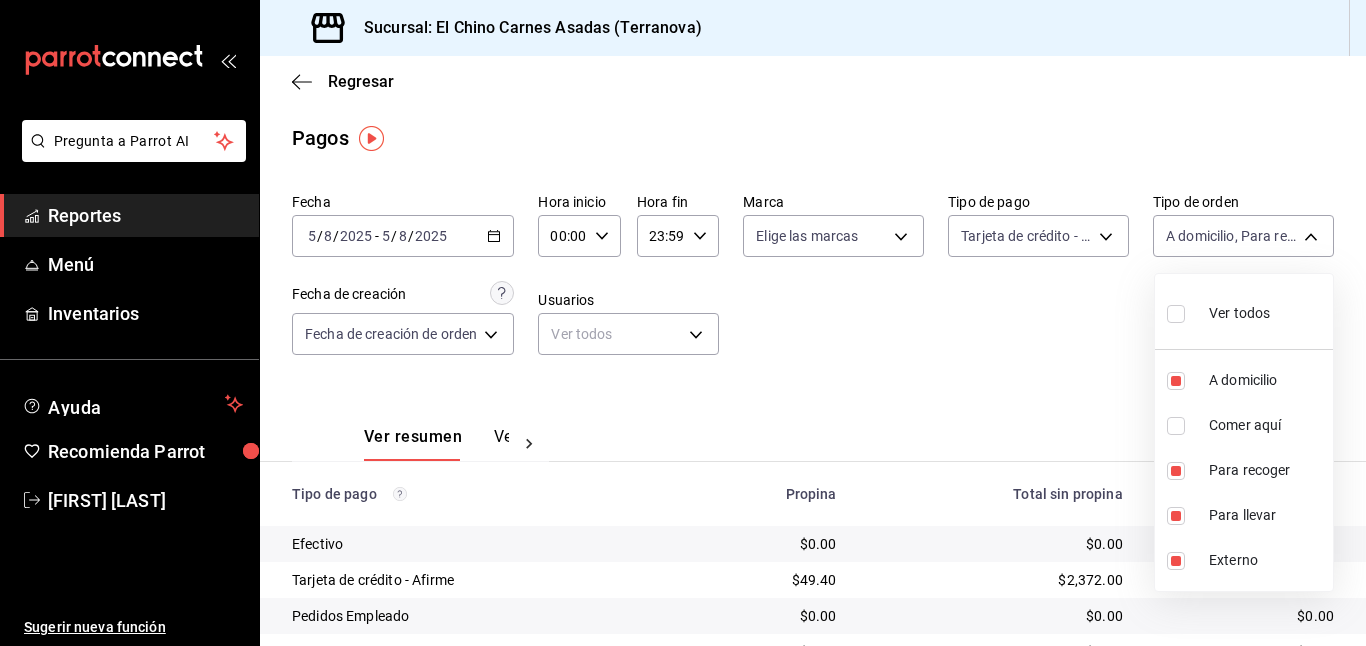 type on "97cbf8b1-65ca-4e3d-86af-5eaa739a991f,9184a79c-109f-4a06-b406-e1ad067f52b1,26f011f2-9ba5-4726-92d6-979f7a22c510" 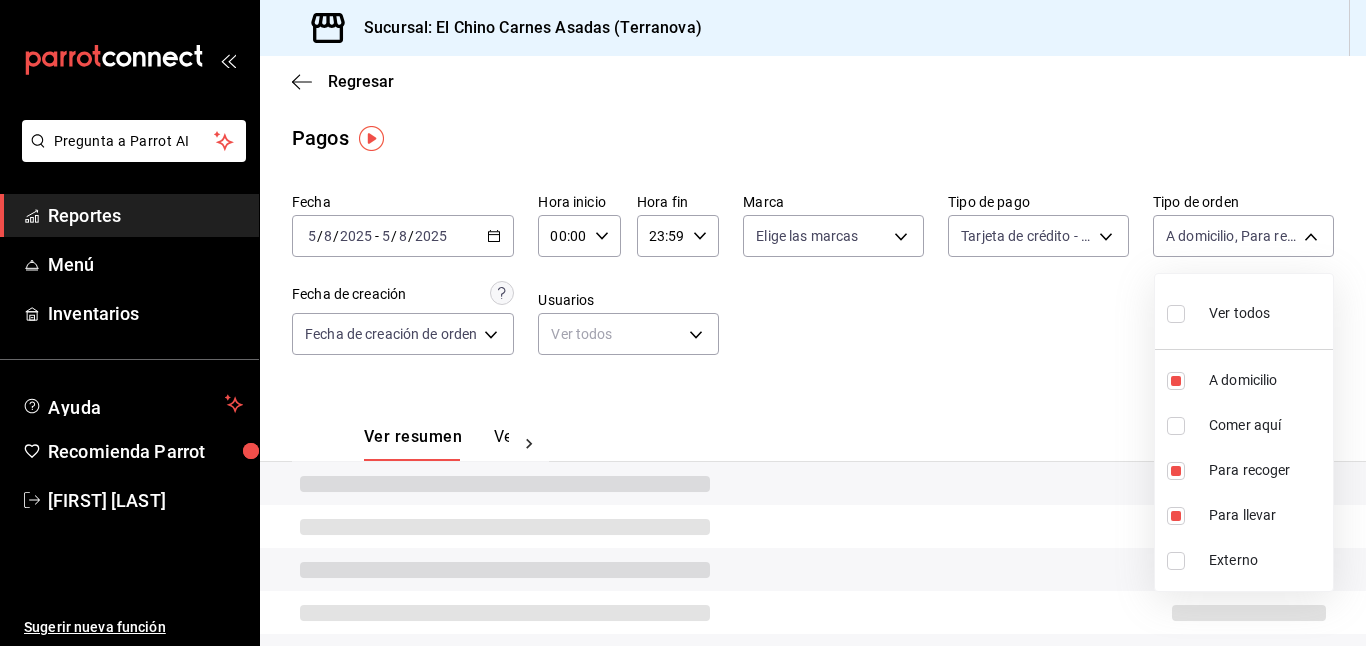 click at bounding box center [683, 323] 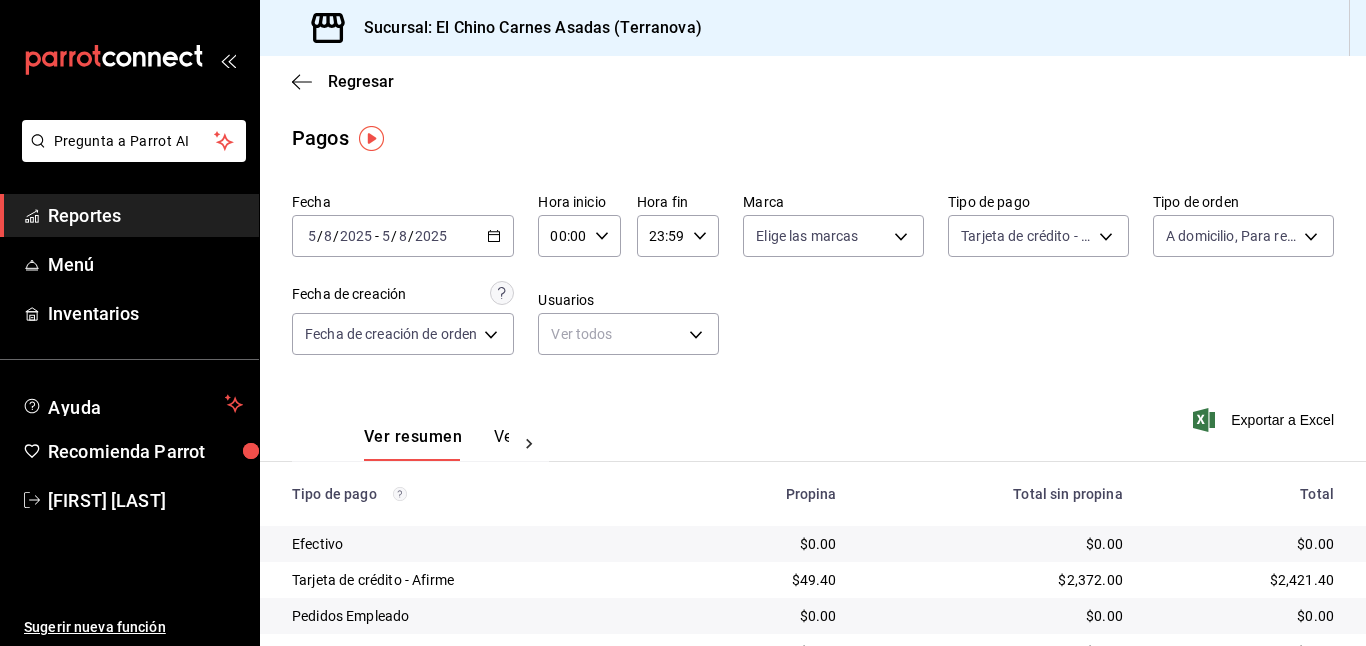 click 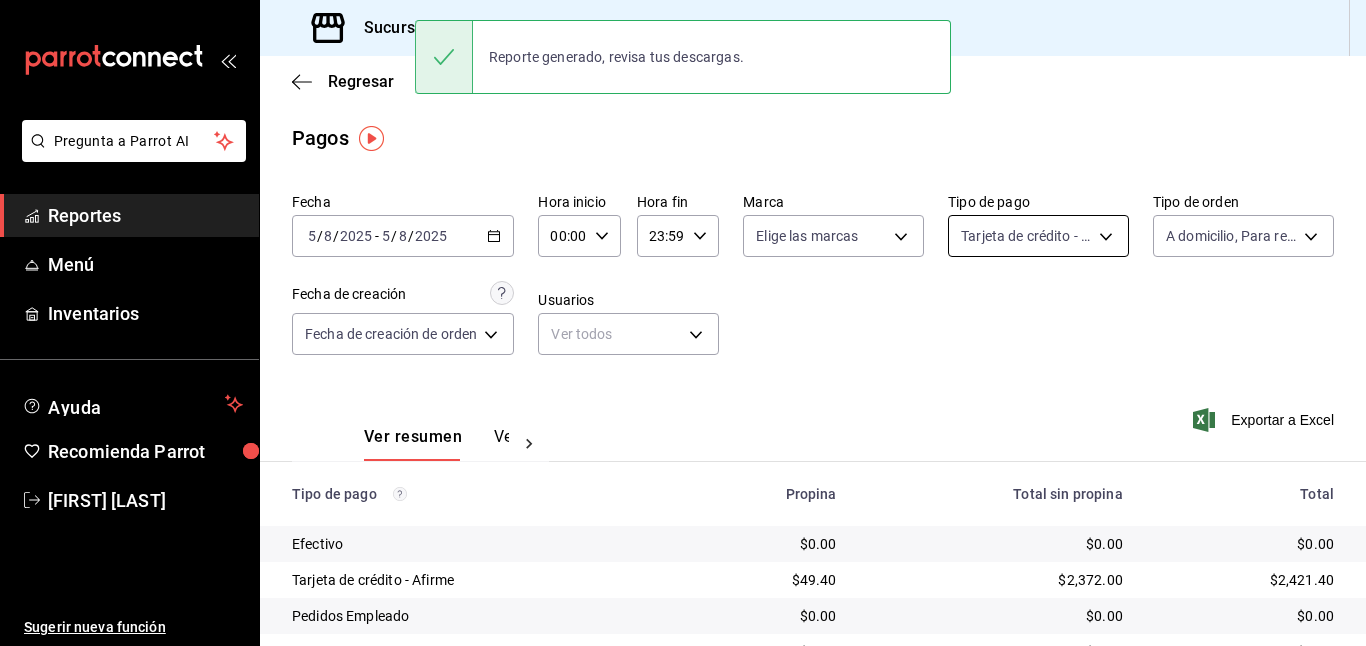 click on "Pregunta a Parrot AI Reportes   Menú   Inventarios   Ayuda Recomienda Parrot   [FIRST] [LAST]   Sugerir nueva función   Sucursal: El Chino Carnes Asadas (Terranova) Regresar Pagos Fecha [DATE] [DATE] - [DATE] [DATE] Hora inicio [TIME] Hora inicio Hora fin [TIME] Hora fin Marca Elige las marcas Tipo de pago Tarjeta de crédito - Afirme [UUID] Tipo de orden A domicilio, Para recoger, Para llevar [UUID],[UUID],[UUID] Fecha de creación   Fecha de creación de orden ORDER Usuarios Ver todos null Ver resumen Ver pagos Exportar a Excel Tipo de pago   Propina Total sin propina Total Efectivo $0.00 $0.00 $0.00 Tarjeta de crédito - Afirme $49.40 $2,372.00 $2,421.40 Pedidos Empleado $0.00 $0.00 $0.00 Uber Eats $0.00 $0.00 $0.00 Rappi $0.00 $0.00 $0.00 Pay $0.00 $0.00 $0.00 Total $49.40 $2,372.00 $2,421.40 Reporte generado, revisa tus descargas. Pregunta a Parrot AI Reportes" at bounding box center (683, 323) 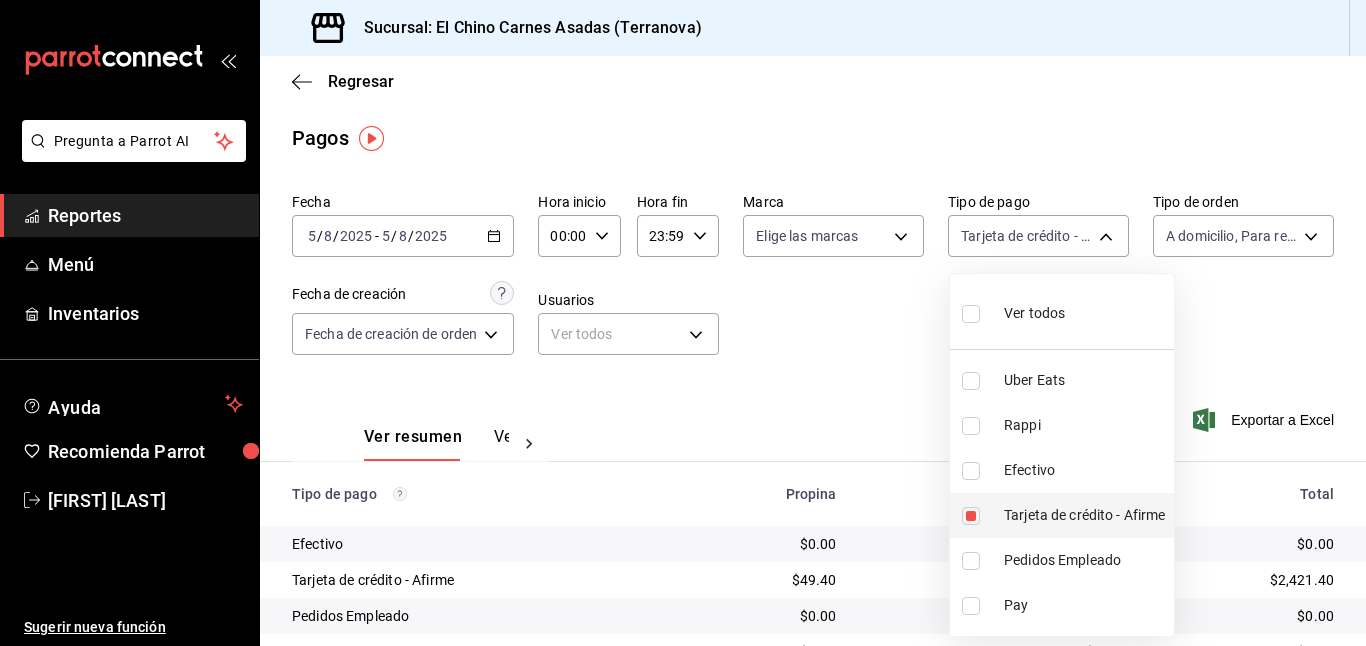 click at bounding box center (971, 516) 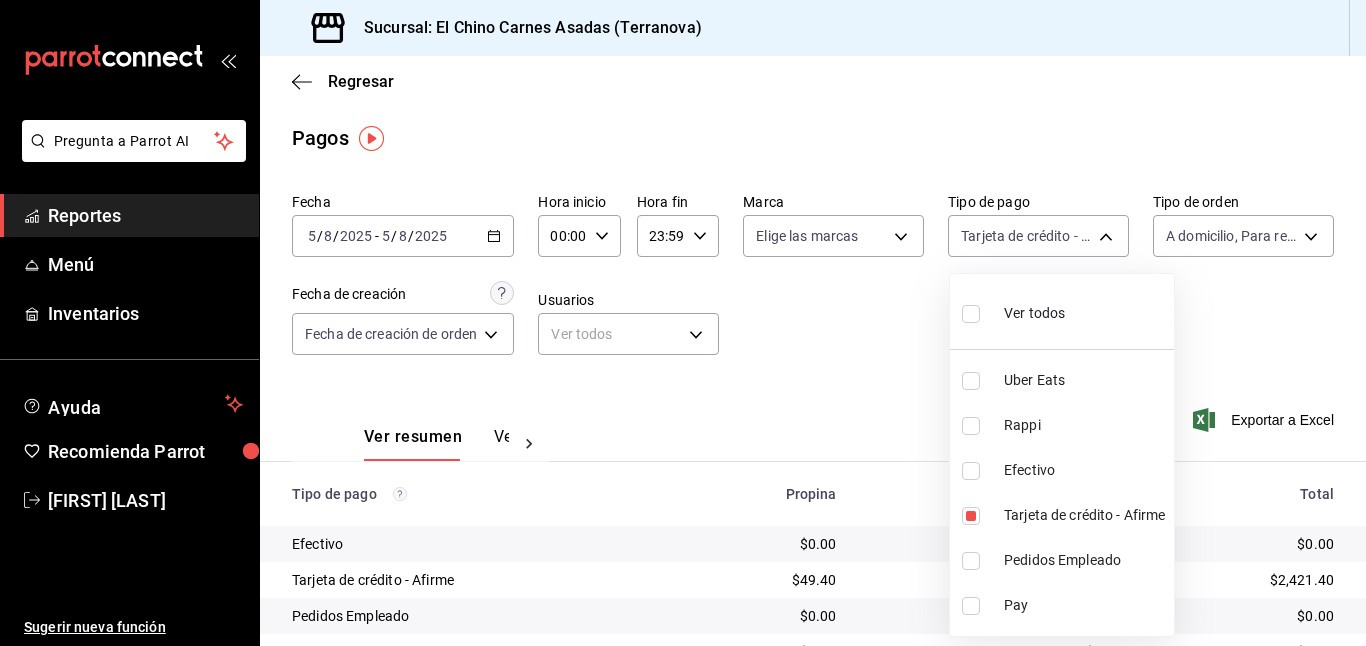 type 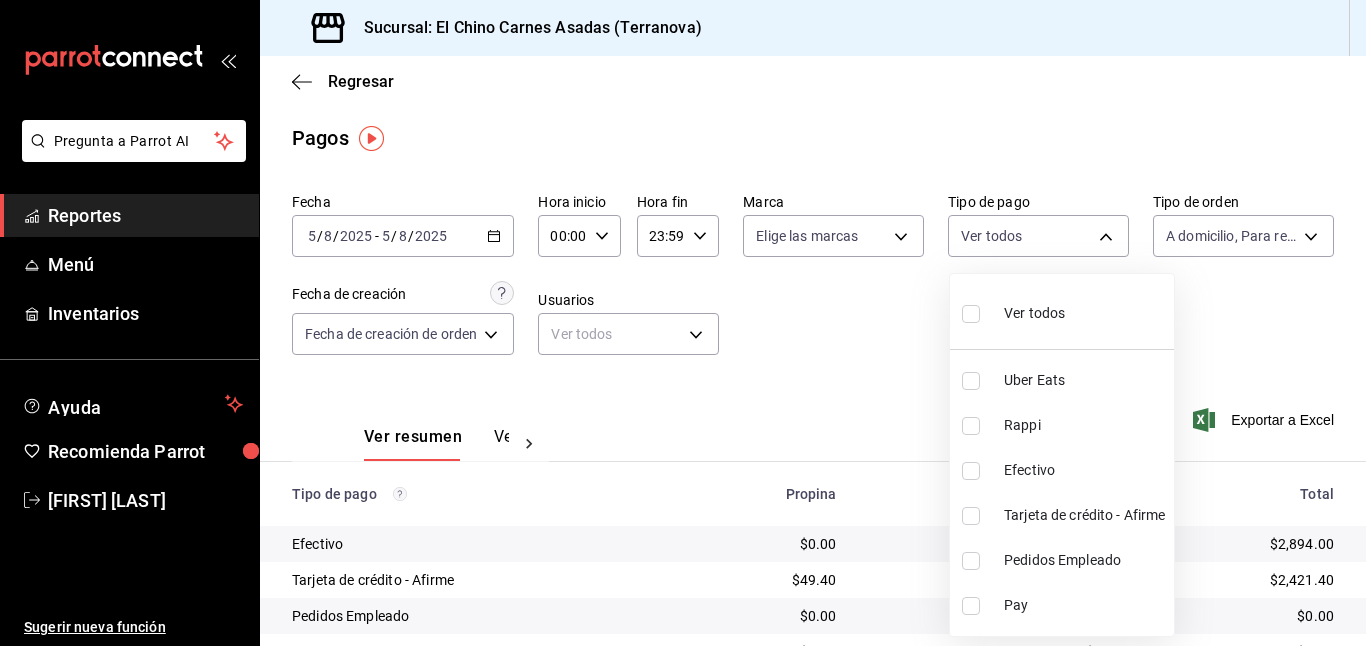 click at bounding box center [971, 471] 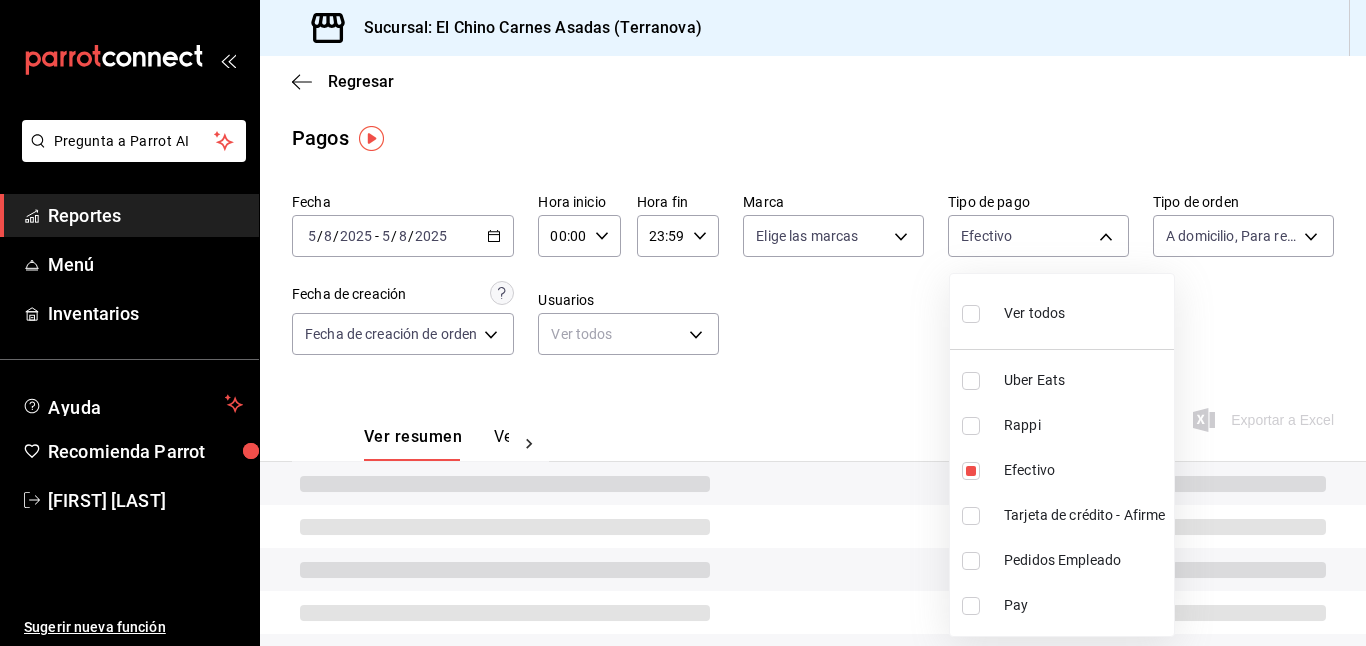 click at bounding box center [683, 323] 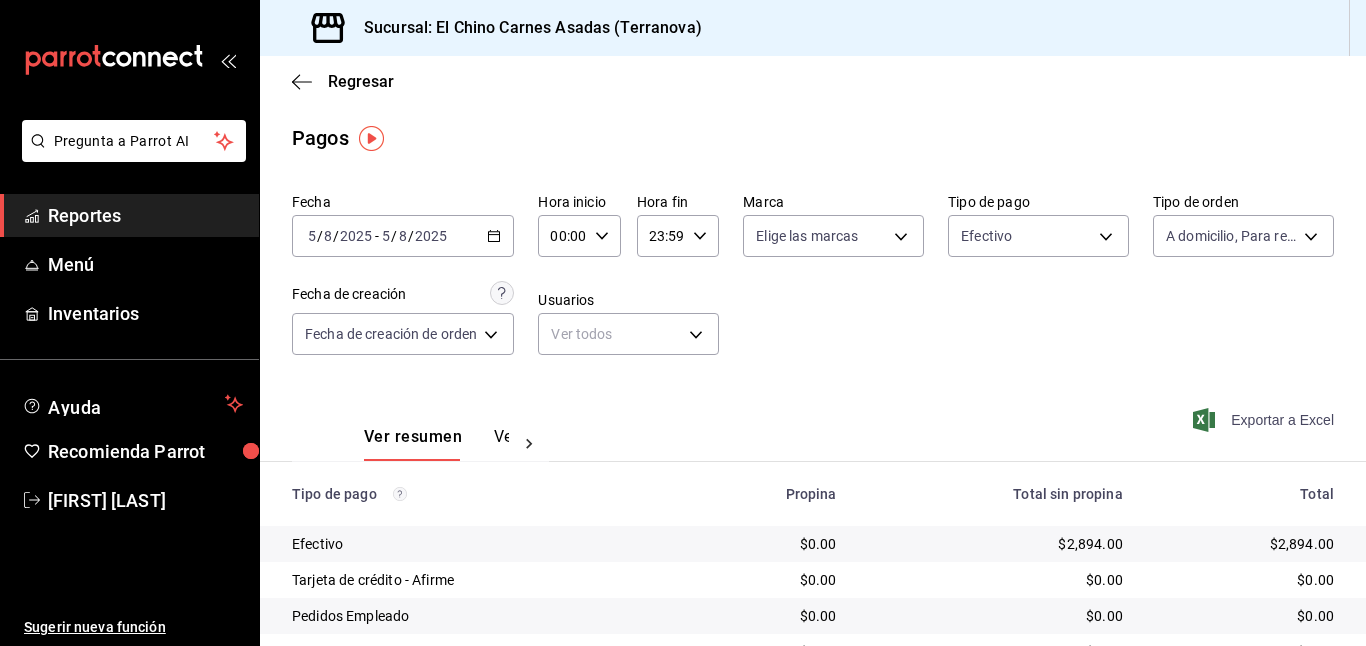 click on "Exportar a Excel" at bounding box center [1265, 420] 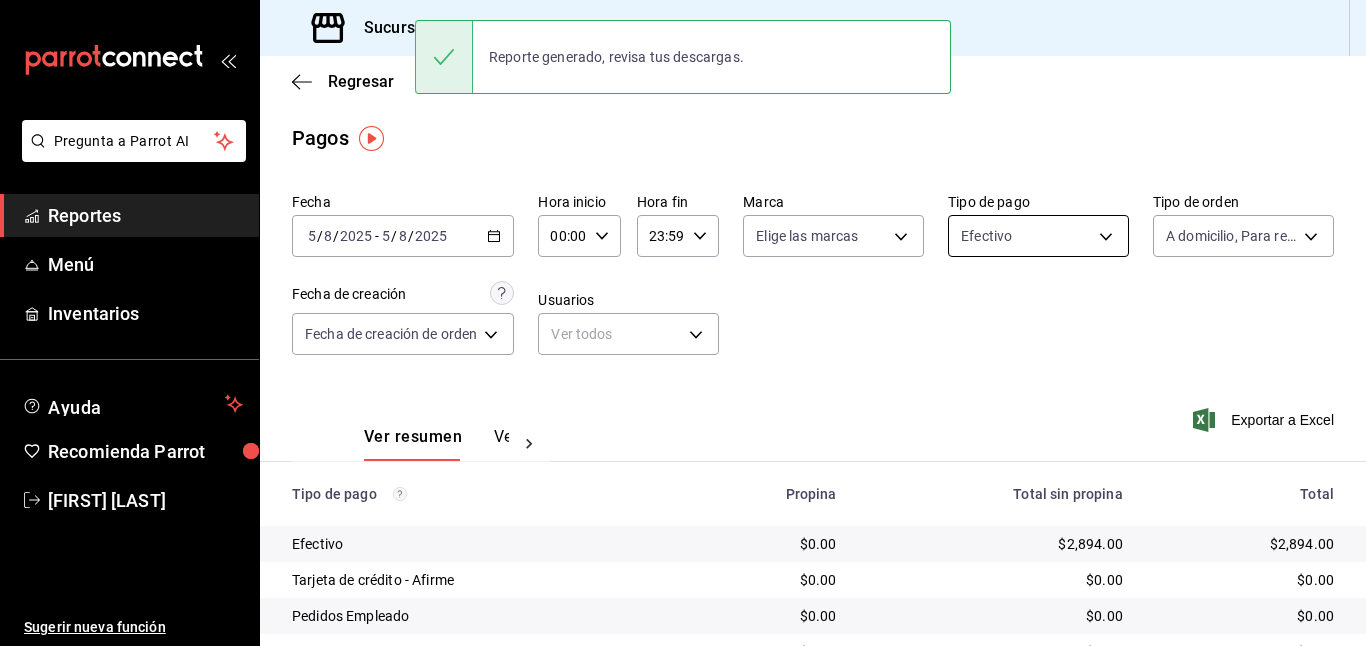 click on "Pregunta a Parrot AI Reportes   Menú   Inventarios   Ayuda Recomienda Parrot   [FIRST] [LAST]   Sugerir nueva función   Sucursal: El Chino Carnes Asadas (Terranova) Regresar Pagos Fecha [DATE] [DATE] - [DATE] [DATE] Hora inicio [TIME] Hora inicio Hora fin [TIME] Hora fin Marca Elige las marcas Tipo de pago Efectivo [UUID] Tipo de orden A domicilio, Para recoger, Para llevar [UUID],[UUID],[UUID] Fecha de creación   Fecha de creación de orden ORDER Usuarios Ver todos null Ver resumen Ver pagos Exportar a Excel Tipo de pago   Propina Total sin propina Total Efectivo $0.00 $2,894.00 $2,894.00 Tarjeta de crédito - Afirme $0.00 $0.00 $0.00 Pedidos Empleado $0.00 $0.00 $0.00 Uber Eats $0.00 $0.00 $0.00 Rappi $0.00 $0.00 $0.00 Pay $0.00 $0.00 $0.00 Total $0.00 $2,894.00 $2,894.00 Reporte generado, revisa tus descargas. Pregunta a Parrot AI Reportes   Menú   Inventarios" at bounding box center [683, 323] 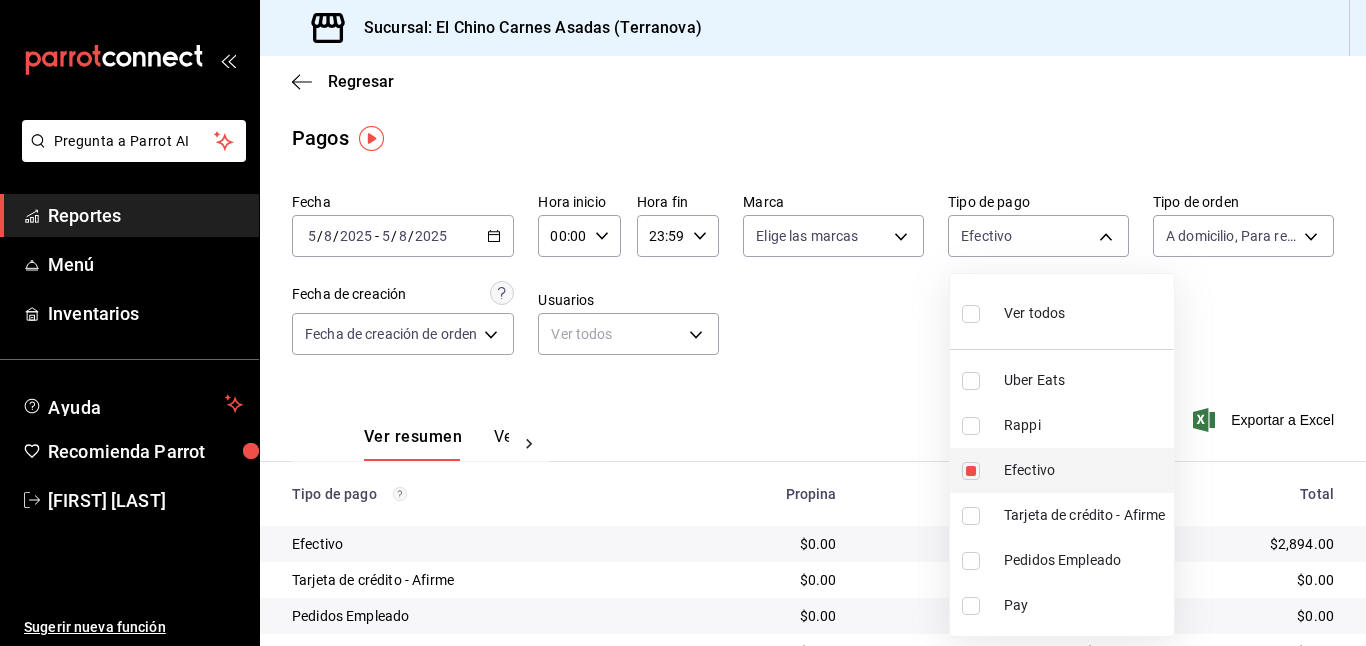 click at bounding box center (971, 471) 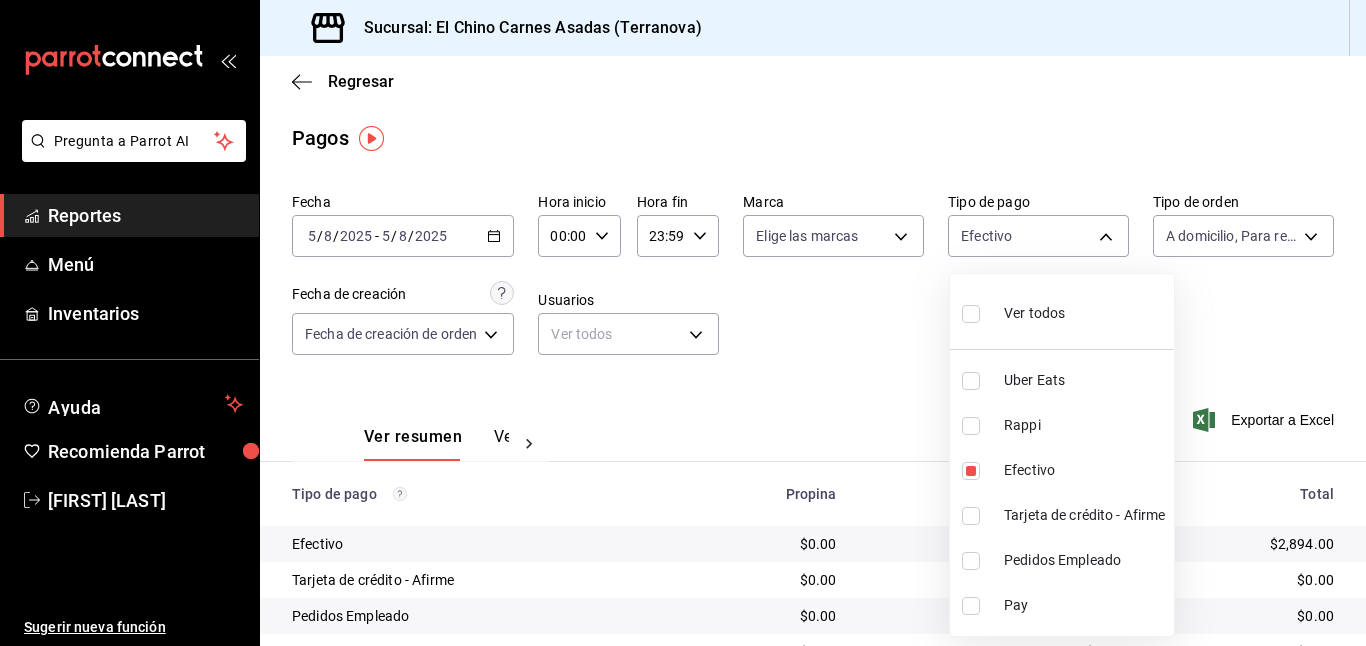 type 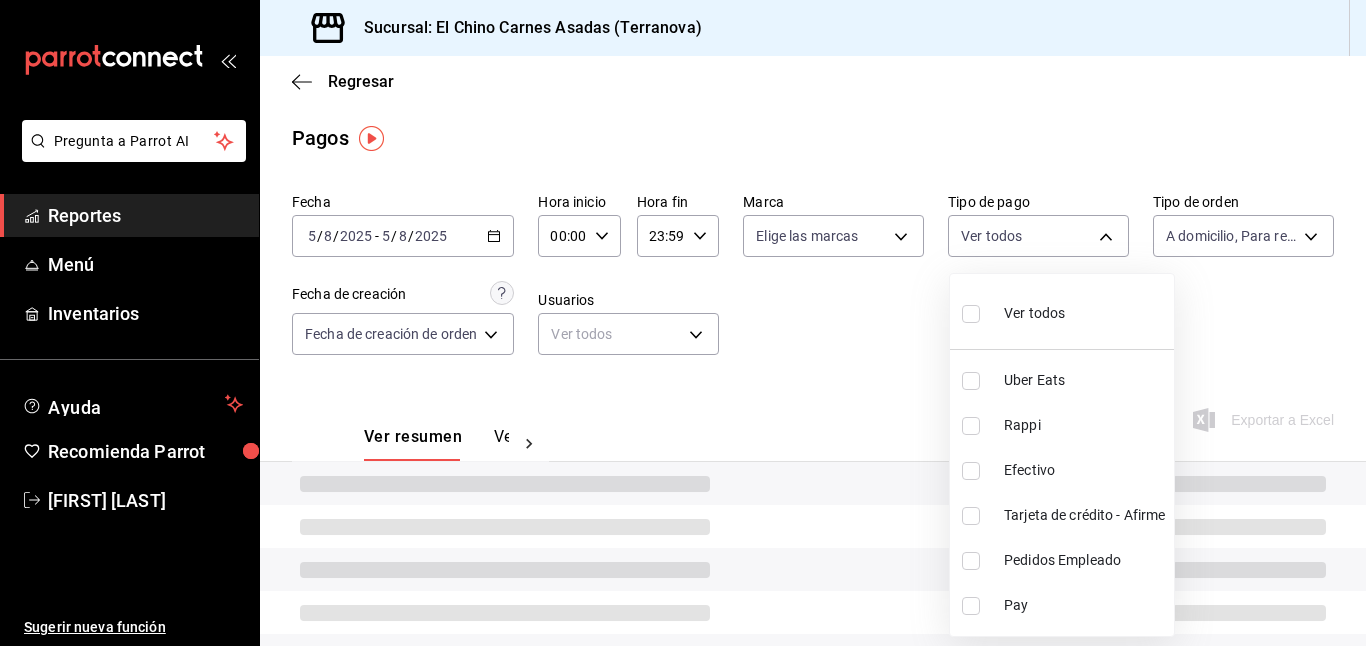 click at bounding box center [971, 426] 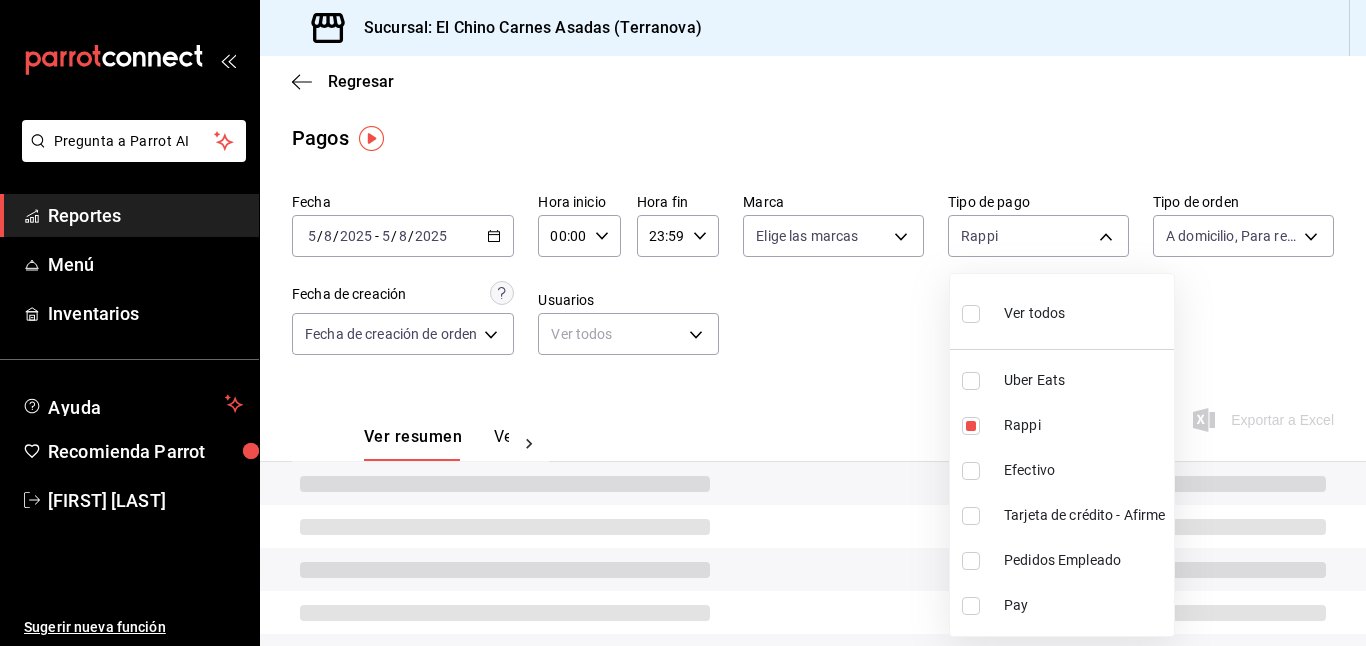 click on "Uber Eats" at bounding box center (1062, 380) 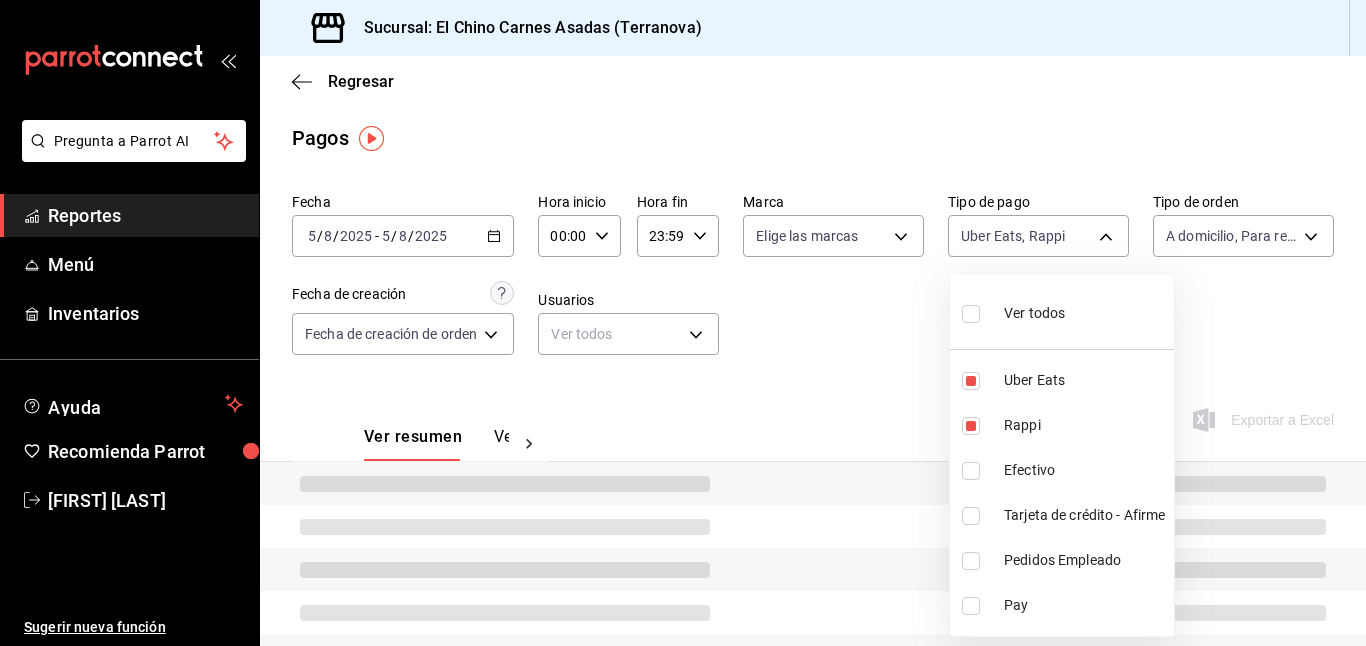 click at bounding box center [683, 323] 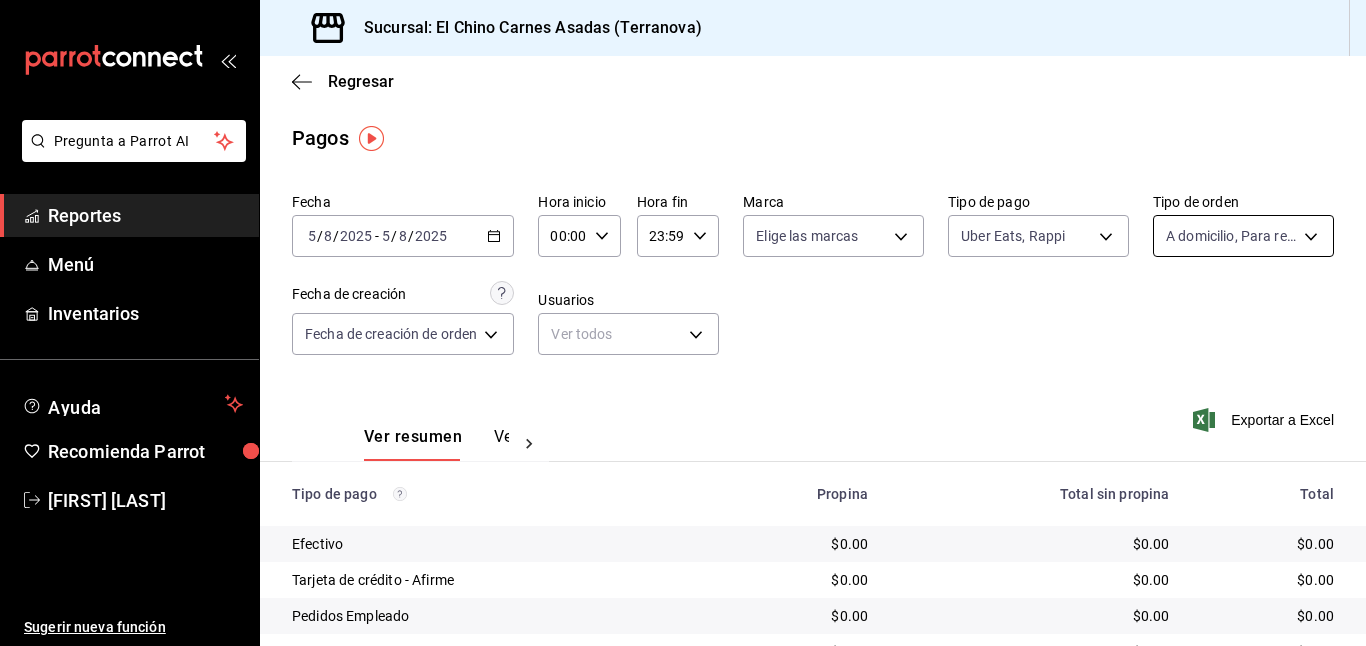 click on "Pregunta a Parrot AI Reportes   Menú   Inventarios   Ayuda Recomienda Parrot   [FIRST] [LAST]   Sugerir nueva función   Sucursal: El Chino Carnes Asadas (Terranova) Regresar Pagos Fecha [DATE] [DATE] - [DATE] [DATE] Hora inicio [TIME] Hora inicio Hora fin [TIME] Hora fin Marca Elige las marcas Tipo de pago Uber Eats, Rappi [UUID],[UUID] Tipo de orden A domicilio, Para recoger, Para llevar [UUID],[UUID],[UUID] Fecha de creación   Fecha de creación de orden ORDER Usuarios Ver todos null Ver resumen Ver pagos Exportar a Excel Tipo de pago   Propina Total sin propina Total Efectivo $0.00 $0.00 $0.00 Tarjeta de crédito - Afirme $0.00 $0.00 $0.00 Pedidos Empleado $0.00 $0.00 $0.00 Uber Eats $0.00 $0.00 $0.00 Rappi $0.00 $0.00 $0.00 Pay $0.00 $0.00 $0.00 Total $0.00 $0.00 $0.00 Pregunta a Parrot AI Reportes   Menú   Inventarios   Ayuda" at bounding box center [683, 323] 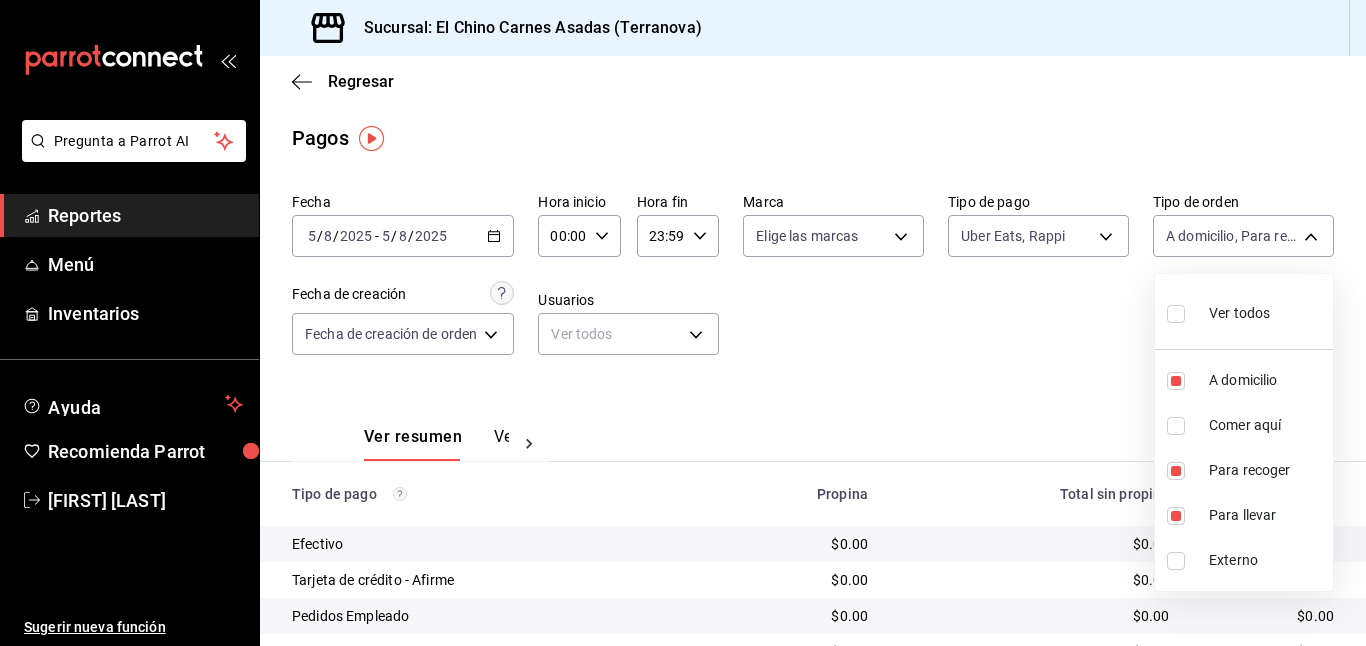 click on "Ver todos" at bounding box center [1218, 311] 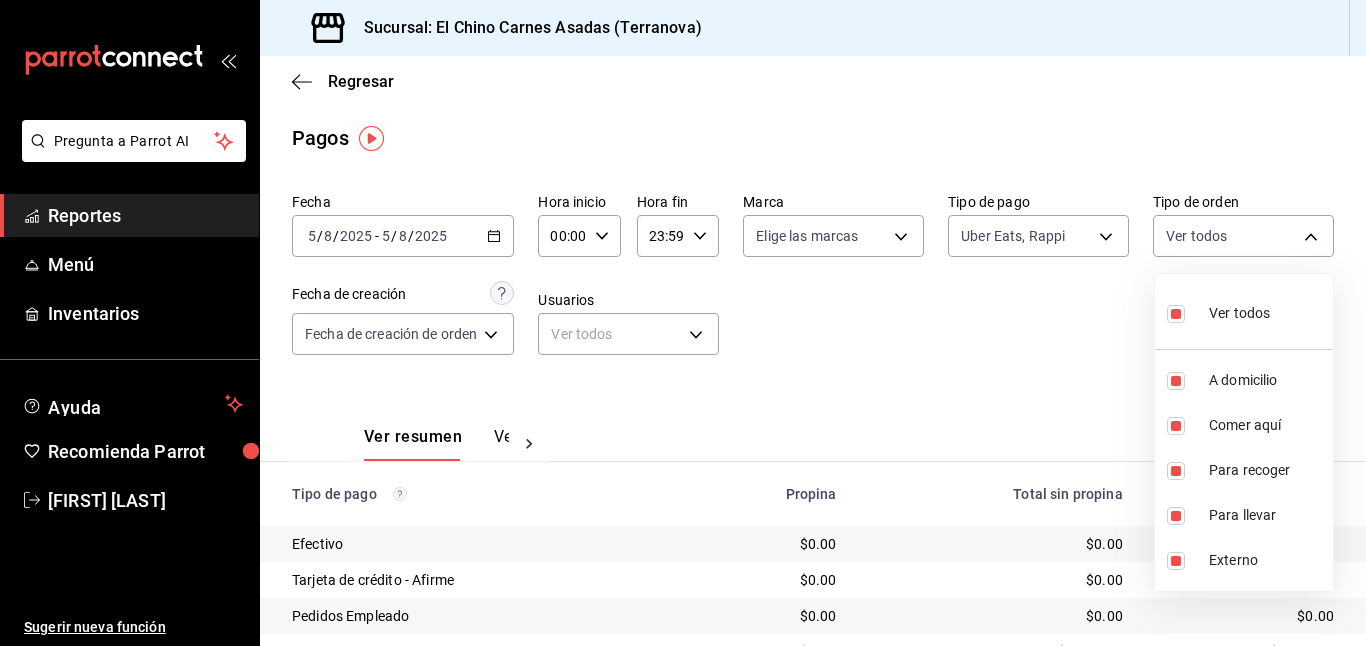 click at bounding box center [683, 323] 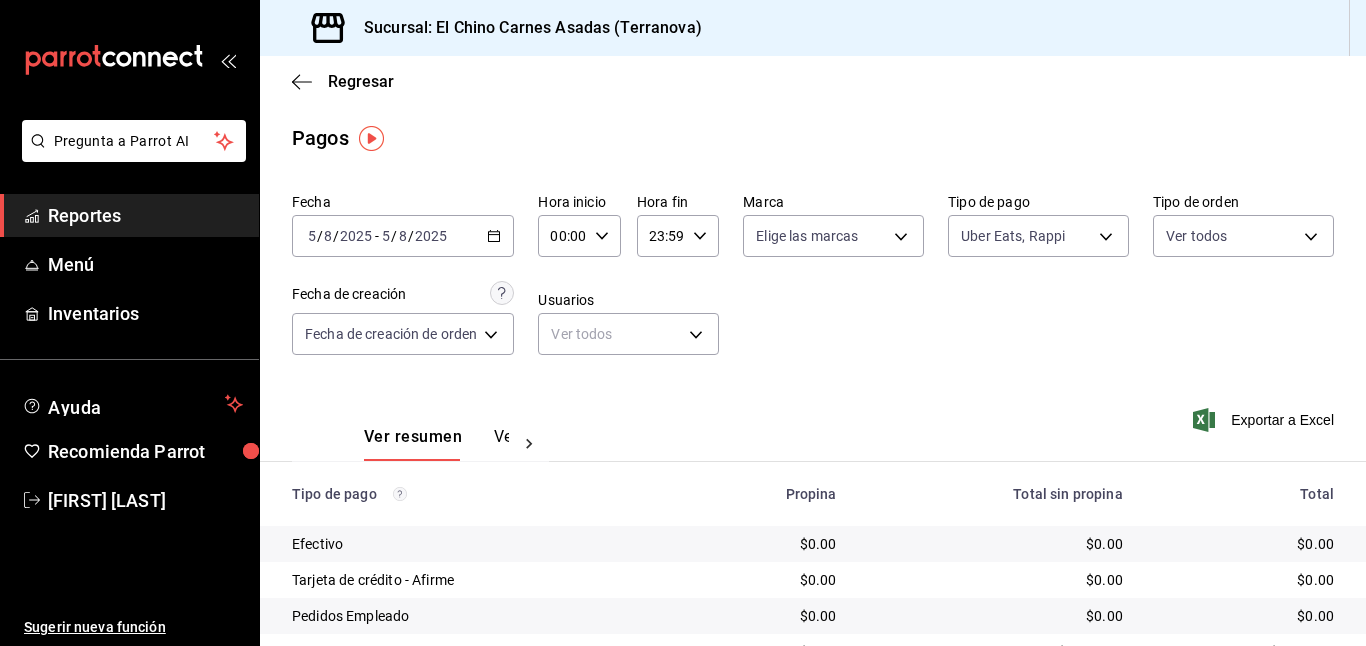 click 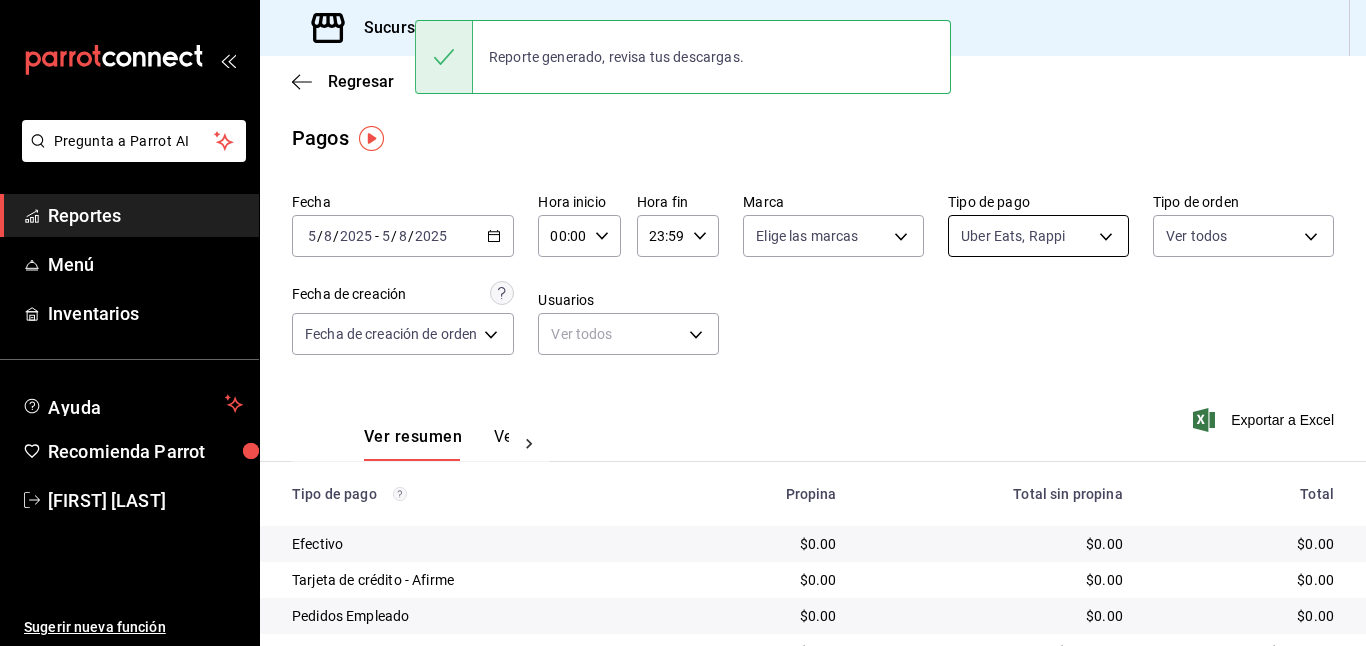 click on "Pregunta a Parrot AI Reportes   Menú   Inventarios   Ayuda Recomienda Parrot   [FIRST] [LAST]   Sugerir nueva función   Sucursal: El Chino Carnes Asadas (Terranova) Regresar Pagos Fecha [DATE] [DATE] - [DATE] [DATE] Hora inicio [TIME] Hora inicio Hora fin [TIME] Hora fin Marca Elige las marcas Tipo de pago Uber Eats, Rappi [UUID],[UUID] Tipo de orden Ver todos [UUID],[UUID],[UUID],[UUID],EXTERNAL Fecha de creación   Fecha de creación de orden ORDER Usuarios Ver todos null Ver resumen Ver pagos Exportar a Excel Tipo de pago   Propina Total sin propina Total Efectivo $0.00 $0.00 $0.00 Tarjeta de crédito - Afirme $0.00 $0.00 $0.00 Pedidos Empleado $0.00 $0.00 $0.00 Uber Eats $0.00 $4,587.00 $4,587.00 Rappi $0.00 $0.00 $0.00 Pay $0.00 $0.00 $0.00 Total $0.00 $4,587.00 $4,587.00 Pregunta a Parrot AI Reportes" at bounding box center (683, 323) 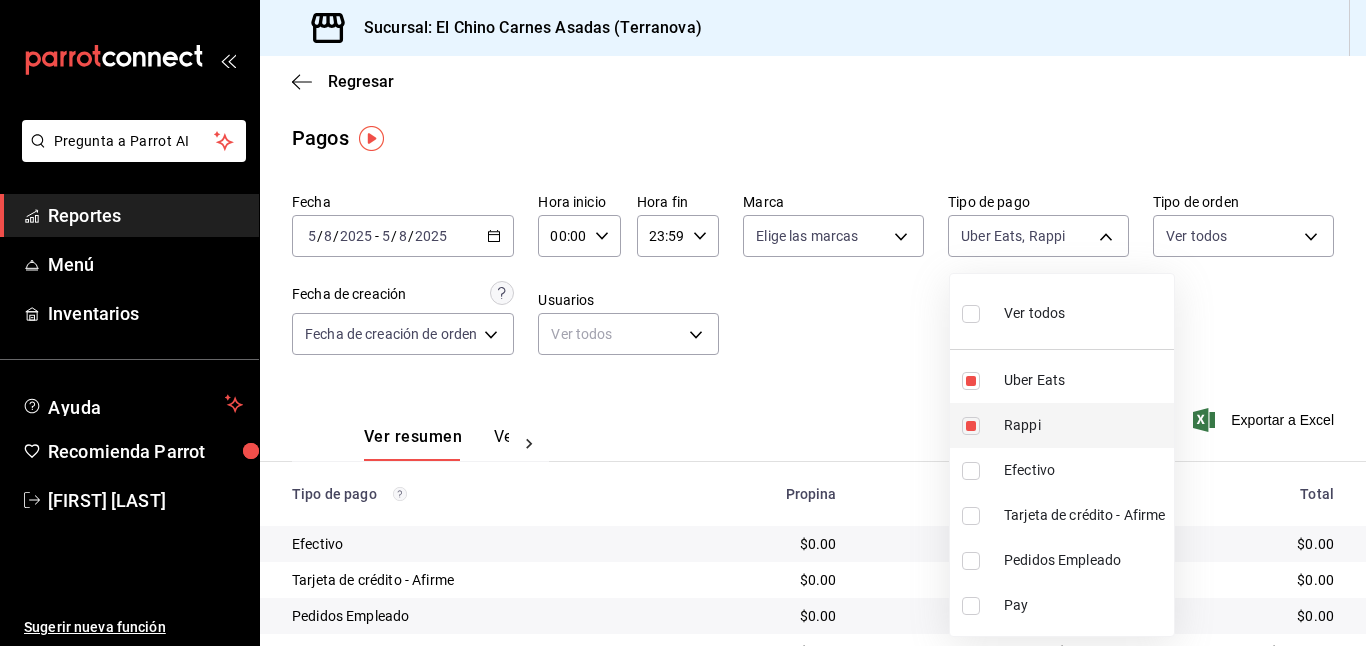 click at bounding box center [971, 426] 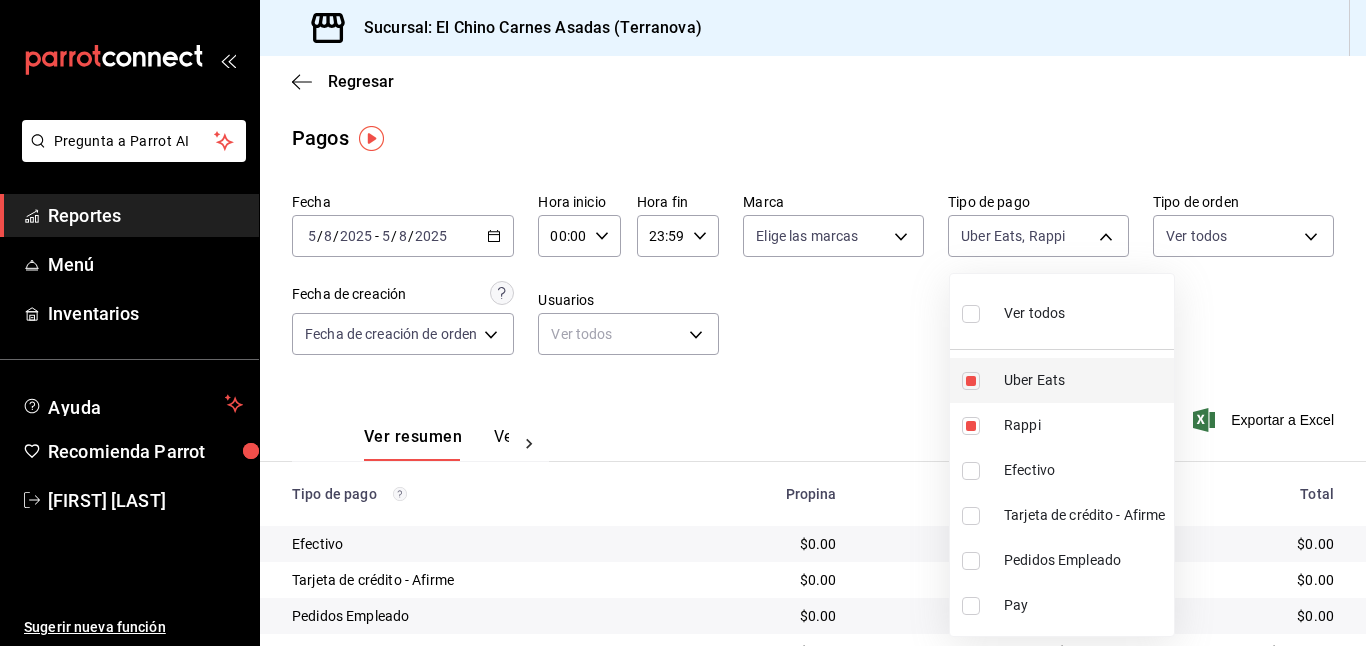 type on "067e2e58-163f-431b-a29b-4254b34a315f" 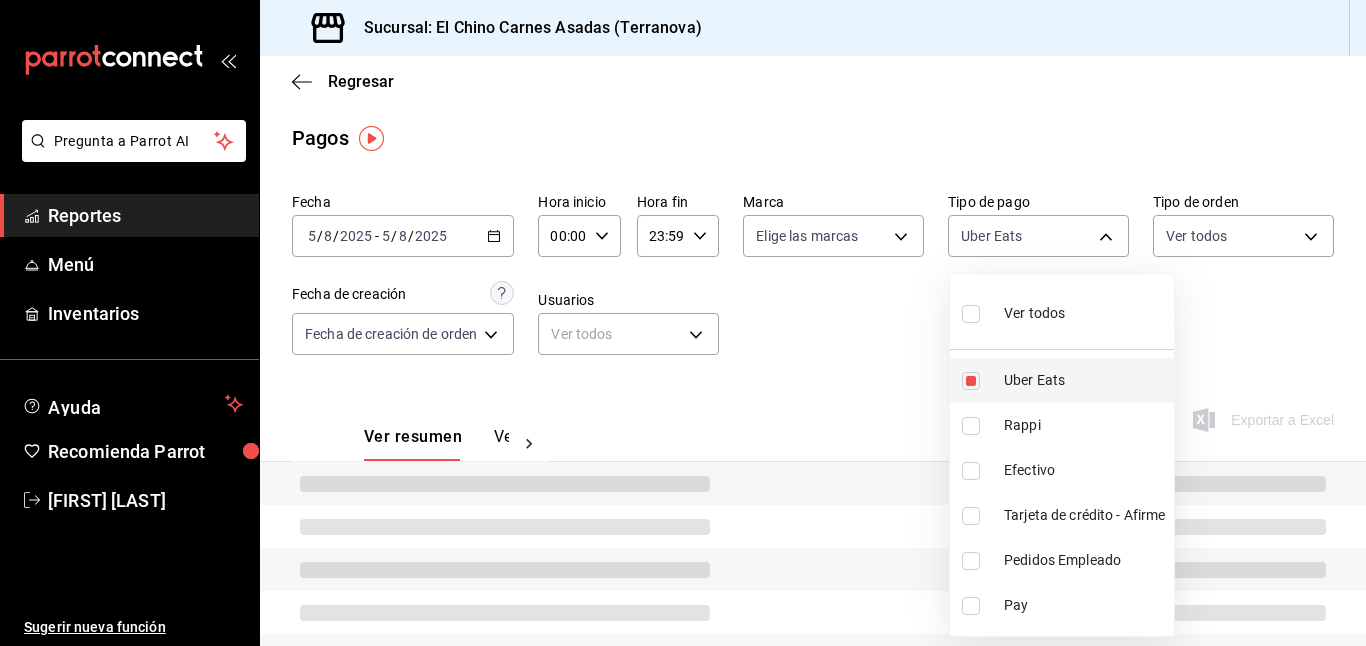 click at bounding box center [971, 381] 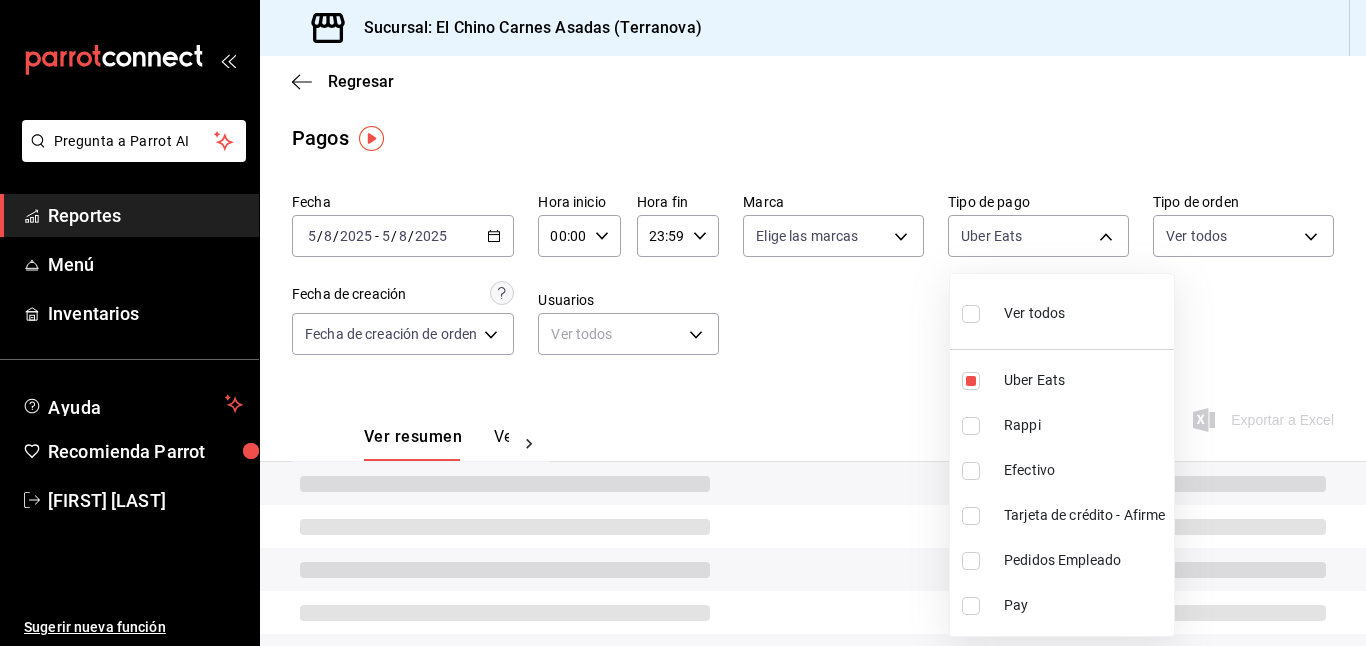 type 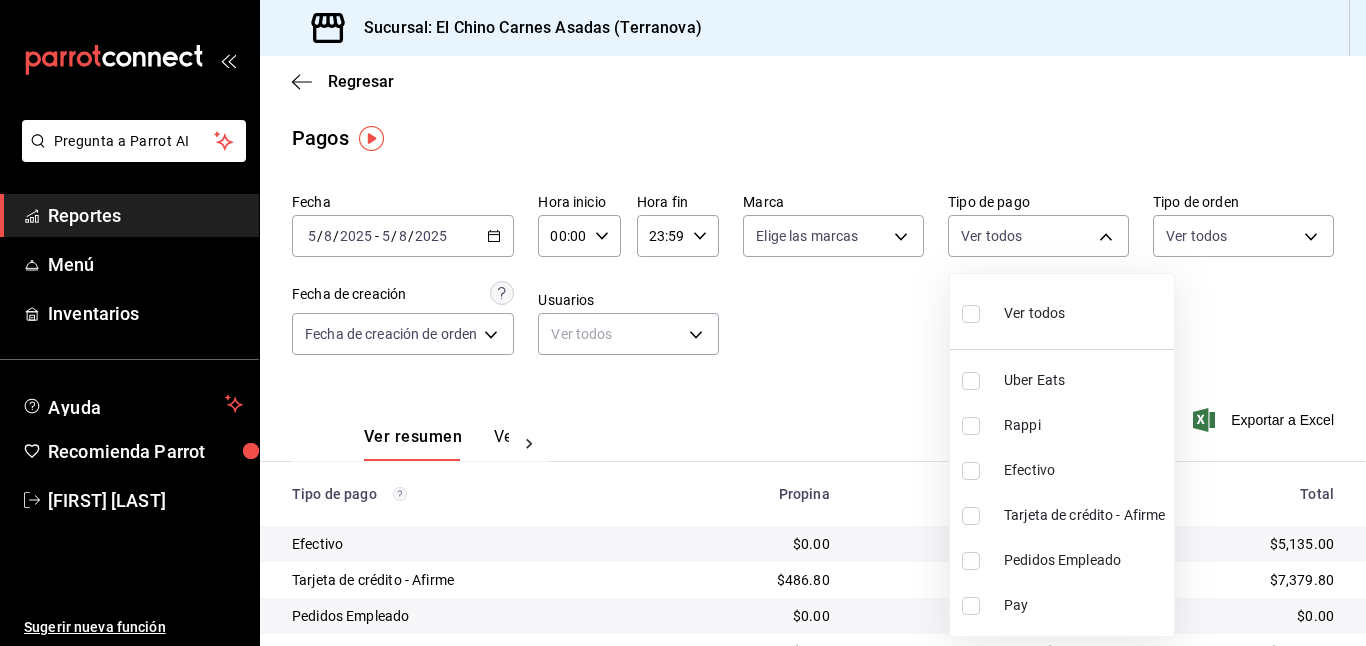 click at bounding box center (971, 516) 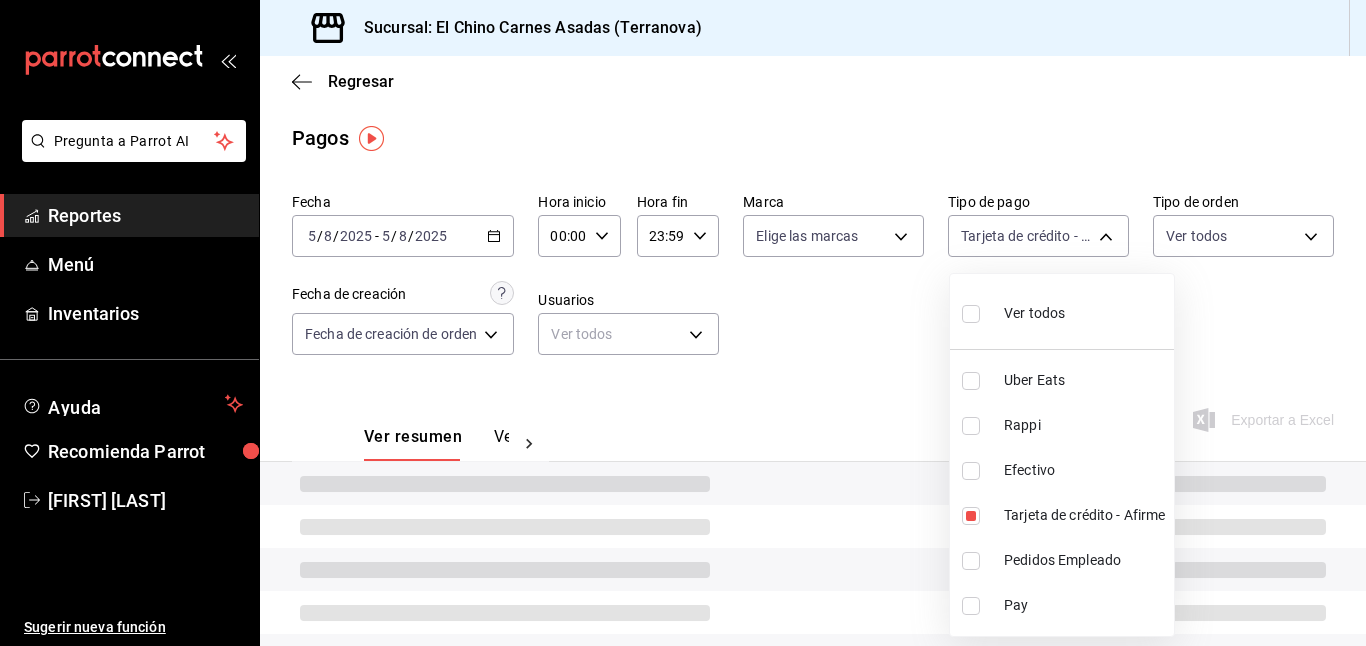 click at bounding box center [683, 323] 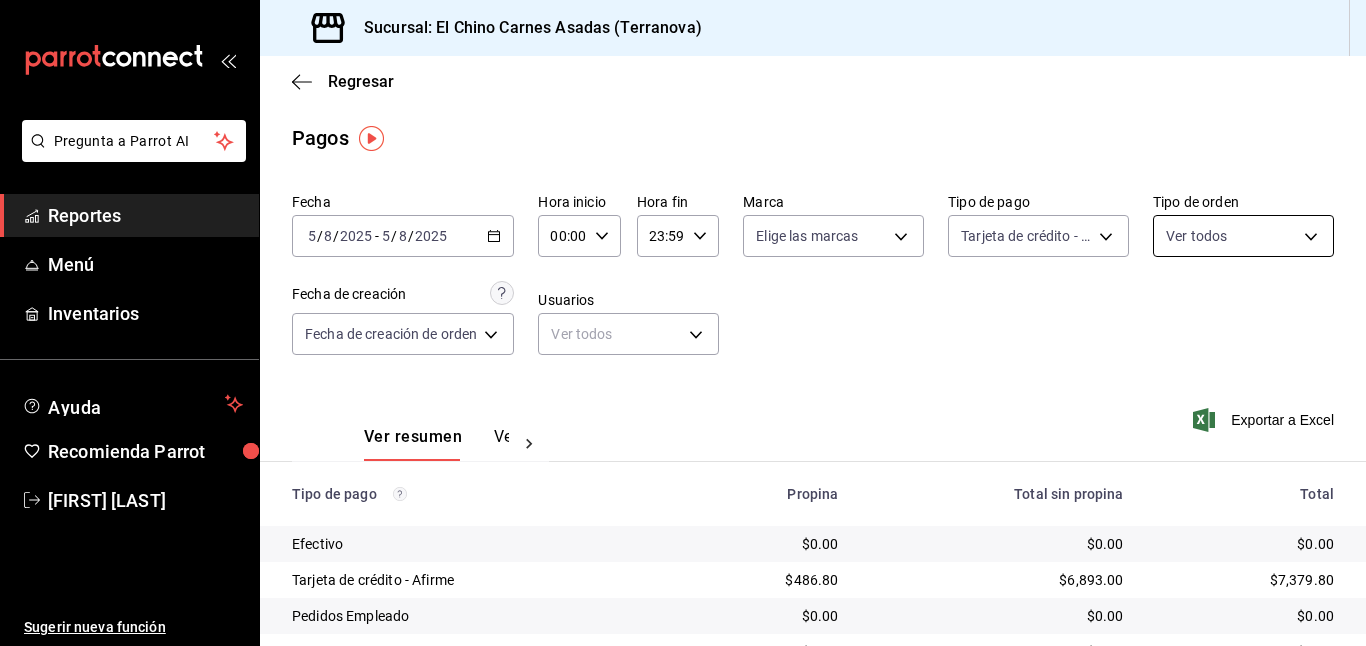 click on "Pregunta a Parrot AI Reportes   Menú   Inventarios   Ayuda Recomienda Parrot   [FIRST] [LAST]   Sugerir nueva función   Sucursal: El Chino Carnes Asadas (Terranova) Regresar Pagos Fecha [DATE] [DATE] - [DATE] [DATE] Hora inicio [TIME] Hora inicio Hora fin [TIME] Hora fin Marca Elige las marcas Tipo de pago Tarjeta de crédito - Afirme [UUID] Tipo de orden Ver todos [UUID],[UUID],[UUID],[UUID],EXTERNAL Fecha de creación   Fecha de creación de orden ORDER Usuarios Ver todos null Ver resumen Ver pagos Exportar a Excel Tipo de pago   Propina Total sin propina Total Efectivo $0.00 $0.00 $0.00 Tarjeta de crédito - Afirme $486.80 $6,893.00 $7,379.80 Pedidos Empleado $0.00 $0.00 $0.00 Uber Eats $0.00 $0.00 $0.00 Rappi $0.00 $0.00 $0.00 Pay $0.00 $0.00 $0.00 Total $486.80 $6,893.00 $7,379.80 Pregunta a Parrot AI Reportes   Menú   Inventarios" at bounding box center [683, 323] 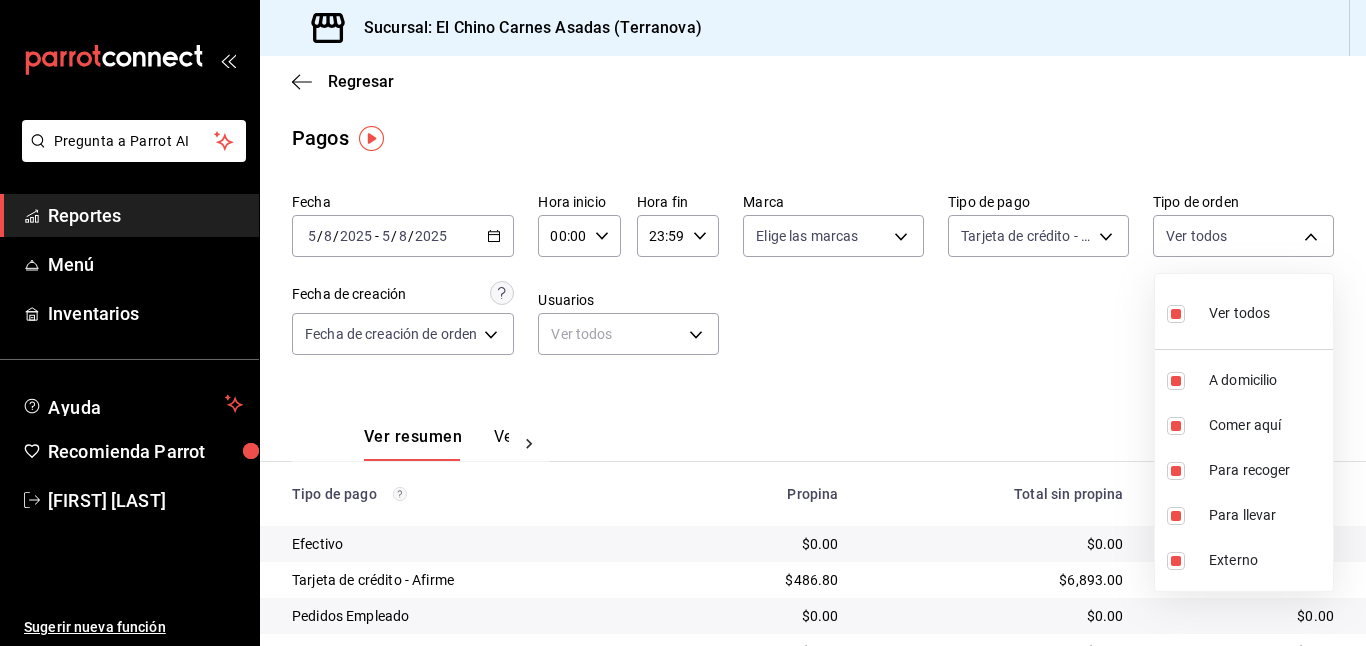 click on "Ver todos" at bounding box center (1218, 311) 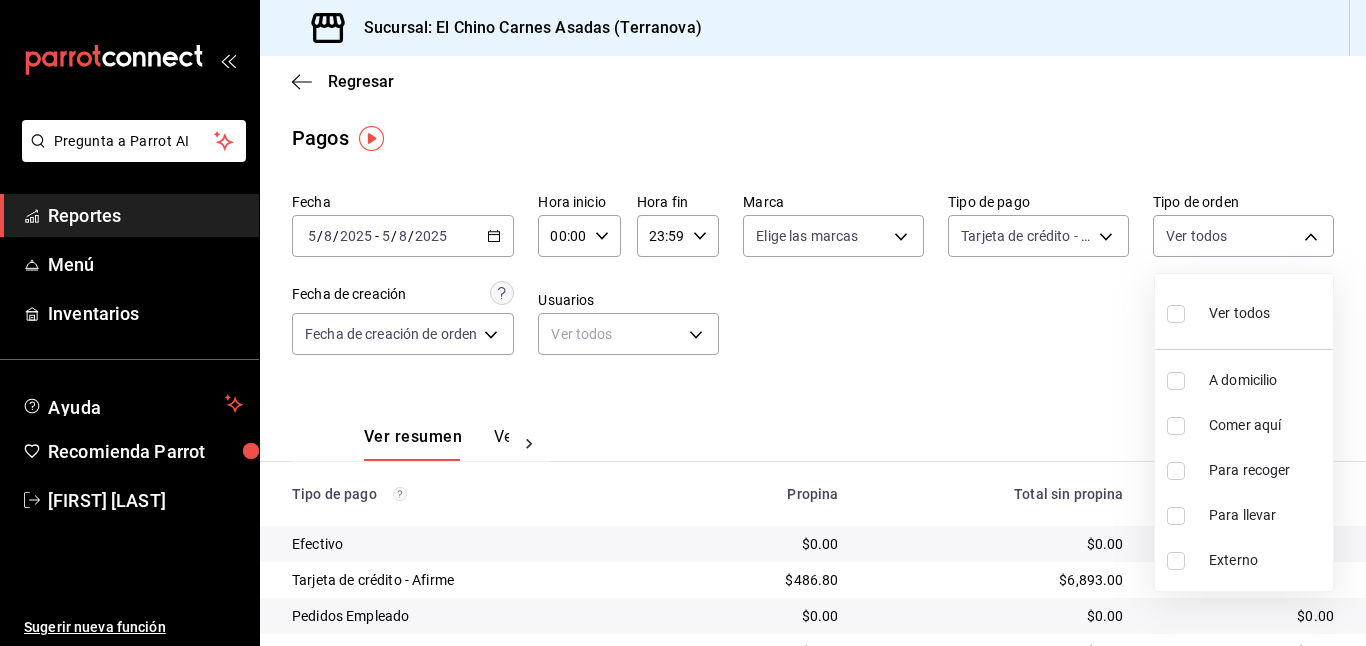click at bounding box center (1176, 426) 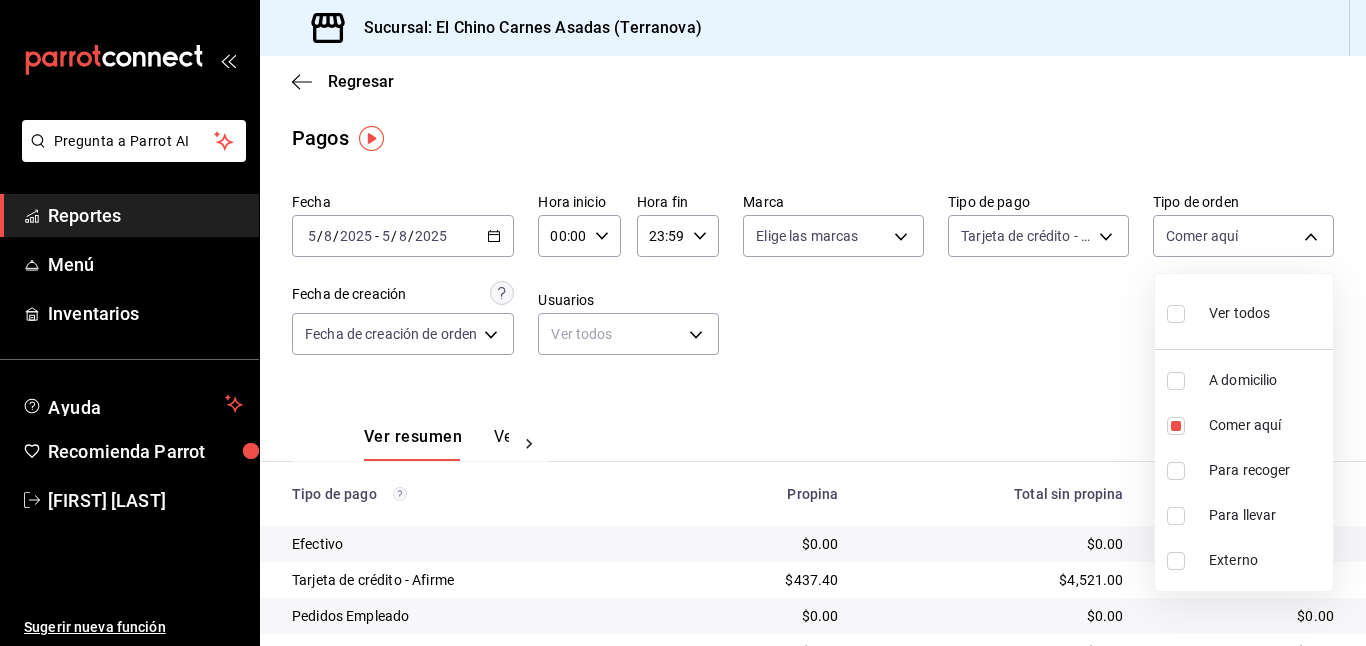 click at bounding box center (683, 323) 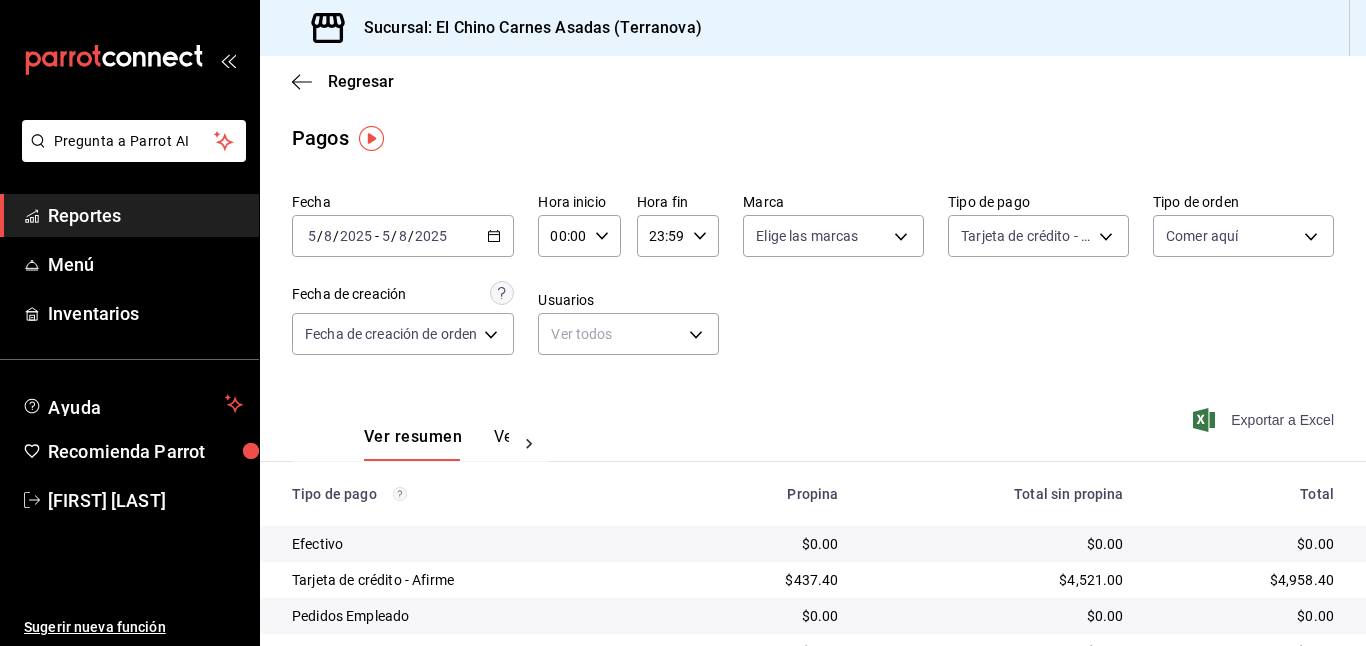click on "Exportar a Excel" at bounding box center (1265, 420) 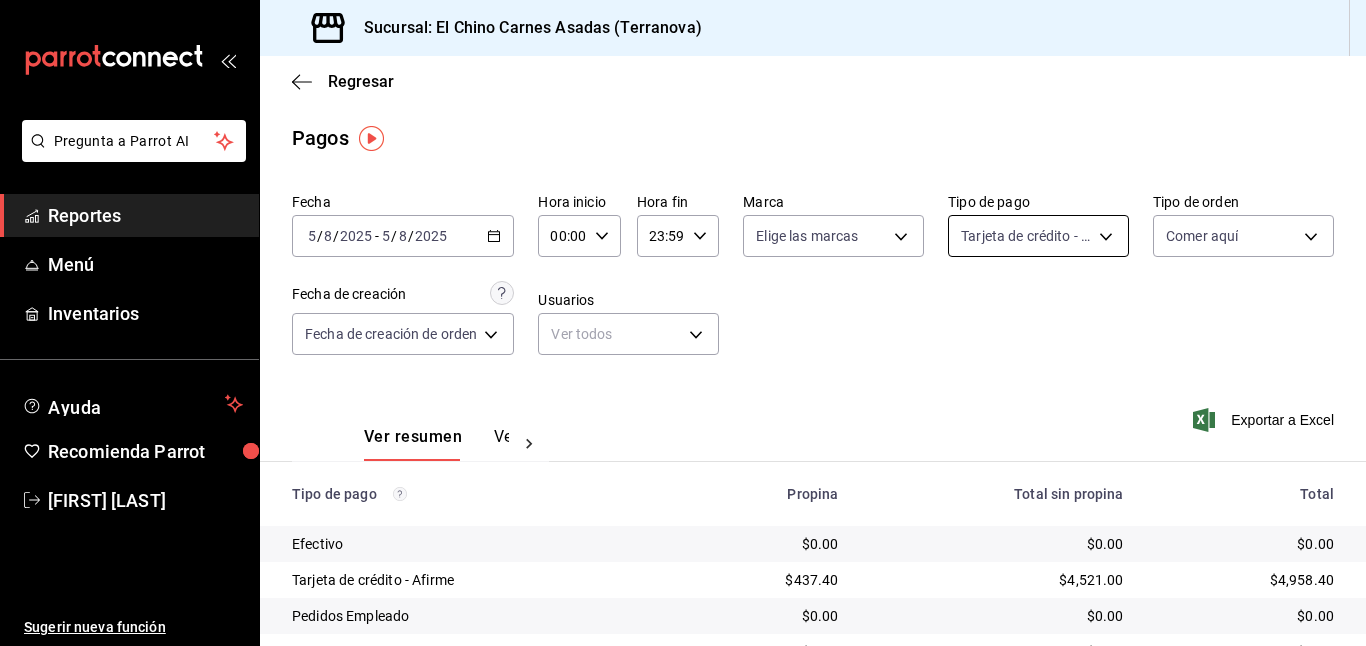 click on "Pregunta a Parrot AI Reportes   Menú   Inventarios   Ayuda Recomienda Parrot   [FIRST] [LAST]   Sugerir nueva función   Sucursal: El Chino Carnes Asadas (Terranova) Regresar Pagos Fecha [DATE] [DATE] - [DATE] [DATE] Hora inicio [TIME] Hora inicio Hora fin [TIME] Hora fin Marca Elige las marcas Tipo de pago Tarjeta de crédito - Afirme [UUID] Tipo de orden Comer aquí [UUID] Fecha de creación   Fecha de creación de orden ORDER Usuarios Ver todos null Ver resumen Ver pagos Exportar a Excel Tipo de pago   Propina Total sin propina Total Efectivo $0.00 $0.00 $0.00 Tarjeta de crédito - Afirme $437.40 $4,521.00 $4,958.40 Pedidos Empleado $0.00 $0.00 $0.00 Uber Eats $0.00 $0.00 $0.00 Rappi $0.00 $0.00 $0.00 Pay $0.00 $0.00 $0.00 Total $437.40 $4,521.00 $4,958.40 Pregunta a Parrot AI Reportes   Menú   Inventarios   Ayuda Recomienda Parrot   [FIRST] [LAST]   Sugerir nueva función   GANA 1 MES GRATIS EN TU SUSCRIPCIÓN AQUÍ" at bounding box center [683, 323] 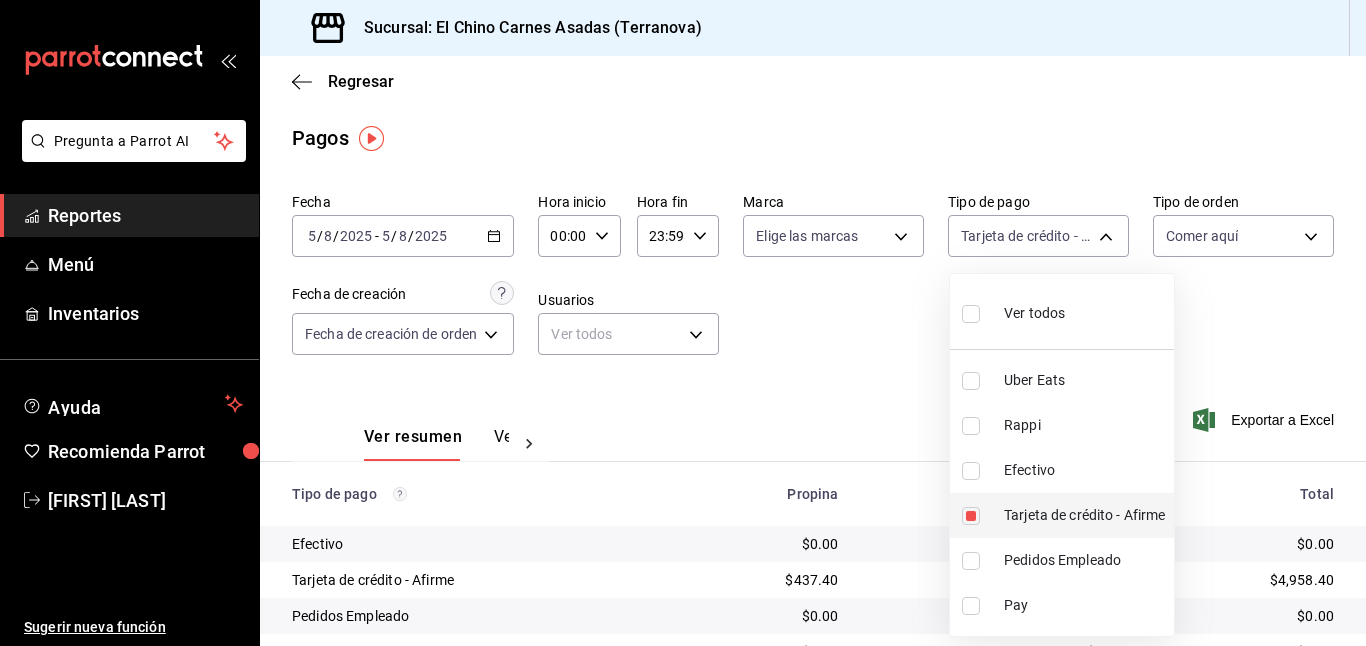 click at bounding box center [971, 516] 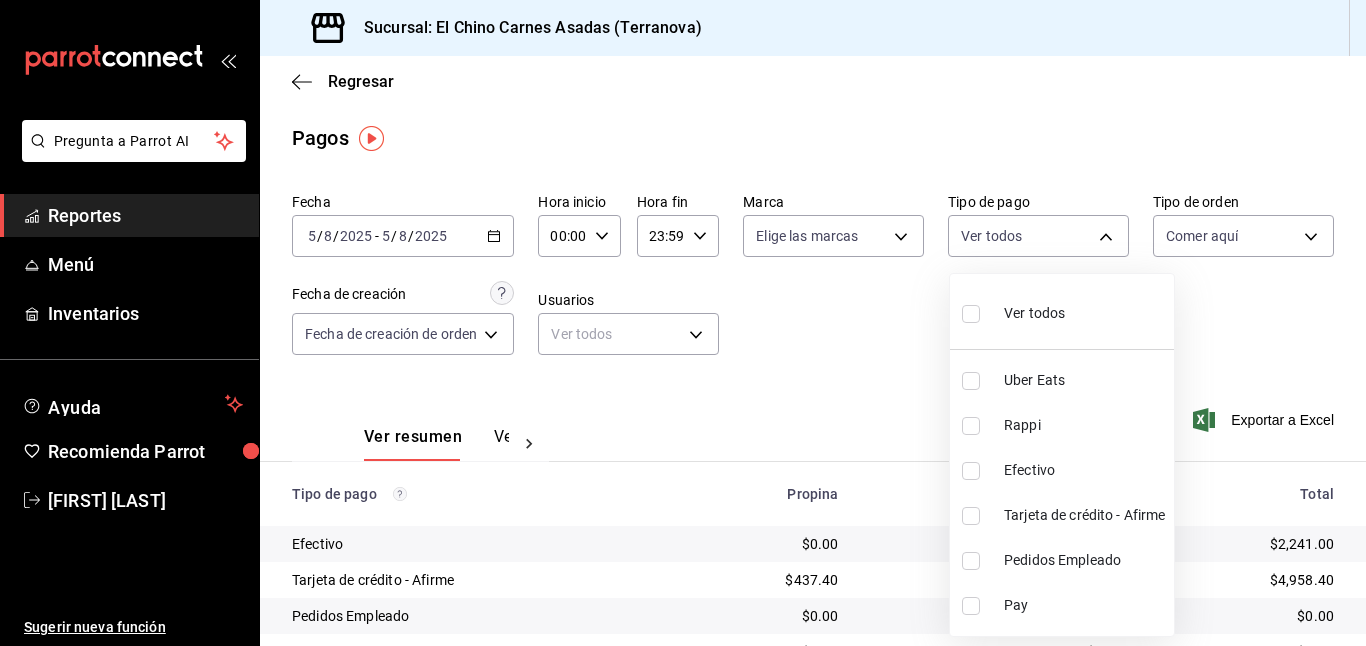 click on "Efectivo" at bounding box center [1062, 470] 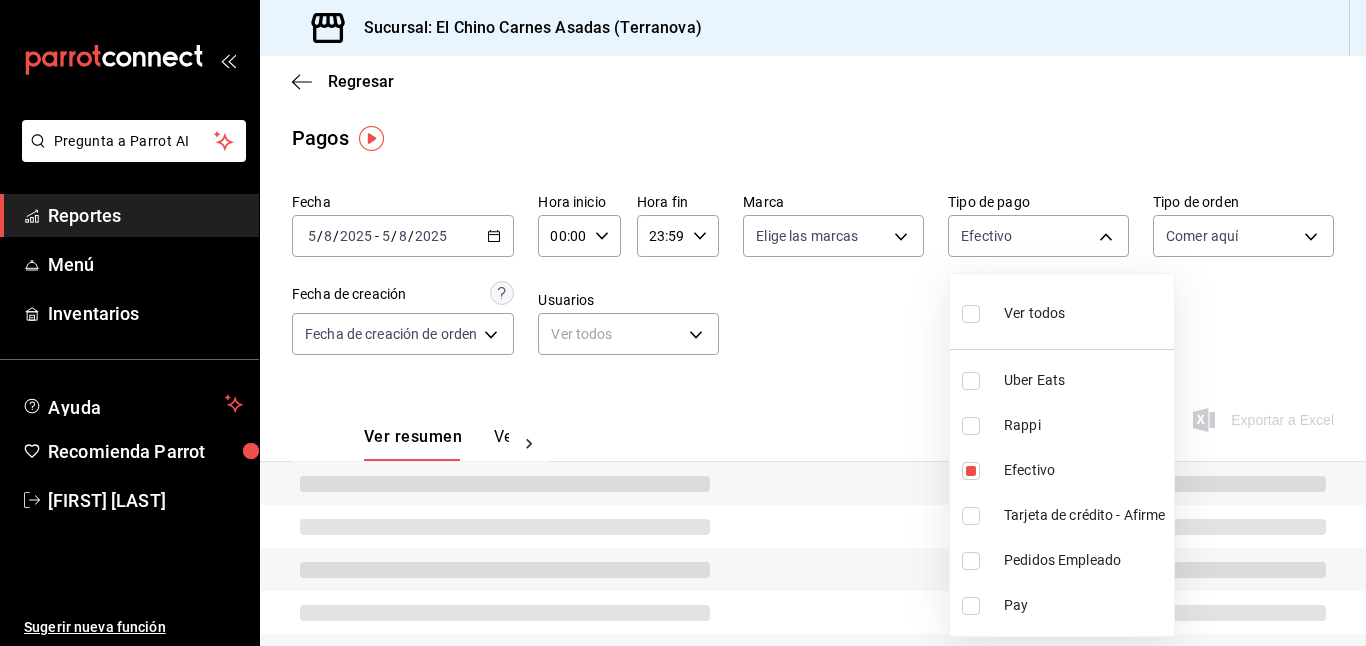click at bounding box center [683, 323] 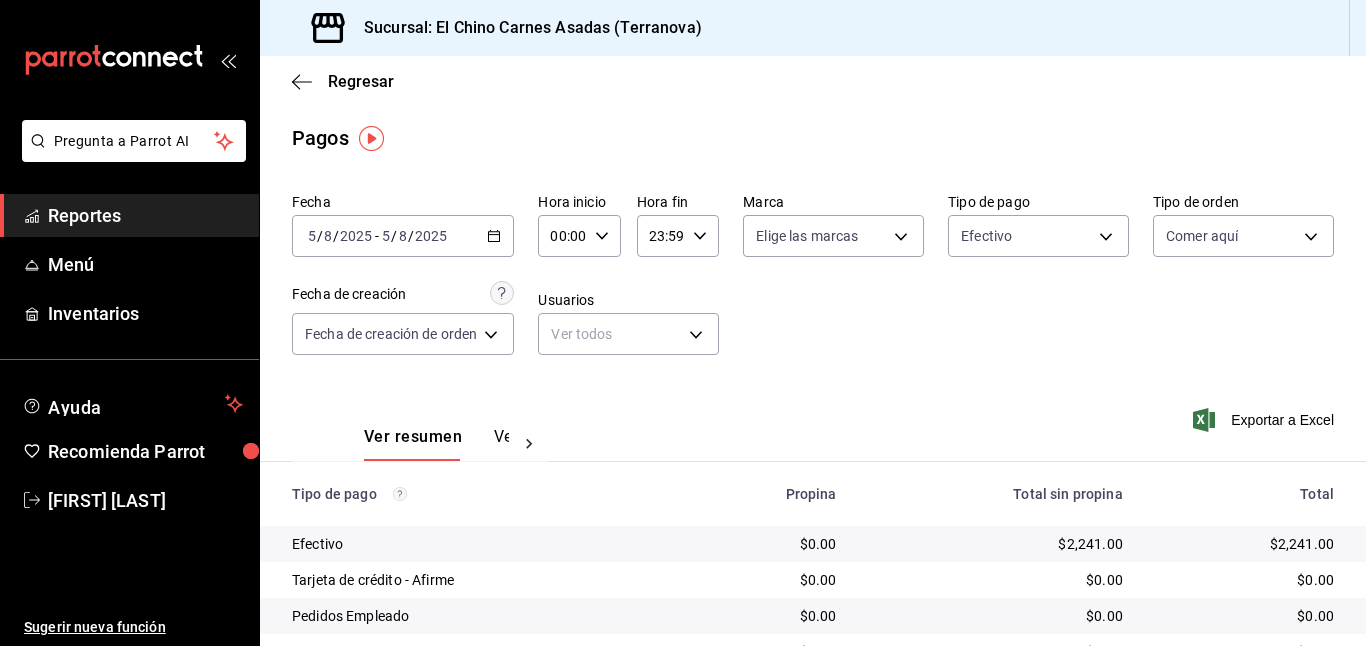 click 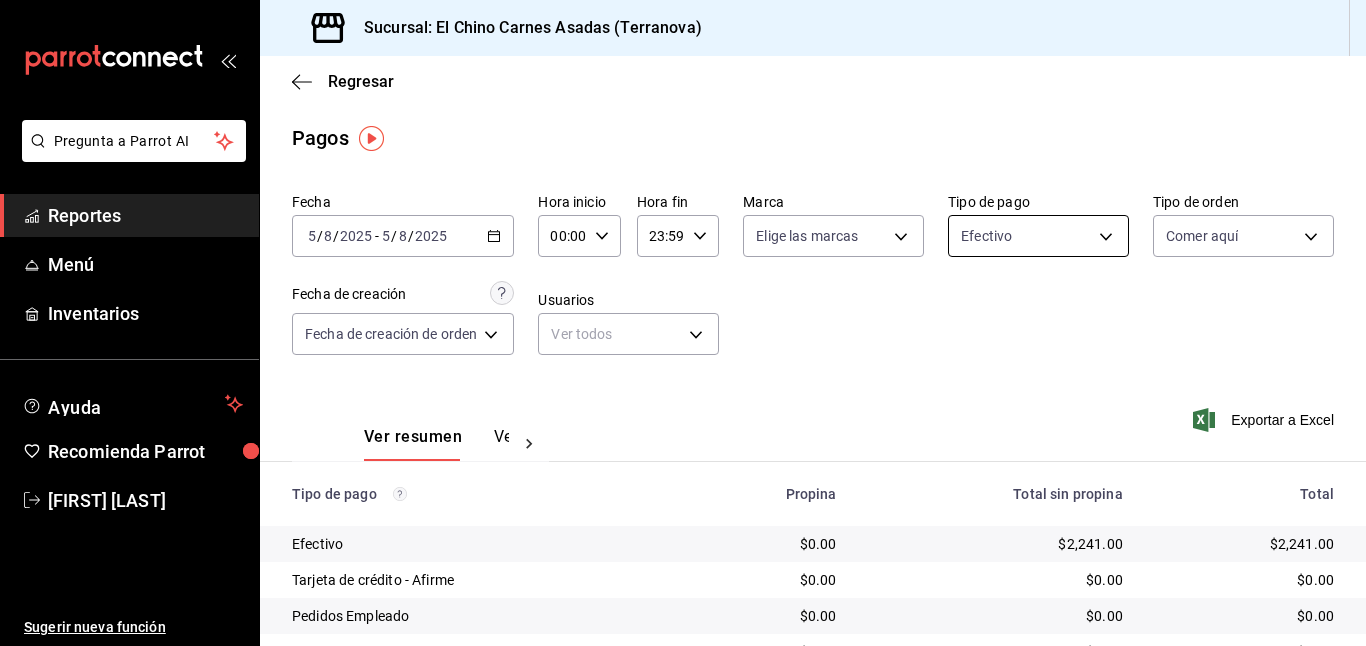 click on "Pregunta a Parrot AI Reportes   Menú   Inventarios   Ayuda Recomienda Parrot   [FIRST] [LAST]   Sugerir nueva función   Sucursal: El Chino Carnes Asadas (Terranova) Regresar Pagos Fecha [DATE] [DATE] - [DATE] [DATE] Hora inicio 00:00 Hora inicio Hora fin 23:59 Hora fin Marca Elige las marcas Tipo de pago Efectivo [UUID] Tipo de orden Comer aquí [UUID] Fecha de creación   Fecha de creación de orden ORDER Usuarios Ver todos null Ver resumen Ver pagos Exportar a Excel Tipo de pago   Propina Total sin propina Total Efectivo $0.00 $2,241.00 $2,241.00 Tarjeta de crédito - Afirme $0.00 $0.00 $0.00 Pedidos Empleado $0.00 $0.00 $0.00 Uber Eats $0.00 $0.00 $0.00 Rappi $0.00 $0.00 $0.00 Pay $0.00 $0.00 $0.00 Total $0.00 $2,241.00 $2,241.00 Pregunta a Parrot AI Reportes   Menú   Inventarios   Ayuda Recomienda Parrot   [FIRST] [LAST]   Sugerir nueva función   GANA 1 MES GRATIS EN TU SUSCRIPCIÓN AQUÍ Ver video tutorial" at bounding box center [683, 323] 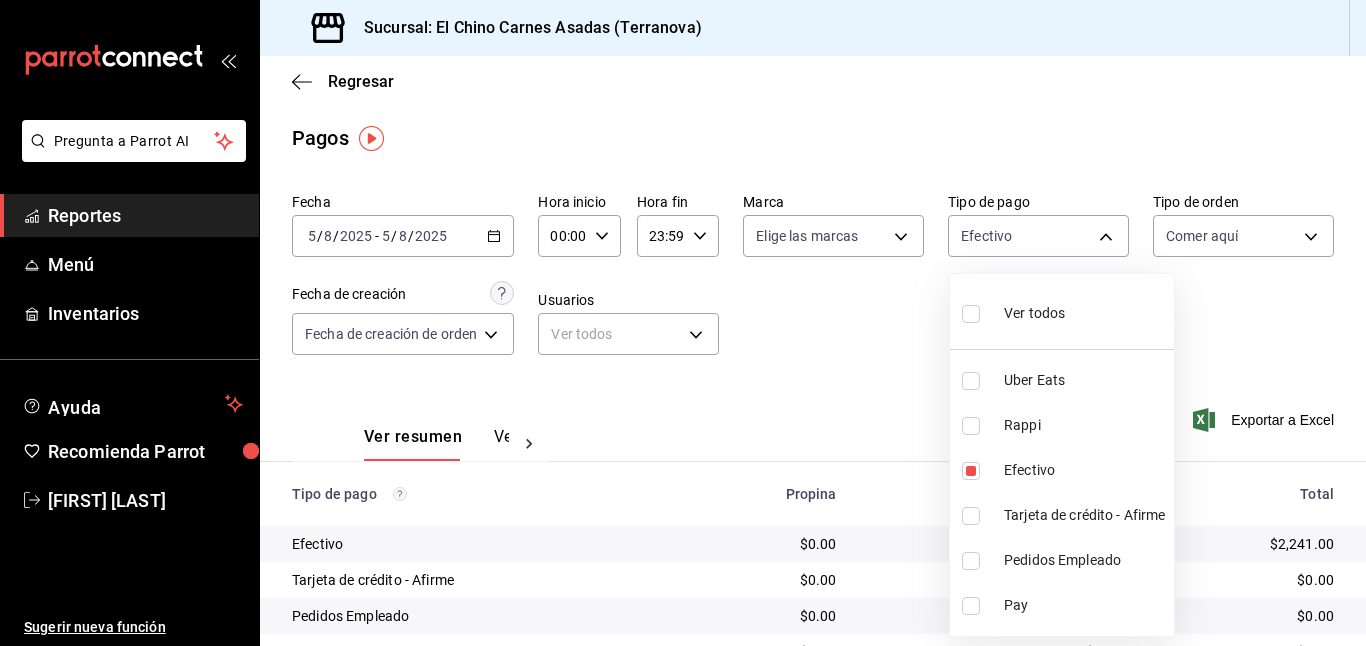 click on "Ver todos" at bounding box center [1013, 311] 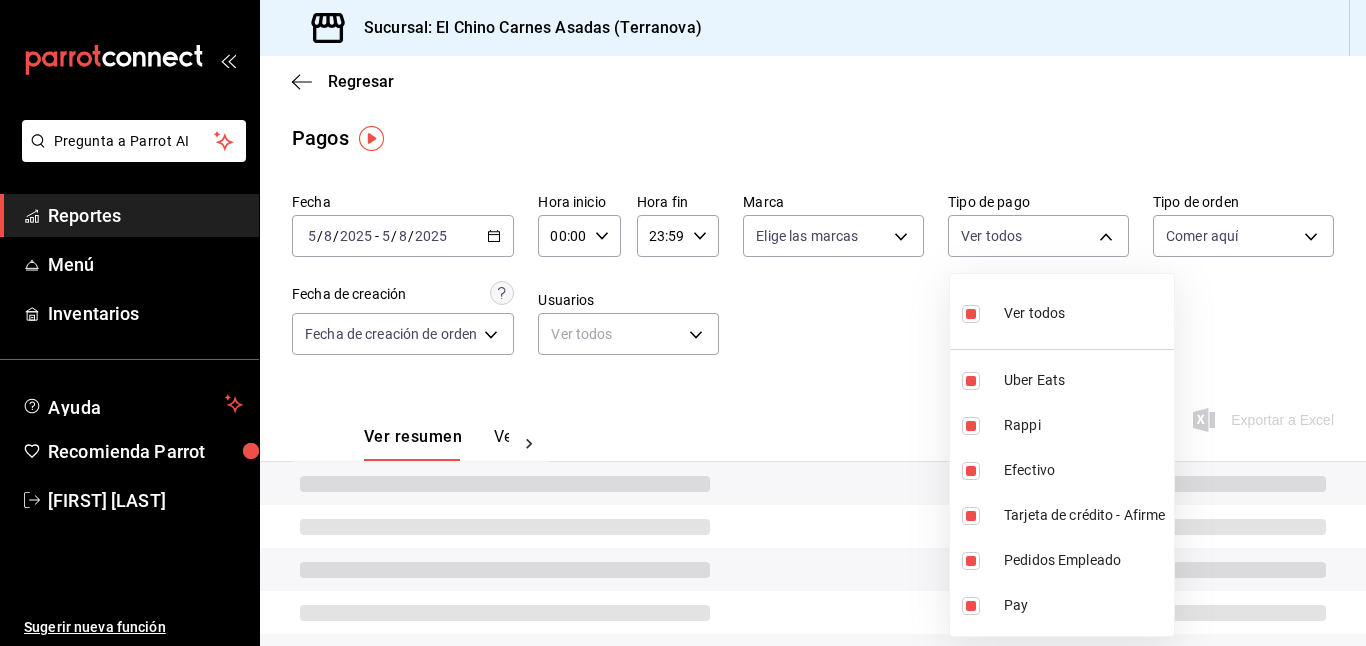 click at bounding box center (683, 323) 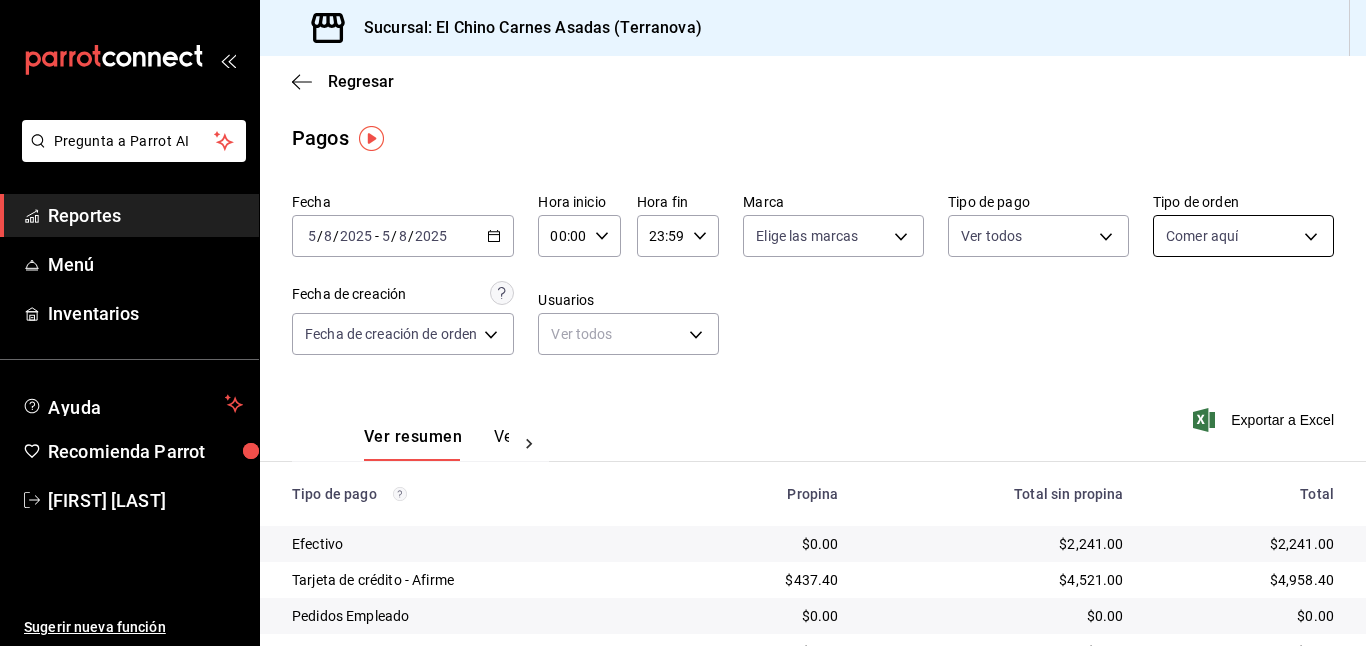 click on "Pregunta a Parrot AI Reportes   Menú   Inventarios   Ayuda Recomienda Parrot   [FIRST] [LAST]   Sugerir nueva función   Sucursal: El Chino Carnes Asadas (Terranova) Regresar Pagos Fecha [DATE] [DATE] - [DATE] [DATE] Hora inicio [TIME] Hora inicio Hora fin [TIME] Hora fin Marca Elige las marcas Tipo de pago Ver todos [UUID],[UUID],[UUID],[UUID],[UUID],[UUID] Tipo de orden Comer aquí [UUID] Fecha de creación   Fecha de creación de orden ORDER Usuarios Ver todos null Ver resumen Ver pagos Exportar a Excel Tipo de pago   Propina Total sin propina Total Efectivo $0.00 $2,241.00 $2,241.00 Tarjeta de crédito - Afirme $437.40 $4,521.00 $4,958.40 Pedidos Empleado $0.00 $0.00 $0.00 Uber Eats $0.00 $0.00 $0.00 Rappi $0.00 $0.00 $0.00 Pay $0.00 $0.00 $0.00 Total $437.40 $6,762.00" at bounding box center (683, 323) 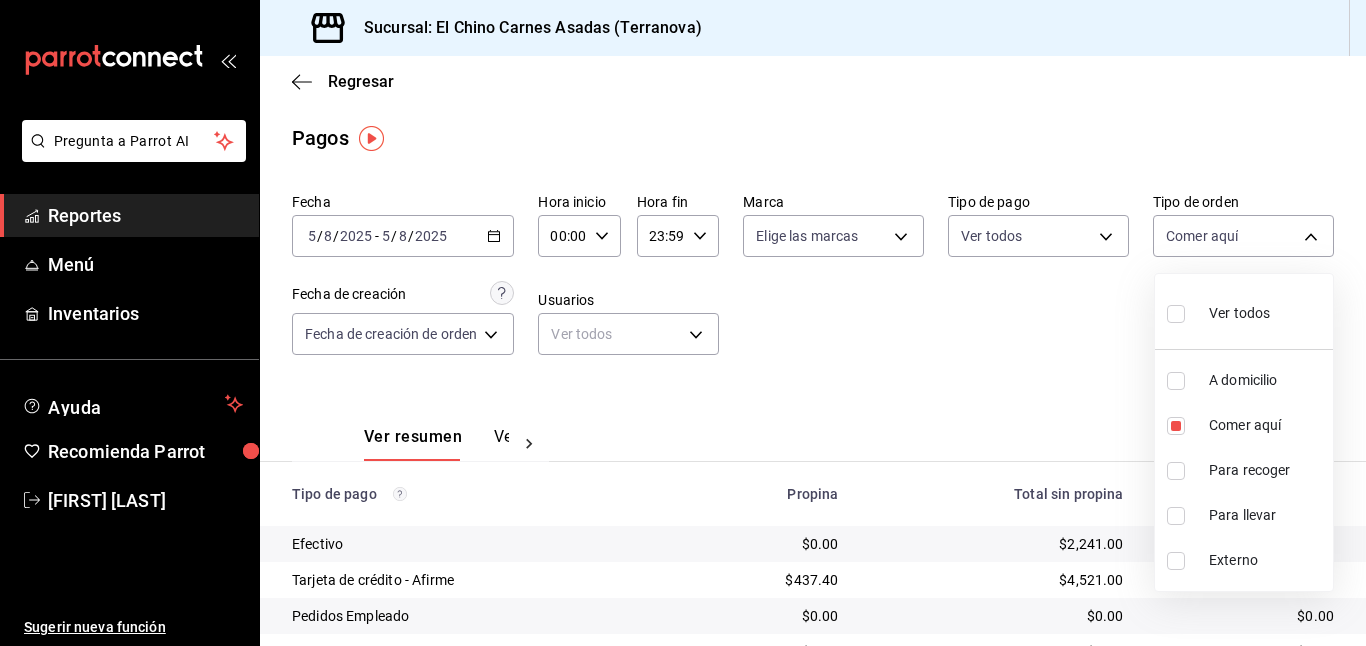 click at bounding box center (1176, 314) 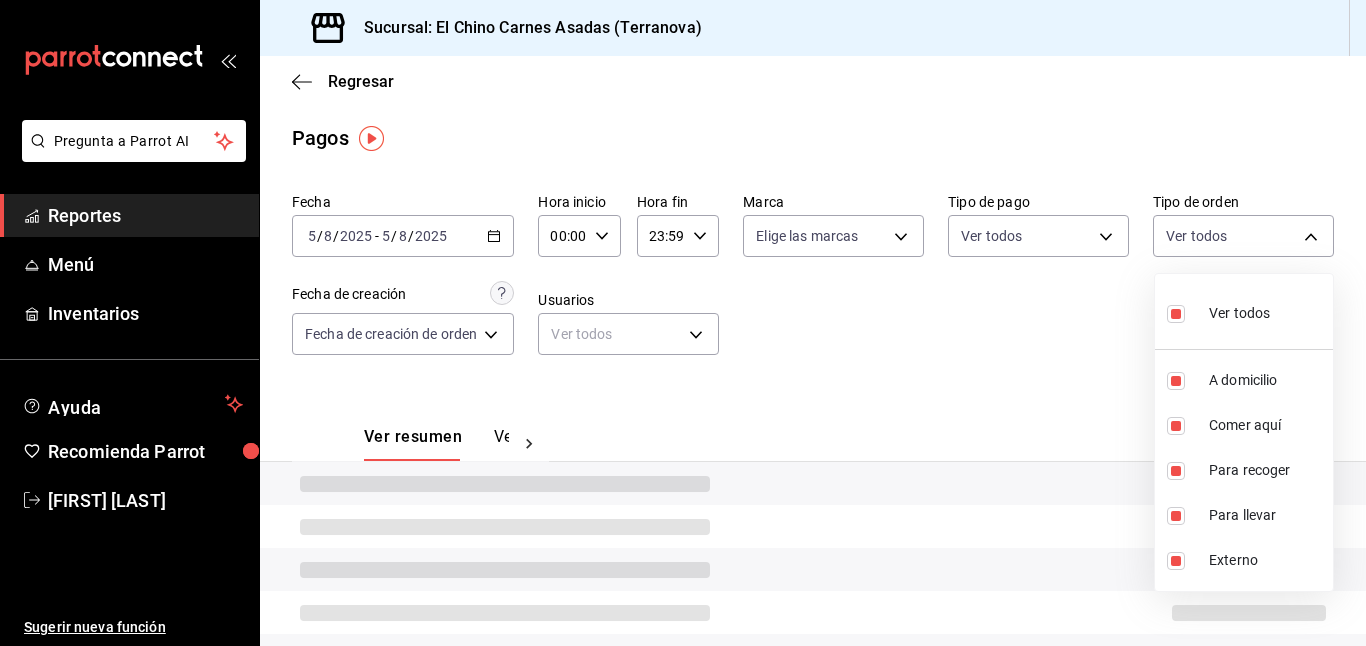 click at bounding box center (683, 323) 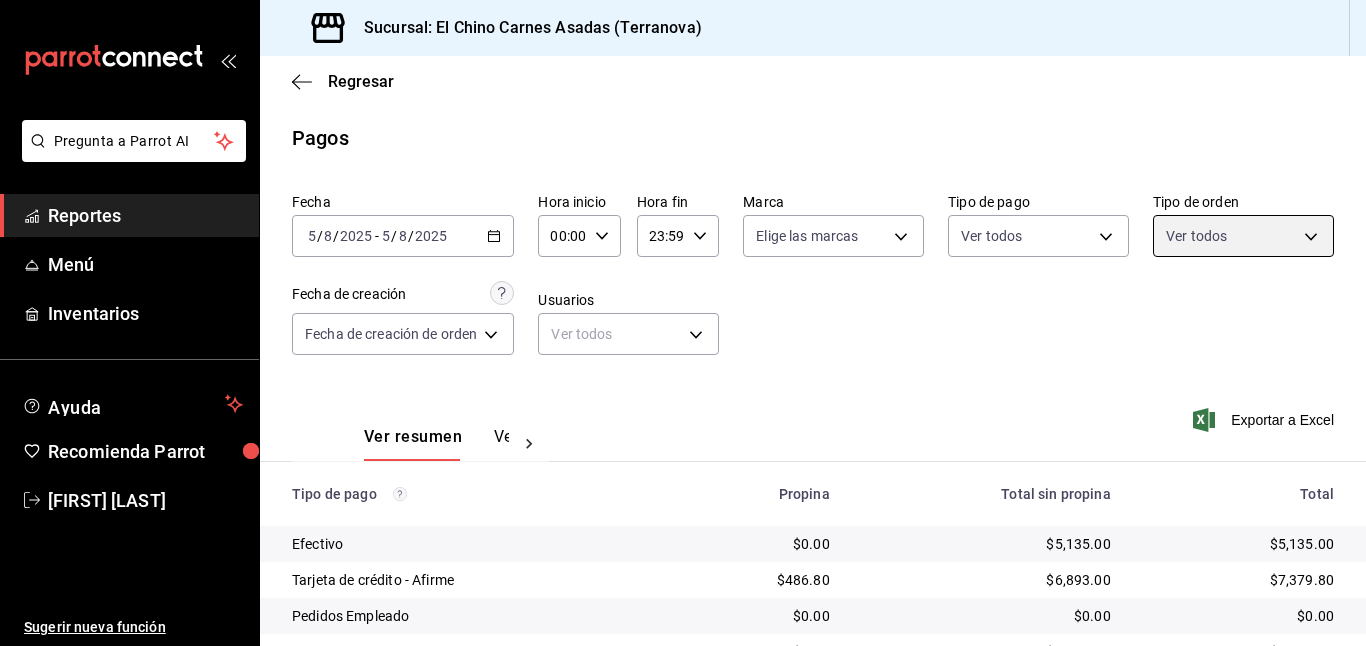 scroll, scrollTop: 164, scrollLeft: 0, axis: vertical 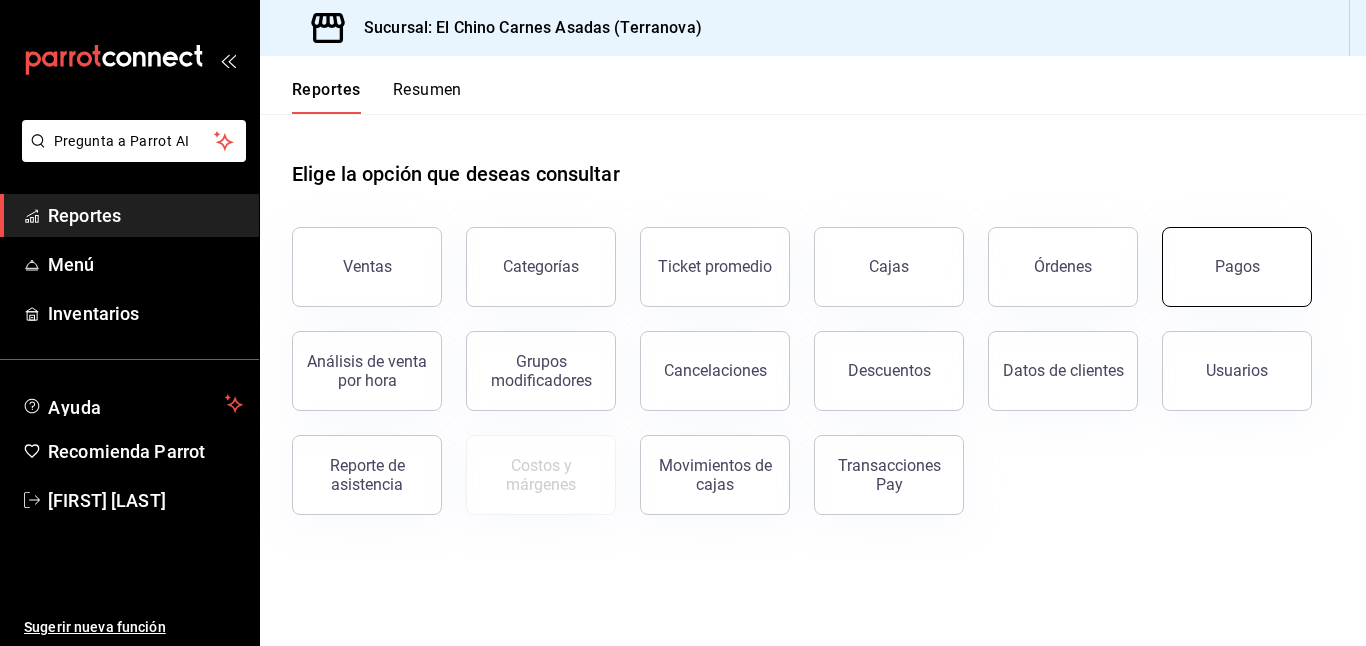 click on "Pagos" at bounding box center [1237, 267] 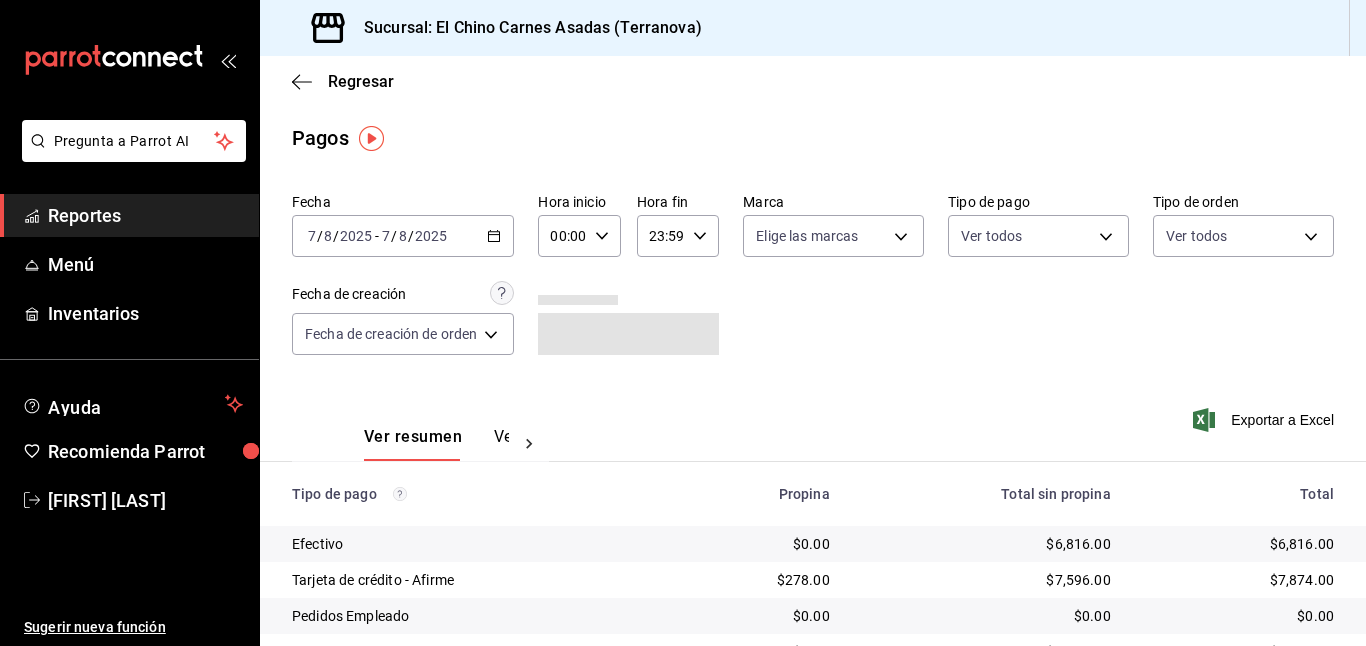click on "2025" at bounding box center [431, 236] 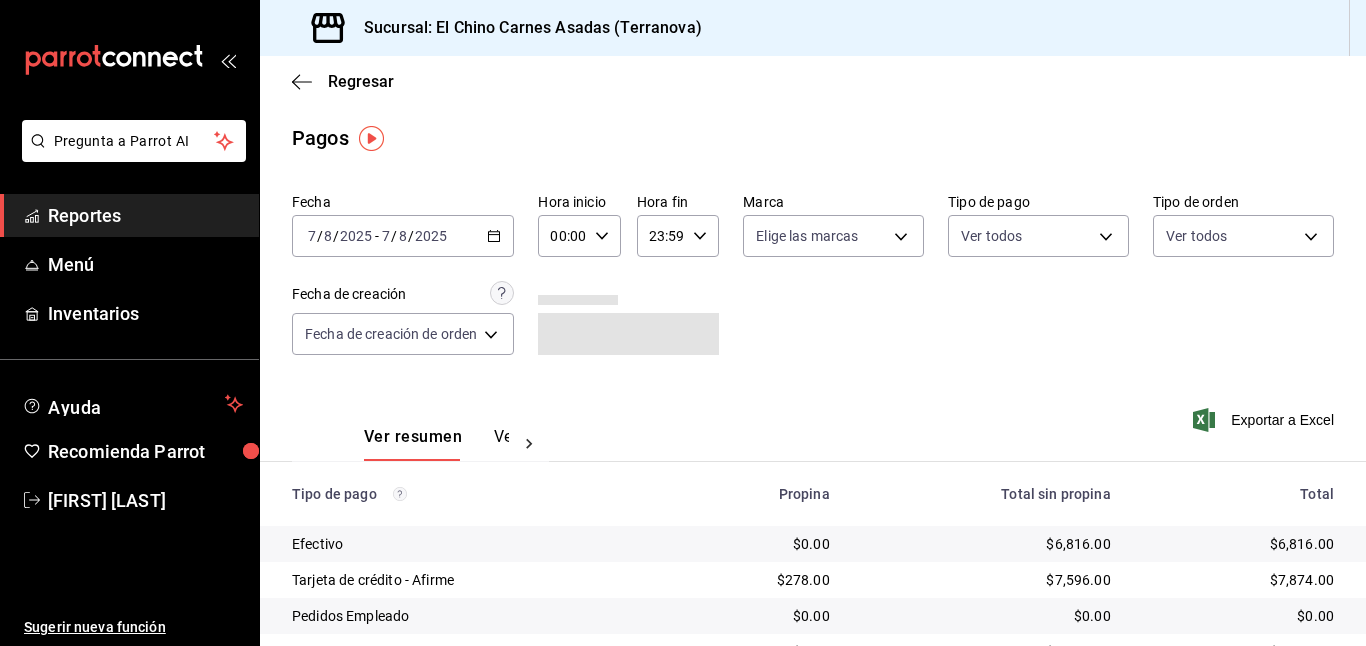 click 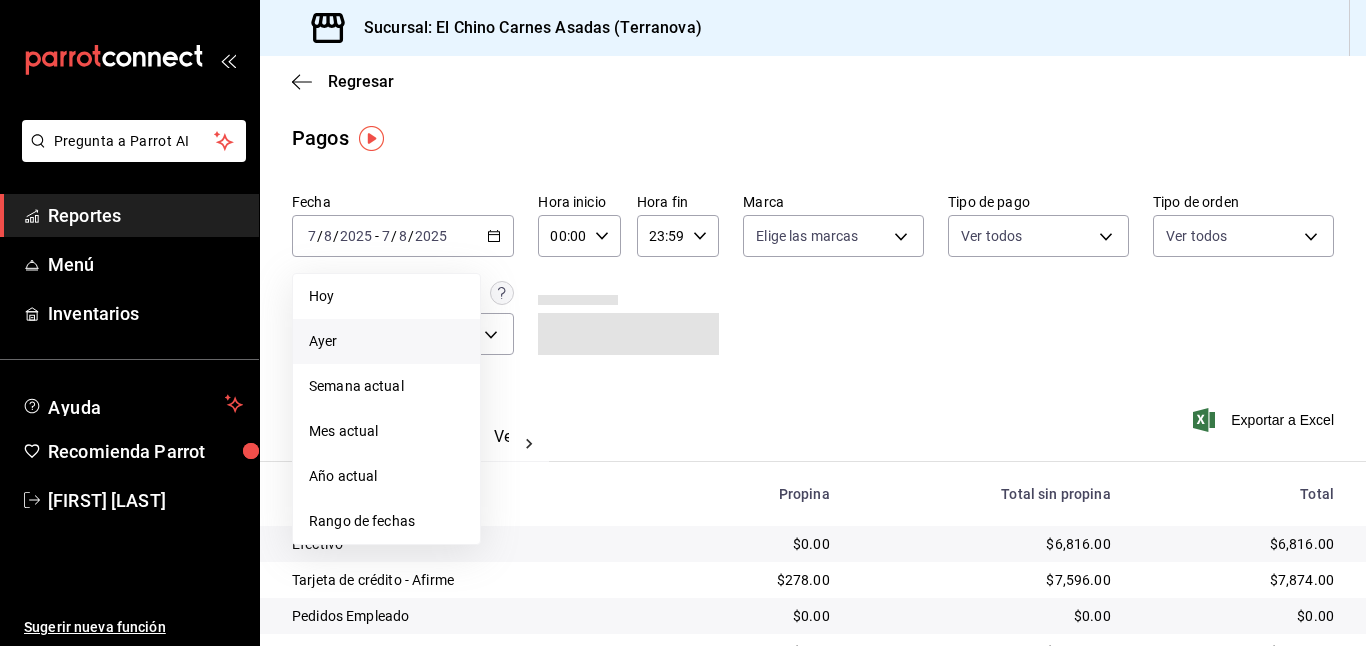 click on "Ayer" at bounding box center [386, 341] 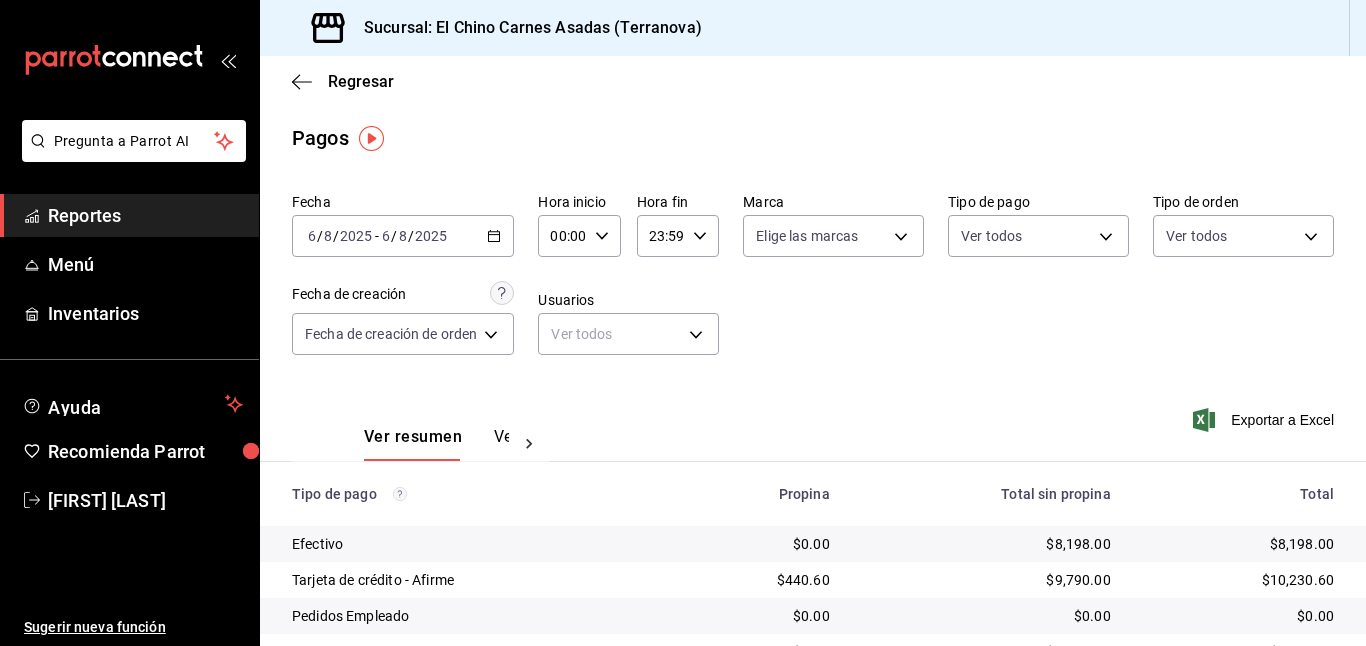 click 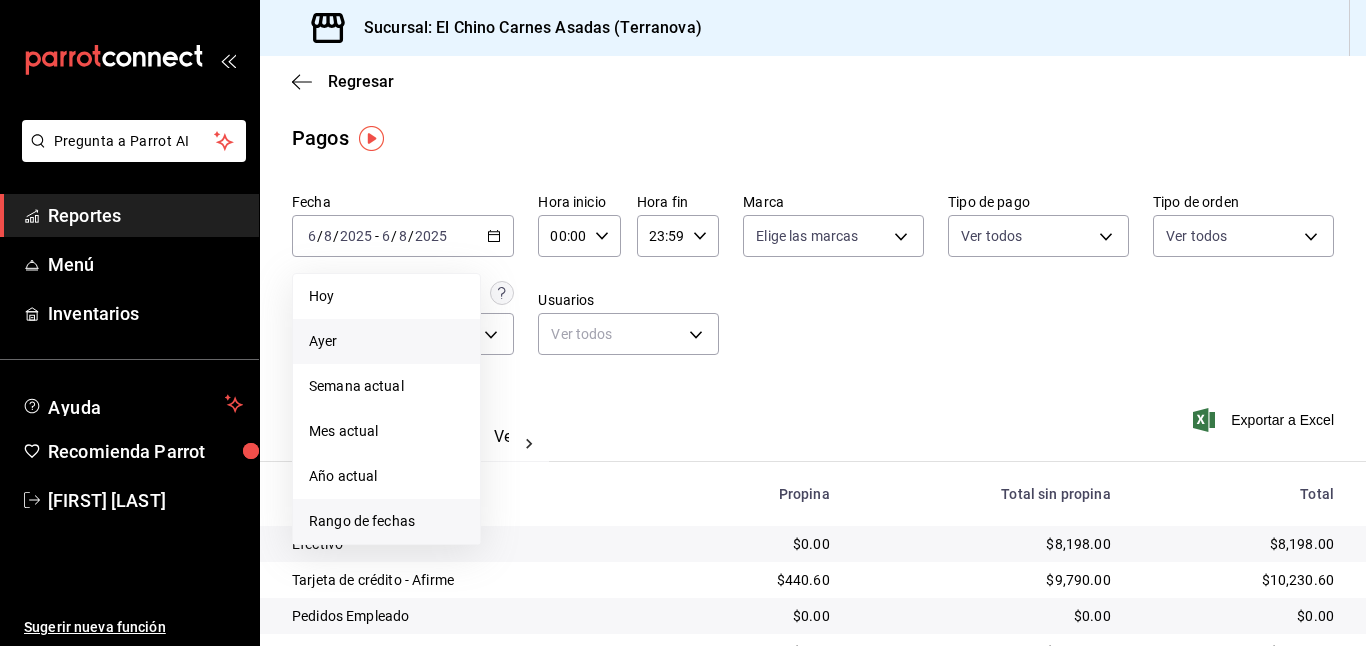 click on "Rango de fechas" at bounding box center [386, 521] 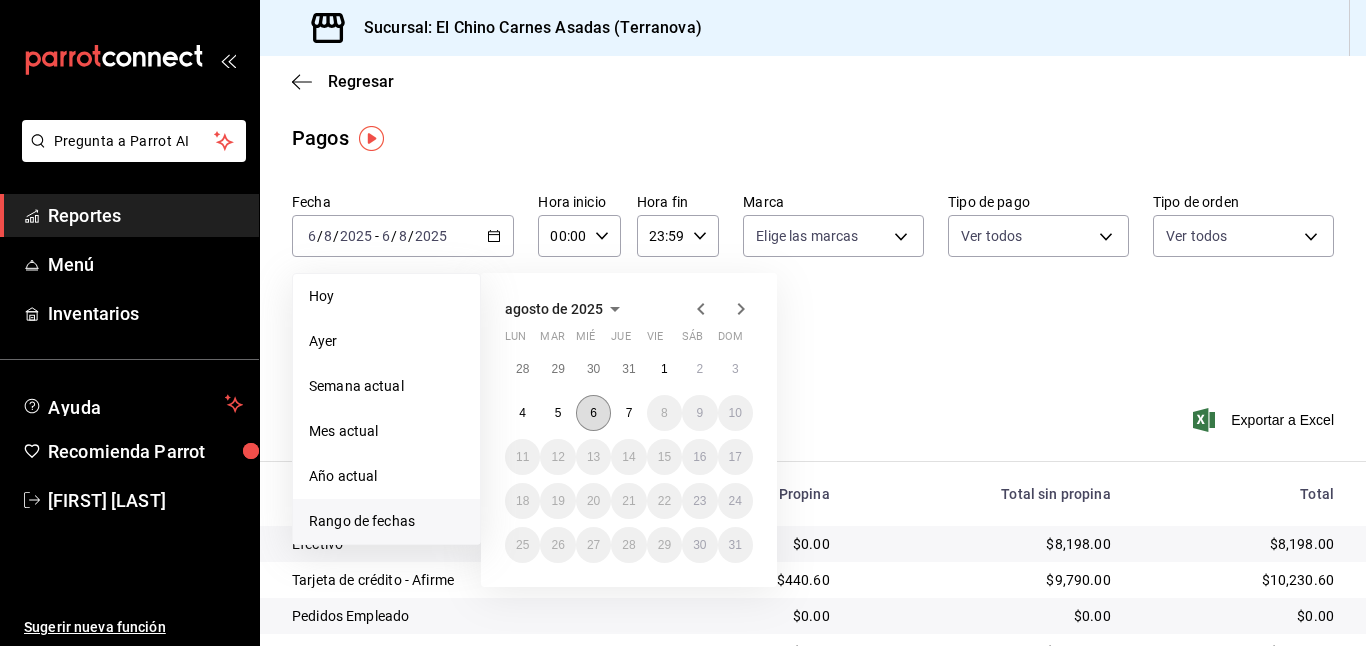 click on "6" at bounding box center (593, 413) 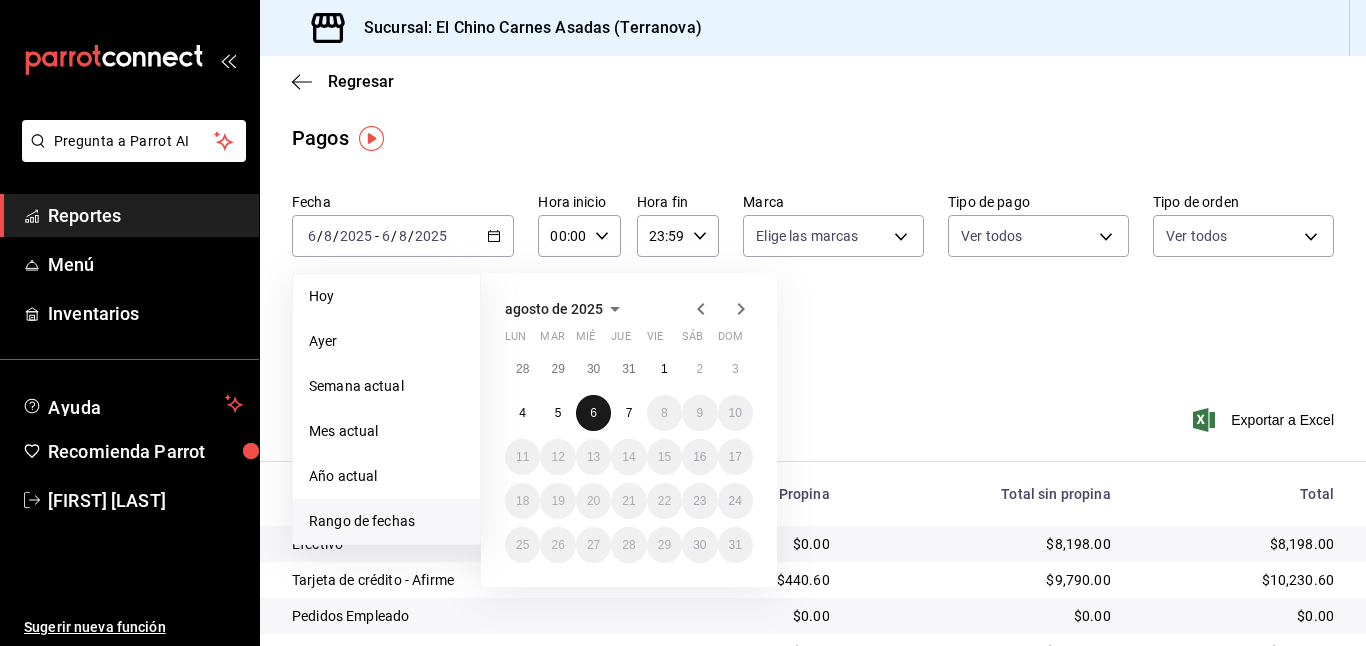 click on "6" at bounding box center (593, 413) 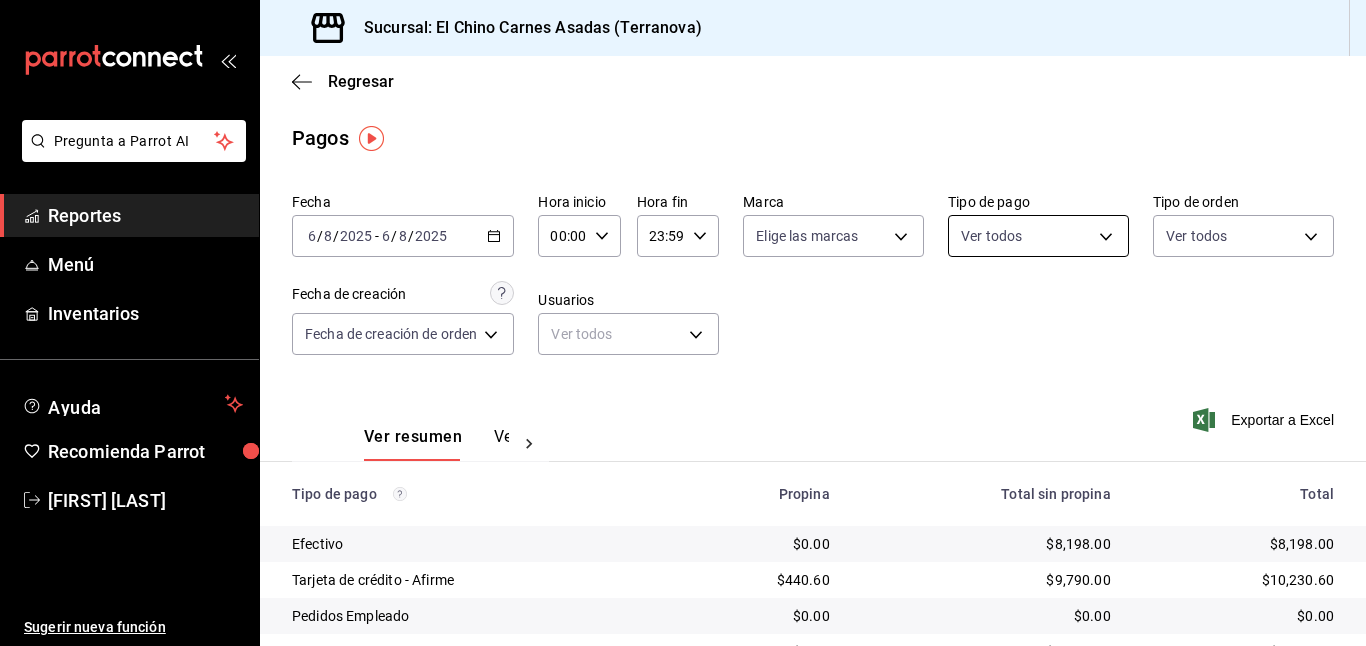 click on "Pregunta a Parrot AI Reportes   Menú   Inventarios   Ayuda Recomienda Parrot   Mayte Torres Torres   Sugerir nueva función   Sucursal: El Chino Carnes Asadas (Terranova) Regresar Pagos Fecha 2025-08-06 6 / 8 / 2025 - 2025-08-06 6 / 8 / 2025 Hora inicio 00:00 Hora inicio Hora fin 23:59 Hora fin Marca Elige las marcas Tipo de pago Ver todos Tipo de orden Ver todos Fecha de creación   Fecha de creación de orden ORDER Usuarios Ver todos null Ver resumen Ver pagos Exportar a Excel Tipo de pago   Propina Total sin propina Total Efectivo $0.00 $8,198.00 $8,198.00 Tarjeta de crédito - Afirme $440.60 $9,790.00 $10,230.60 Pedidos Empleado $0.00 $0.00 $0.00 Uber Eats $0.00 $5,006.00 $5,006.00 Rappi $0.00 $3,316.00 $3,316.00 Pay $0.00 $0.00 $0.00 Total $440.60 $26,310.00 $26,750.60 GANA 1 MES GRATIS EN TU SUSCRIPCIÓN AQUÍ Ver video tutorial Ir a video Pregunta a Parrot AI Reportes   Menú   Inventarios   Ayuda Recomienda Parrot   Mayte Torres Torres   Sugerir nueva función   Visitar centro de ayuda (81) 2046 6363" at bounding box center [683, 323] 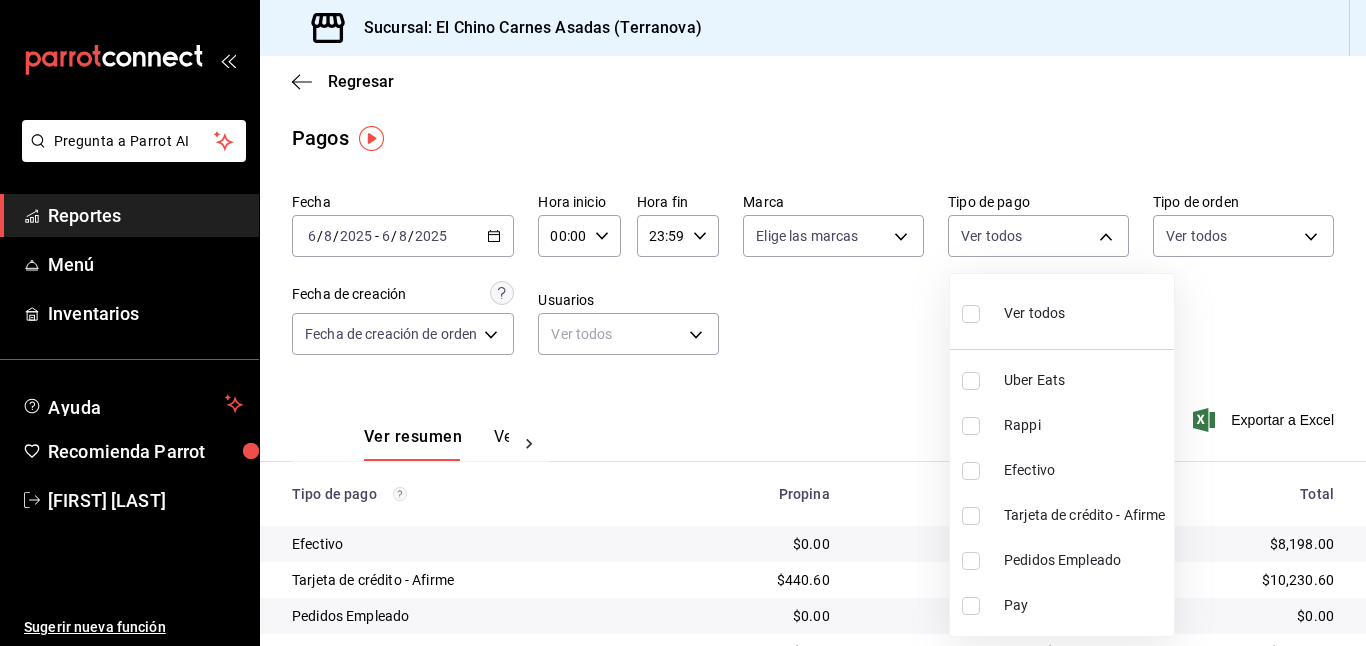 click at bounding box center [971, 516] 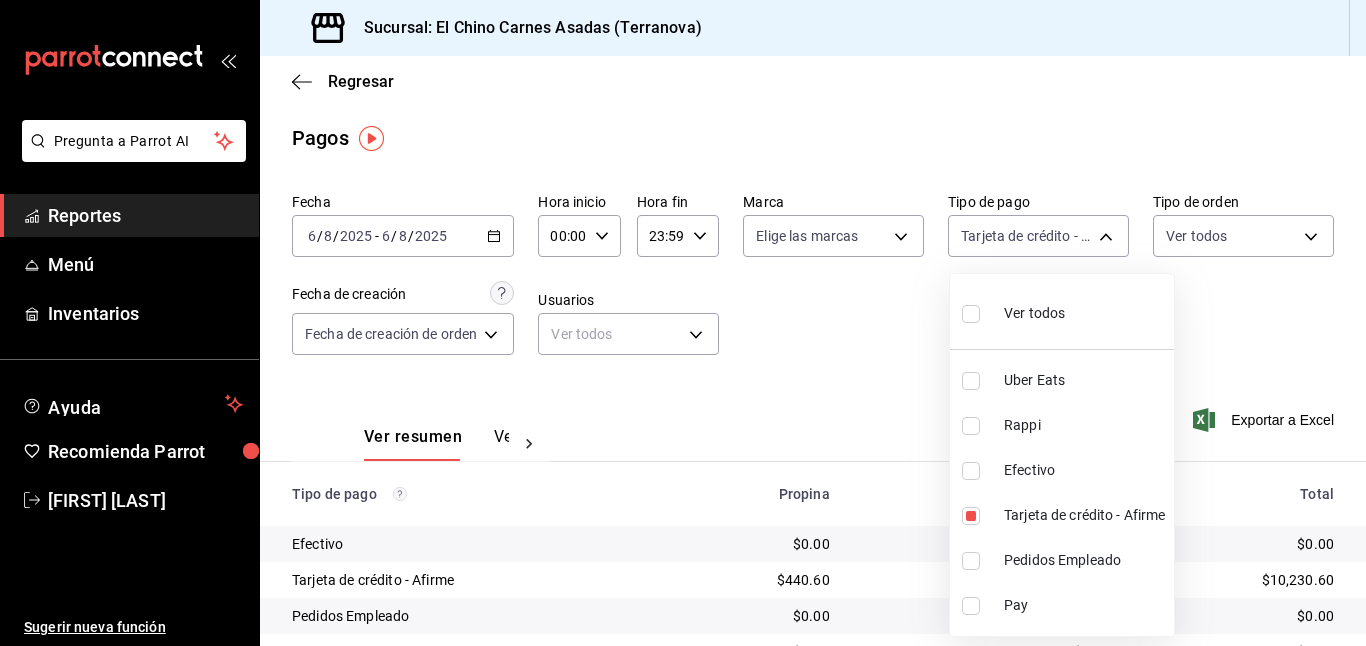 click at bounding box center [683, 323] 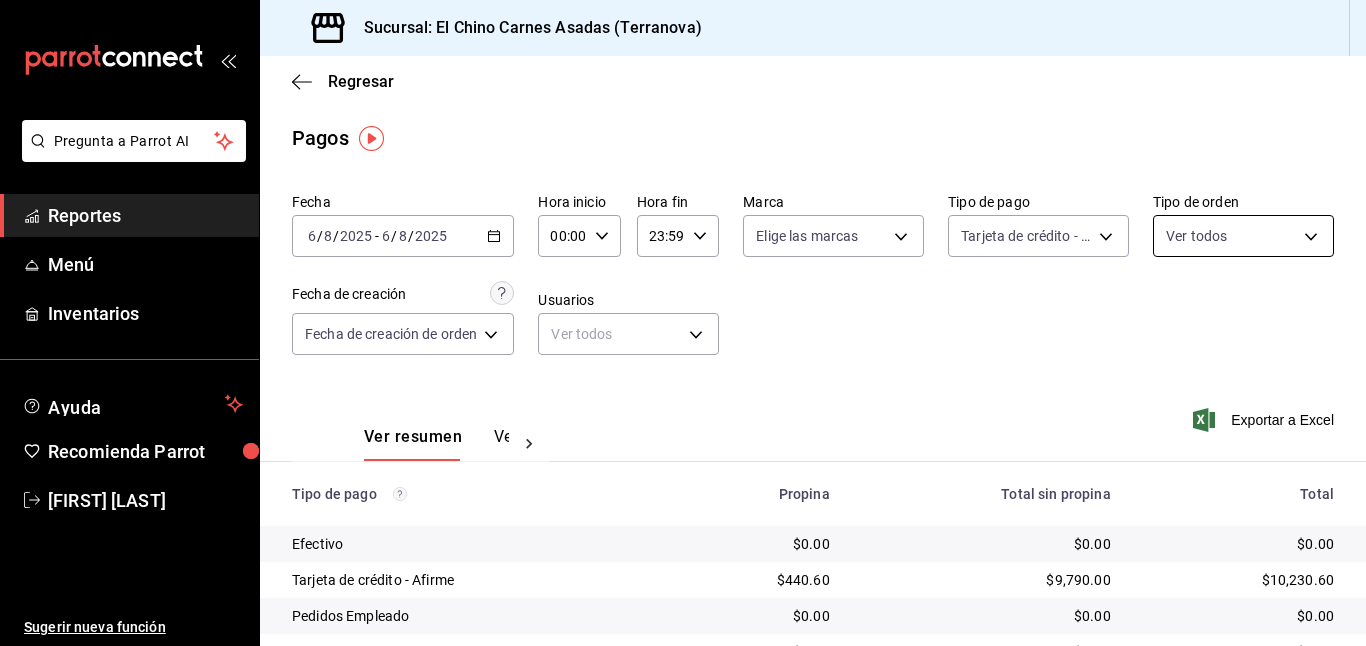click on "Pregunta a Parrot AI Reportes   Menú   Inventarios   Ayuda Recomienda Parrot   Mayte Torres Torres   Sugerir nueva función   Sucursal: El Chino Carnes Asadas (Terranova) Regresar Pagos Fecha 2025-08-06 6 / 8 / 2025 - 2025-08-06 6 / 8 / 2025 Hora inicio 00:00 Hora inicio Hora fin 23:59 Hora fin Marca Elige las marcas Tipo de pago Tarjeta de crédito - Afirme 911facc3-db66-4f96-9396-e27ce013f68a Tipo de orden Ver todos Fecha de creación   Fecha de creación de orden ORDER Usuarios Ver todos null Ver resumen Ver pagos Exportar a Excel Tipo de pago   Propina Total sin propina Total Efectivo $0.00 $0.00 $0.00 Tarjeta de crédito - Afirme $440.60 $9,790.00 $10,230.60 Pedidos Empleado $0.00 $0.00 $0.00 Uber Eats $0.00 $0.00 $0.00 Rappi $0.00 $0.00 $0.00 Pay $0.00 $0.00 $0.00 Total $440.60 $9,790.00 $10,230.60 GANA 1 MES GRATIS EN TU SUSCRIPCIÓN AQUÍ Ver video tutorial Ir a video Pregunta a Parrot AI Reportes   Menú   Inventarios   Ayuda Recomienda Parrot   Mayte Torres Torres   Sugerir nueva función" at bounding box center [683, 323] 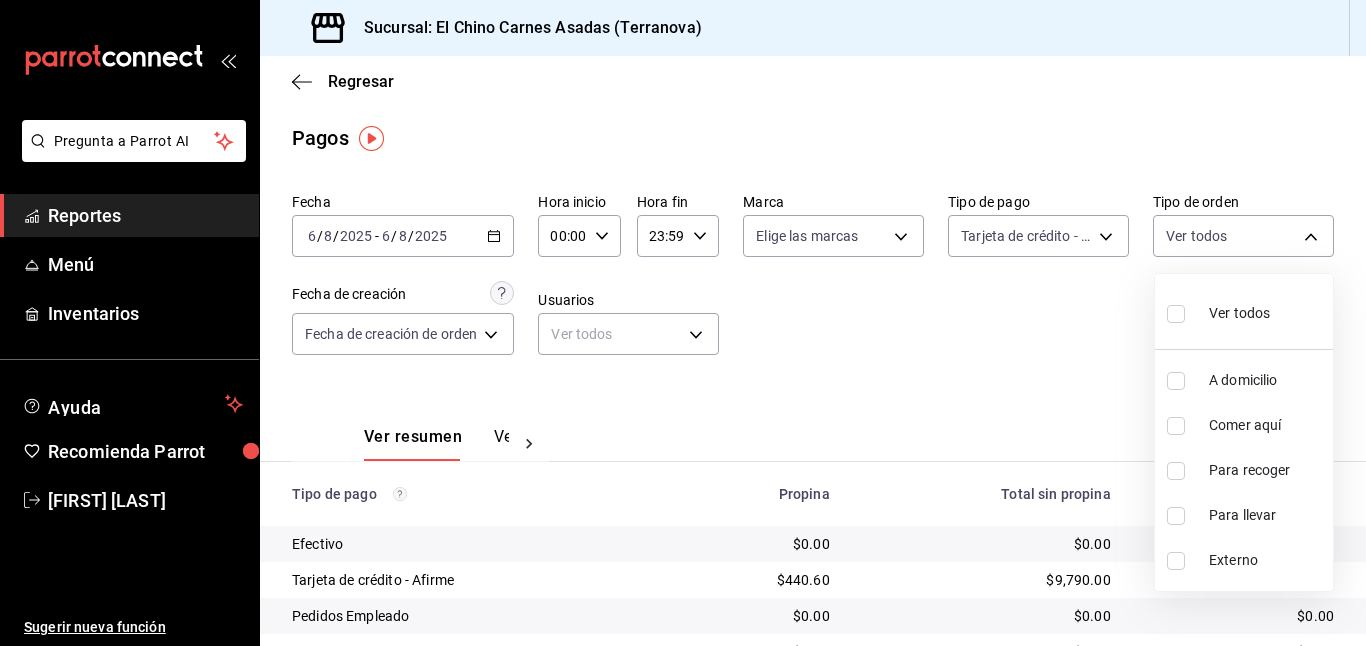 click at bounding box center [1176, 381] 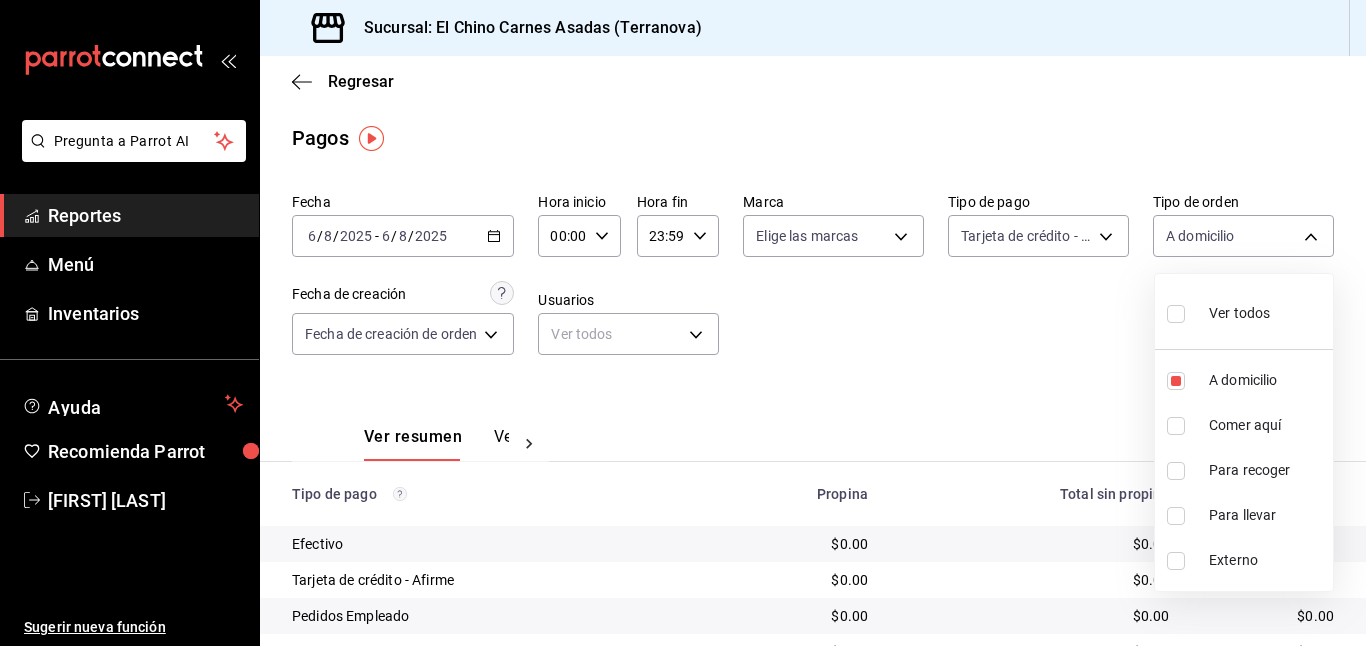 click at bounding box center (1176, 471) 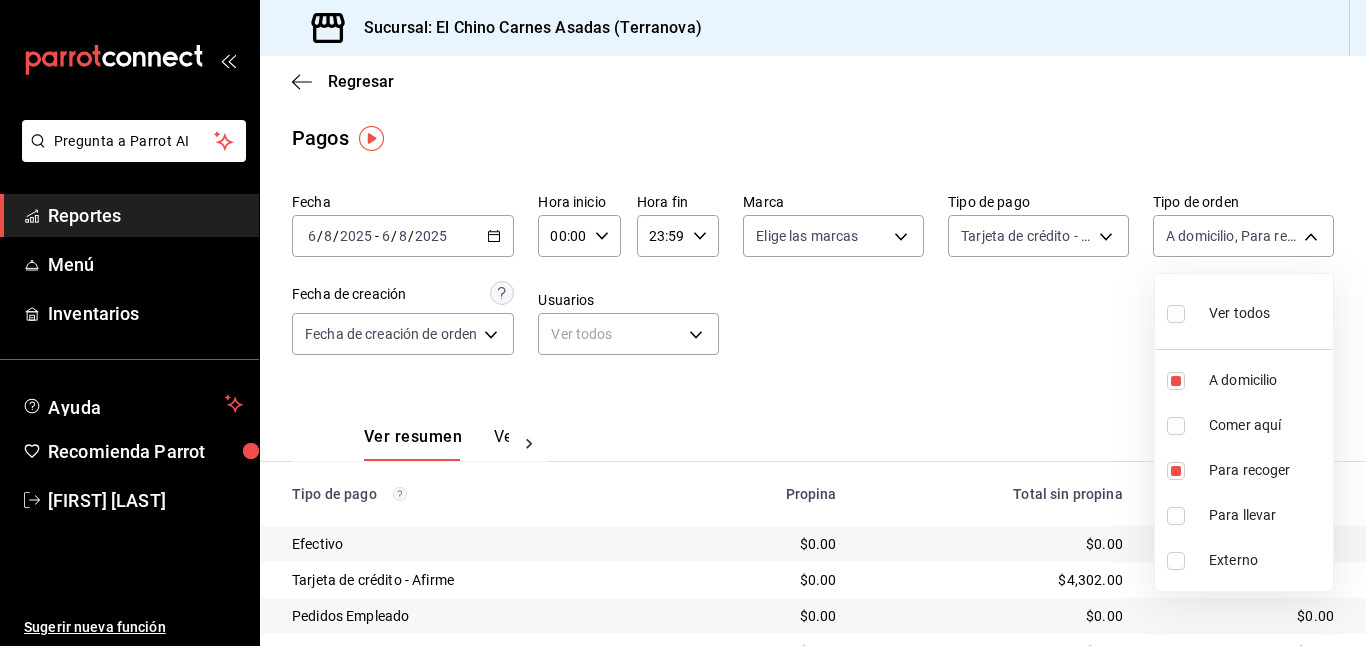click at bounding box center [1176, 516] 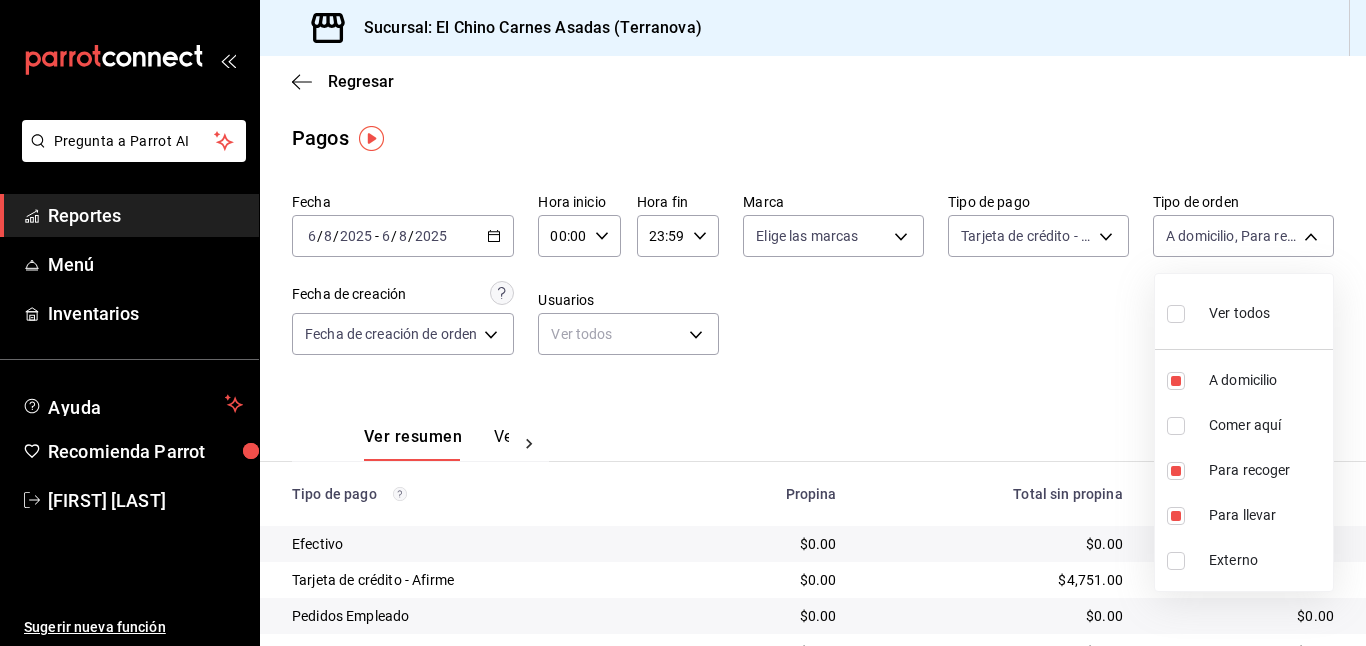 click at bounding box center [683, 323] 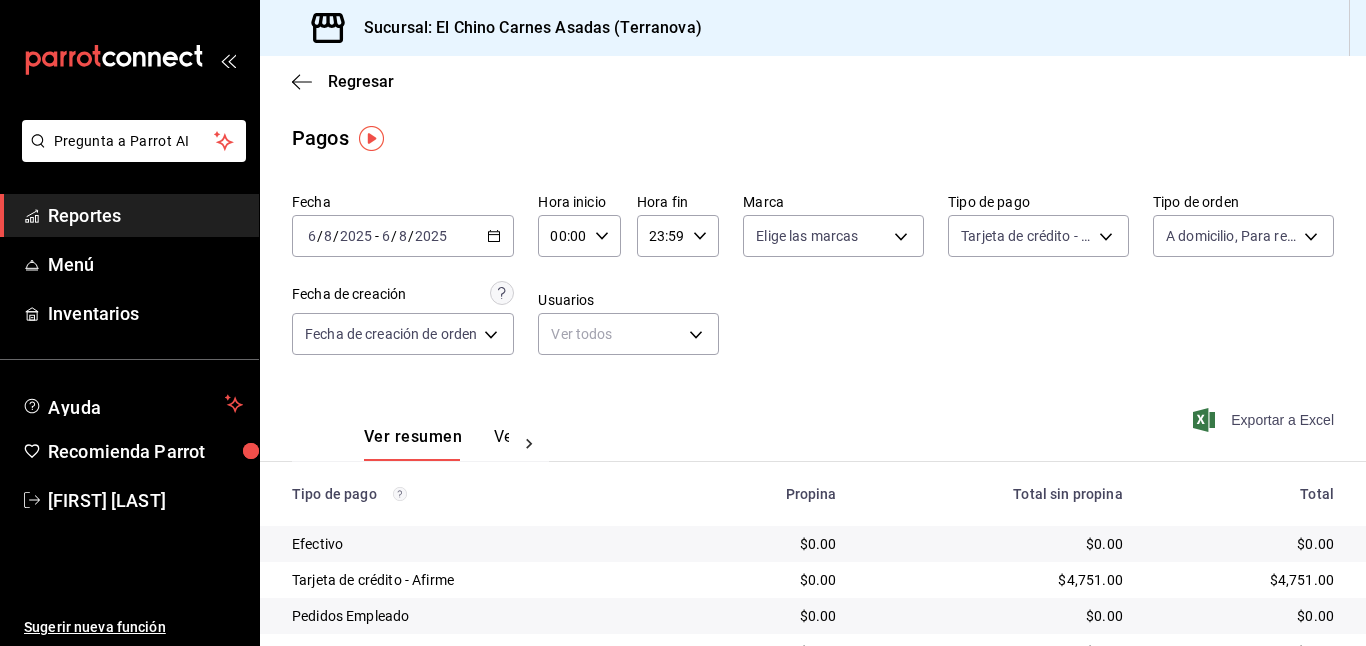 click on "Exportar a Excel" at bounding box center [1265, 420] 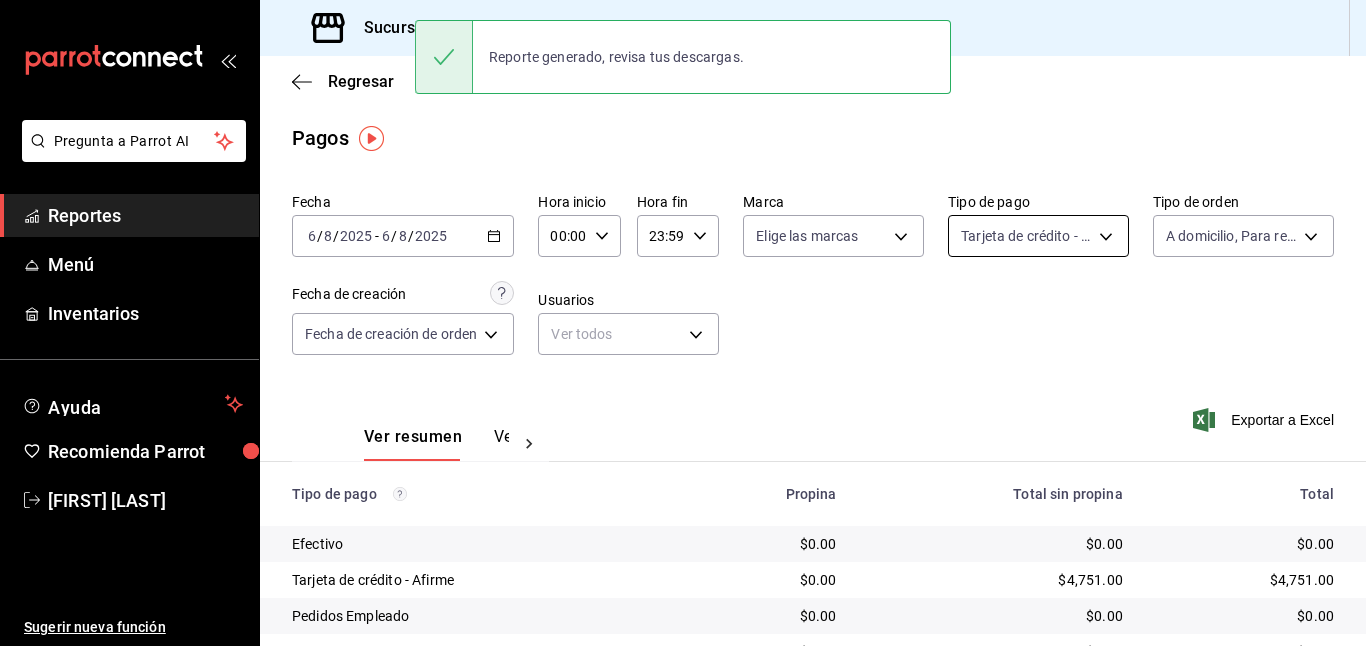 click on "Pregunta a Parrot AI Reportes   Menú   Inventarios   Ayuda Recomienda Parrot   Mayte Torres Torres   Sugerir nueva función   Sucursal: El Chino Carnes Asadas (Terranova) Regresar Pagos Fecha 2025-08-06 6 / 8 / 2025 - 2025-08-06 6 / 8 / 2025 Hora inicio 00:00 Hora inicio Hora fin 23:59 Hora fin Marca Elige las marcas Tipo de pago Tarjeta de crédito - Afirme 911facc3-db66-4f96-9396-e27ce013f68a Tipo de orden A domicilio, Para recoger, Para llevar 97cbf8b1-65ca-4e3d-86af-5eaa739a991f,9184a79c-109f-4a06-b406-e1ad067f52b1,26f011f2-9ba5-4726-92d6-979f7a22c510 Fecha de creación   Fecha de creación de orden ORDER Usuarios Ver todos null Ver resumen Ver pagos Exportar a Excel Tipo de pago   Propina Total sin propina Total Efectivo $0.00 $0.00 $0.00 Tarjeta de crédito - Afirme $0.00 $4,751.00 $4,751.00 Pedidos Empleado $0.00 $0.00 $0.00 Uber Eats $0.00 $0.00 $0.00 Rappi $0.00 $0.00 $0.00 Pay $0.00 $0.00 $0.00 Total $0.00 $4,751.00 $4,751.00 Reporte generado, revisa tus descargas. Ver video tutorial Ir a video" at bounding box center [683, 323] 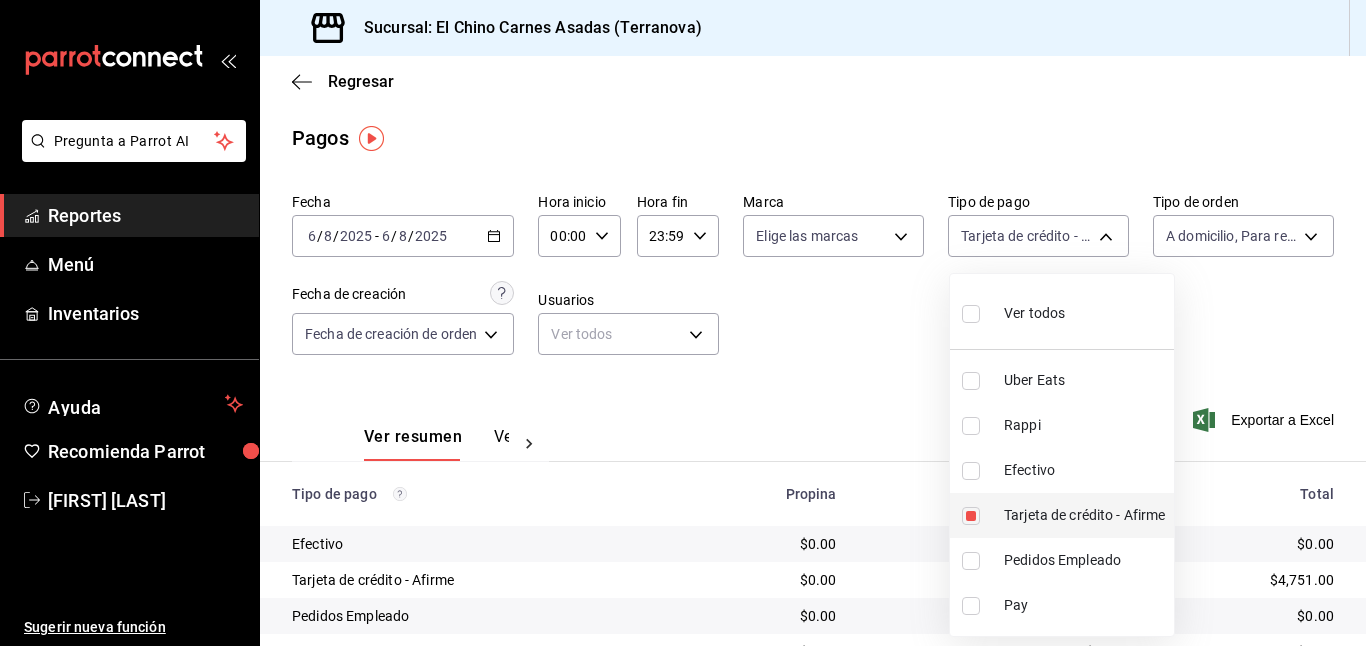 click at bounding box center (971, 516) 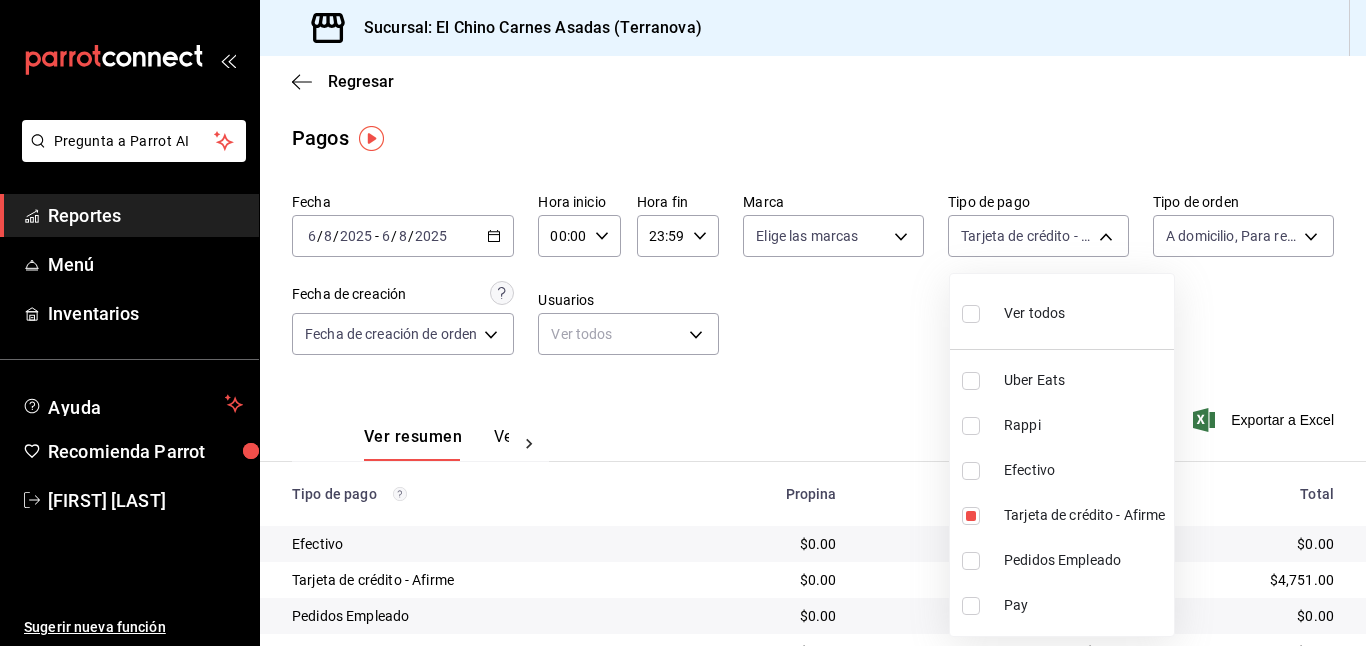 type 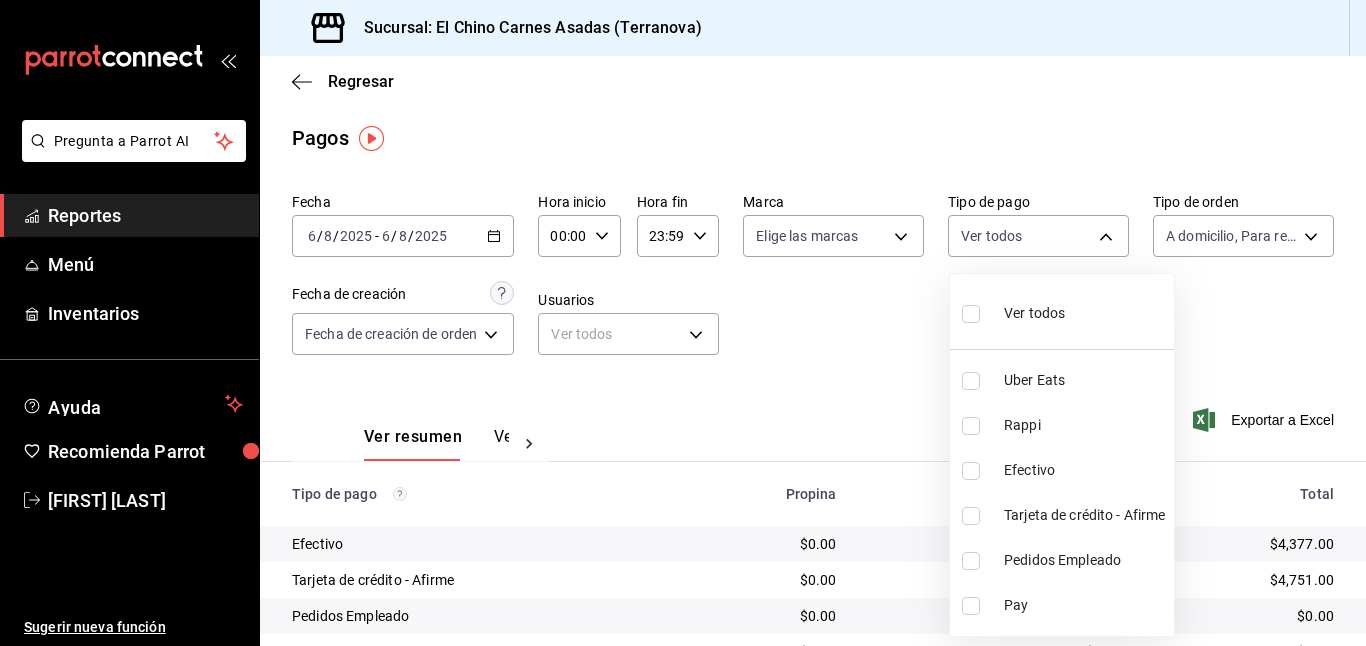 click at bounding box center (971, 471) 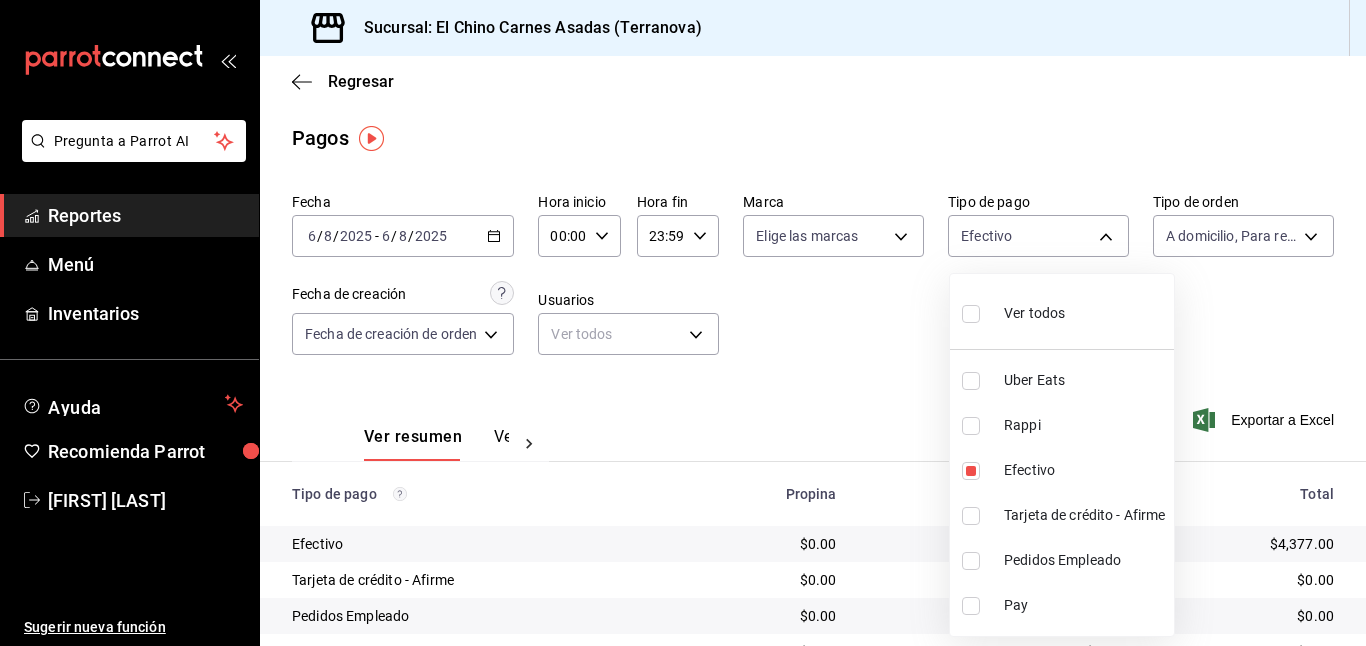 click at bounding box center [683, 323] 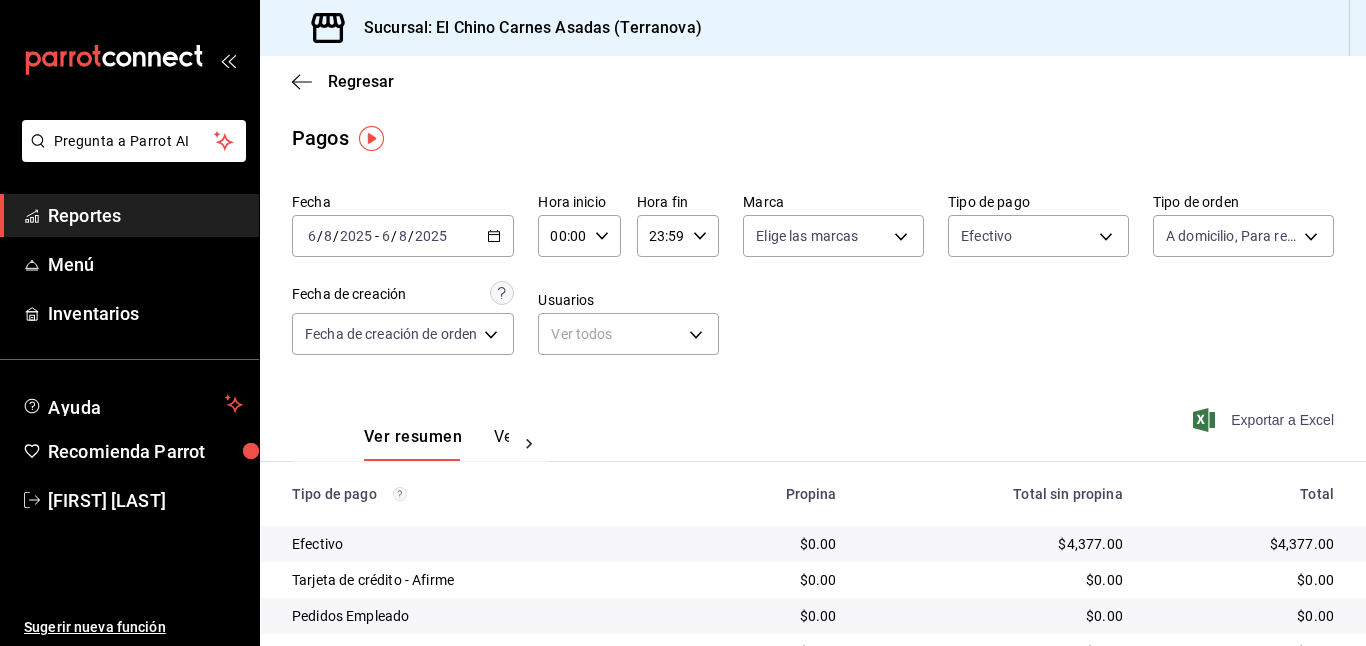 click 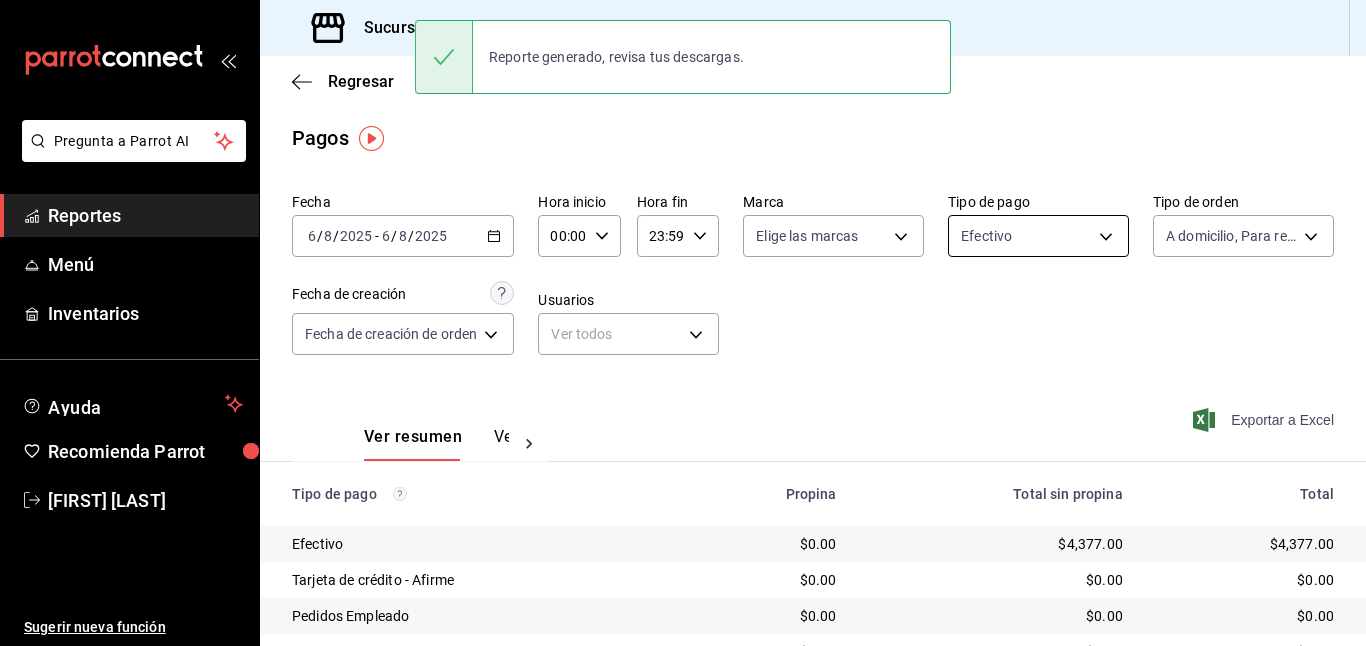 click on "Pregunta a Parrot AI Reportes   Menú   Inventarios   Ayuda Recomienda Parrot   Mayte Torres Torres   Sugerir nueva función   Sucursal: El Chino Carnes Asadas (Terranova) Regresar Pagos Fecha 2025-08-06 6 / 8 / 2025 - 2025-08-06 6 / 8 / 2025 Hora inicio 00:00 Hora inicio Hora fin 23:59 Hora fin Marca Elige las marcas Tipo de pago Efectivo 1ec4ab05-2c6d-4a73-bd6f-51d991b2c058 Tipo de orden A domicilio, Para recoger, Para llevar 97cbf8b1-65ca-4e3d-86af-5eaa739a991f,9184a79c-109f-4a06-b406-e1ad067f52b1,26f011f2-9ba5-4726-92d6-979f7a22c510 Fecha de creación   Fecha de creación de orden ORDER Usuarios Ver todos null Ver resumen Ver pagos Exportar a Excel Tipo de pago   Propina Total sin propina Total Efectivo $0.00 $4,377.00 $4,377.00 Tarjeta de crédito - Afirme $0.00 $0.00 $0.00 Pedidos Empleado $0.00 $0.00 $0.00 Uber Eats $0.00 $0.00 $0.00 Rappi $0.00 $0.00 $0.00 Pay $0.00 $0.00 $0.00 Total $0.00 $4,377.00 $4,377.00 Reporte generado, revisa tus descargas. GANA 1 MES GRATIS EN TU SUSCRIPCIÓN AQUÍ Ir a video" at bounding box center (683, 323) 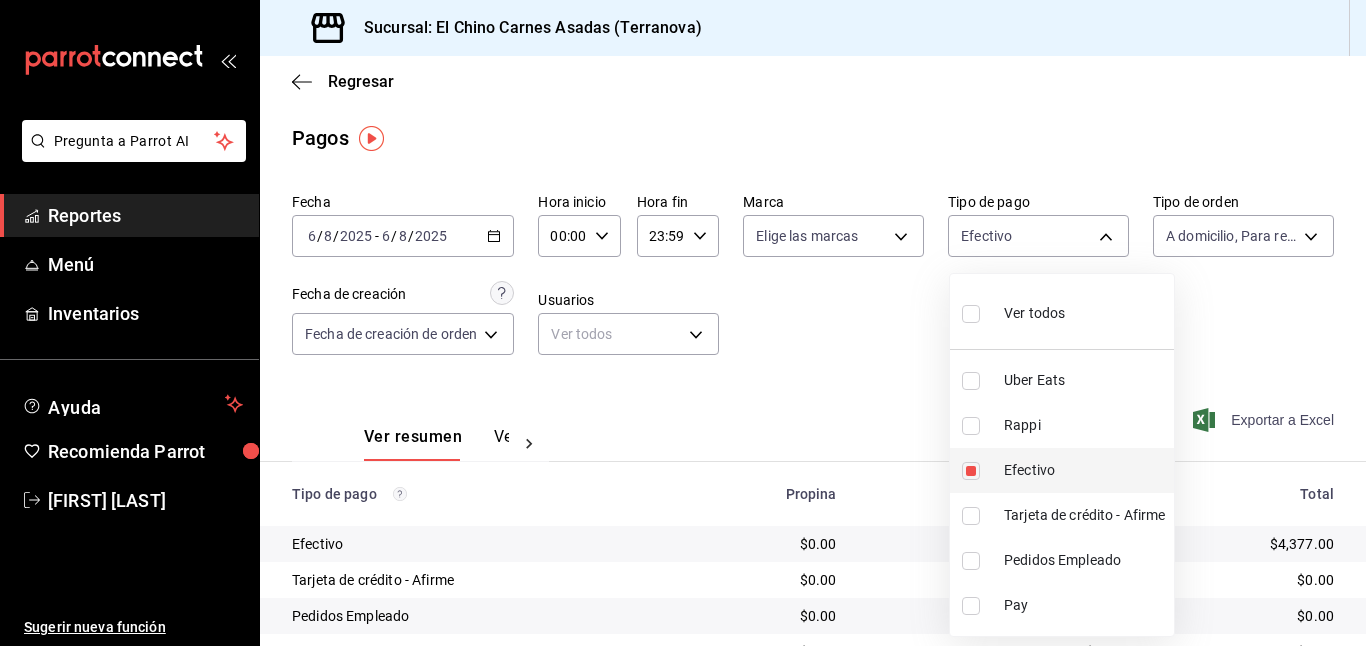 click at bounding box center (971, 471) 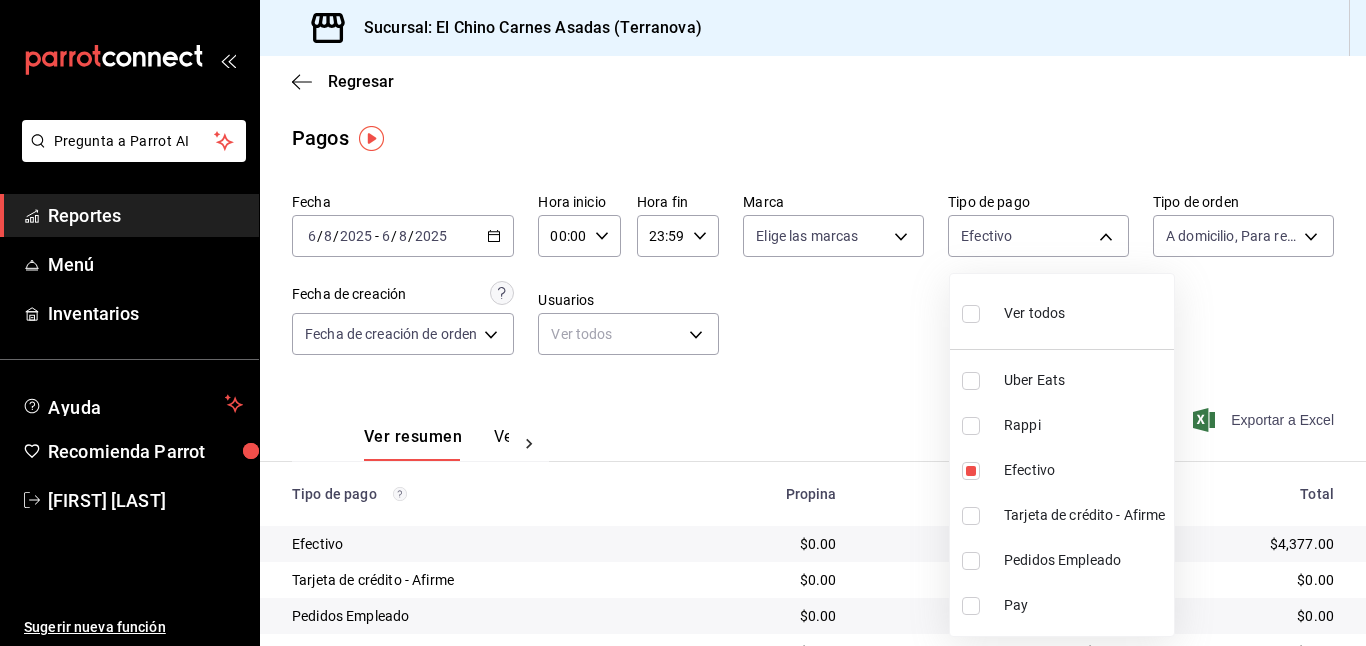 type 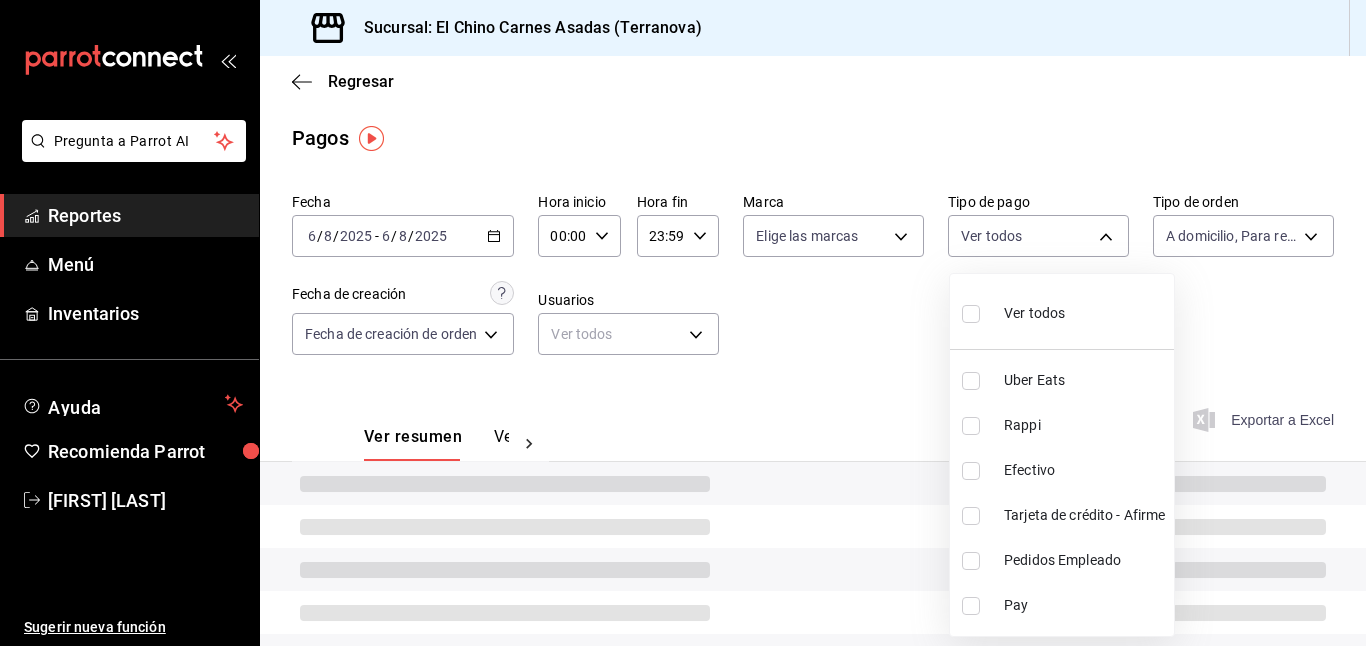 click at bounding box center [971, 426] 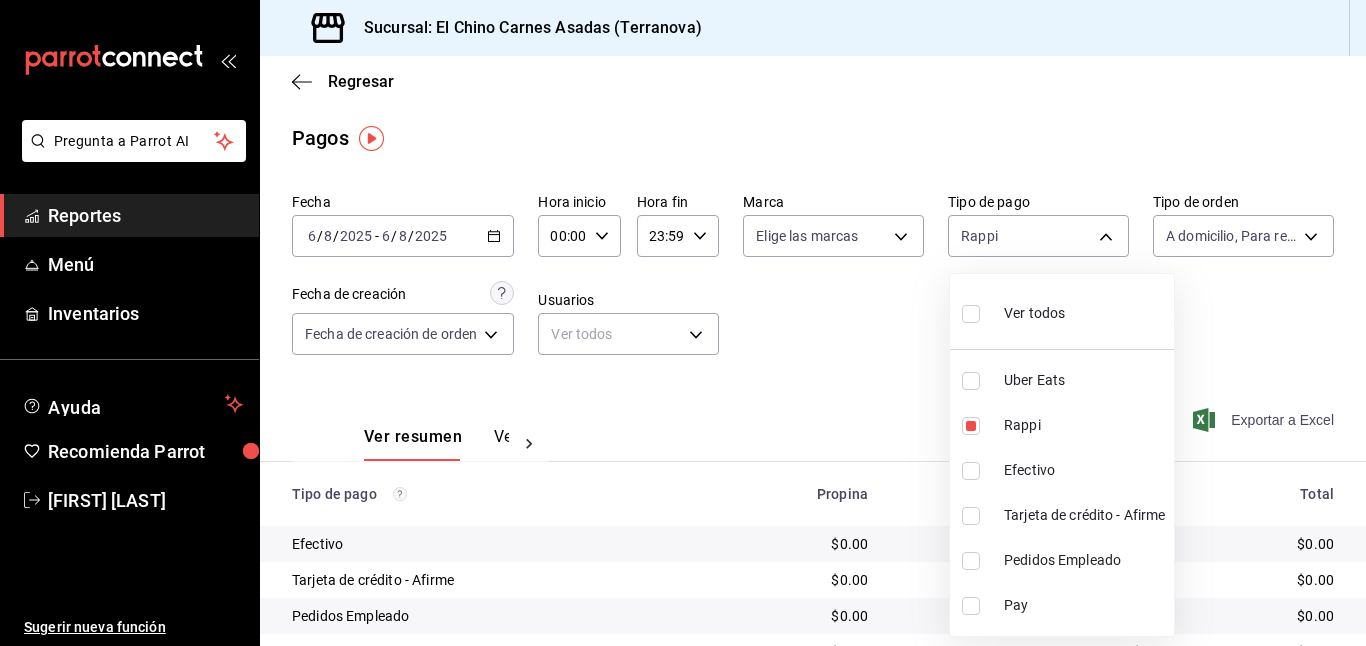click at bounding box center [971, 381] 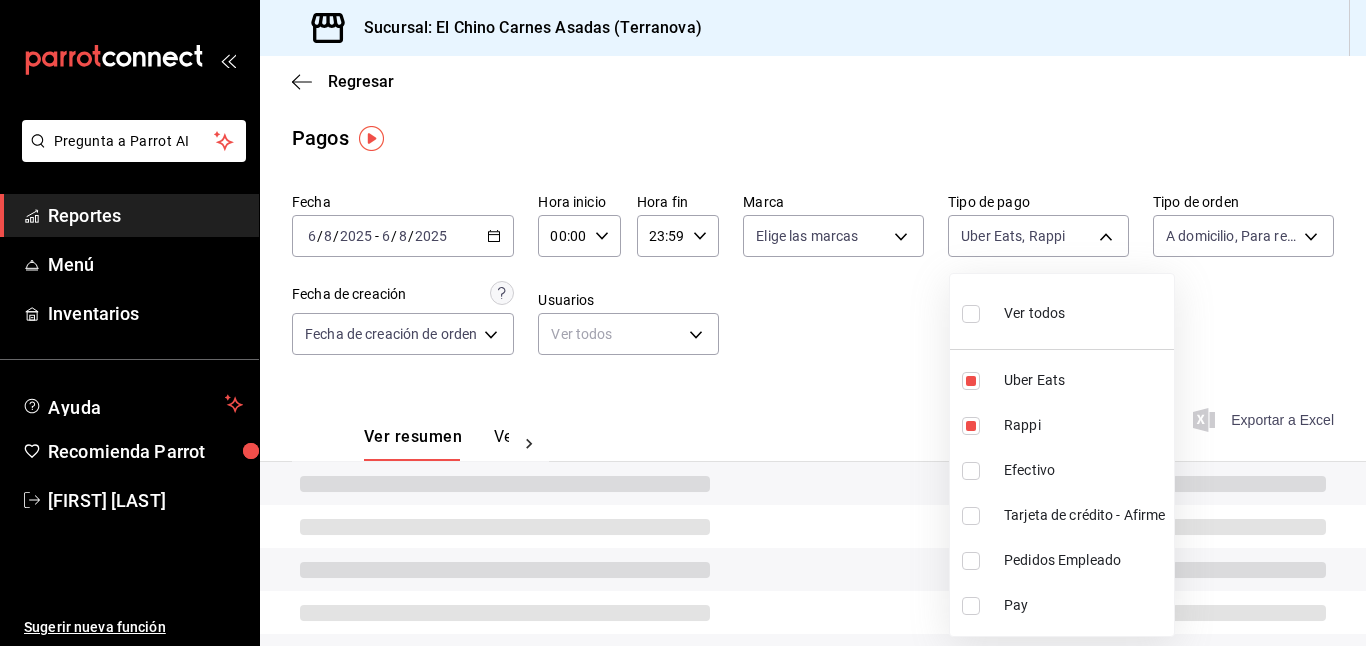 click at bounding box center [683, 323] 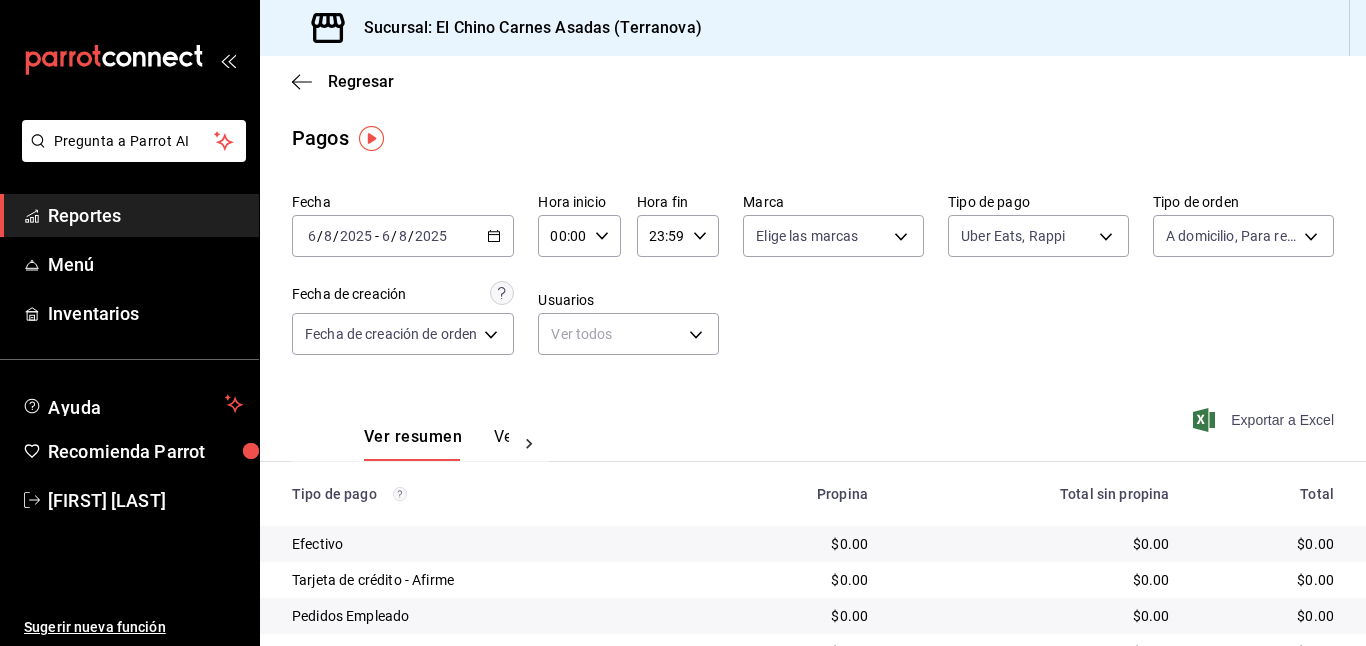click on "Exportar a Excel" at bounding box center (1265, 420) 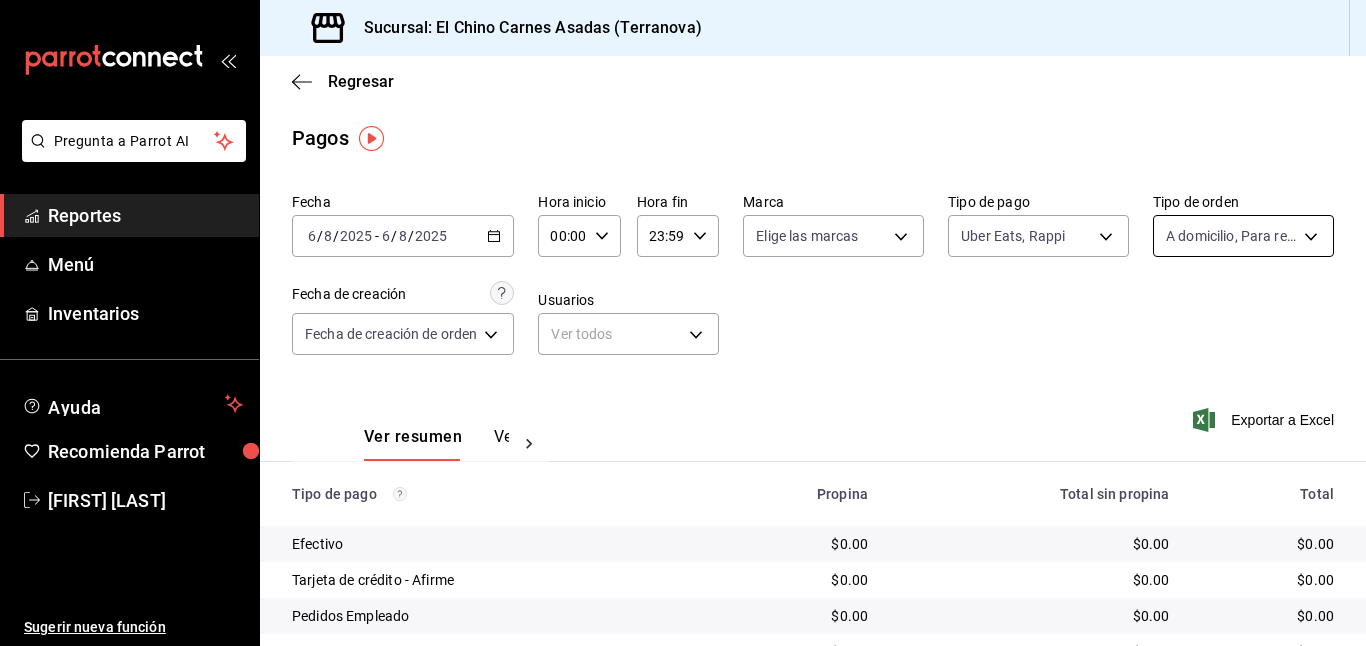 click on "Pregunta a Parrot AI Reportes   Menú   Inventarios   Ayuda Recomienda Parrot   Mayte Torres Torres   Sugerir nueva función   Sucursal: El Chino Carnes Asadas (Terranova) Regresar Pagos Fecha 2025-08-06 6 / 8 / 2025 - 2025-08-06 6 / 8 / 2025 Hora inicio 00:00 Hora inicio Hora fin 23:59 Hora fin Marca Elige las marcas Tipo de pago Uber Eats, Rappi c4801f15-3c0b-449a-993a-8f6a6652c3e6,067e2e58-163f-431b-a29b-4254b34a315f Tipo de orden A domicilio, Para recoger, Para llevar 97cbf8b1-65ca-4e3d-86af-5eaa739a991f,9184a79c-109f-4a06-b406-e1ad067f52b1,26f011f2-9ba5-4726-92d6-979f7a22c510 Fecha de creación   Fecha de creación de orden ORDER Usuarios Ver todos null Ver resumen Ver pagos Exportar a Excel Tipo de pago   Propina Total sin propina Total Efectivo $0.00 $0.00 $0.00 Tarjeta de crédito - Afirme $0.00 $0.00 $0.00 Pedidos Empleado $0.00 $0.00 $0.00 Uber Eats $0.00 $0.00 $0.00 Rappi $0.00 $0.00 $0.00 Pay $0.00 $0.00 $0.00 Total $0.00 $0.00 $0.00 GANA 1 MES GRATIS EN TU SUSCRIPCIÓN AQUÍ Ver video tutorial" at bounding box center [683, 323] 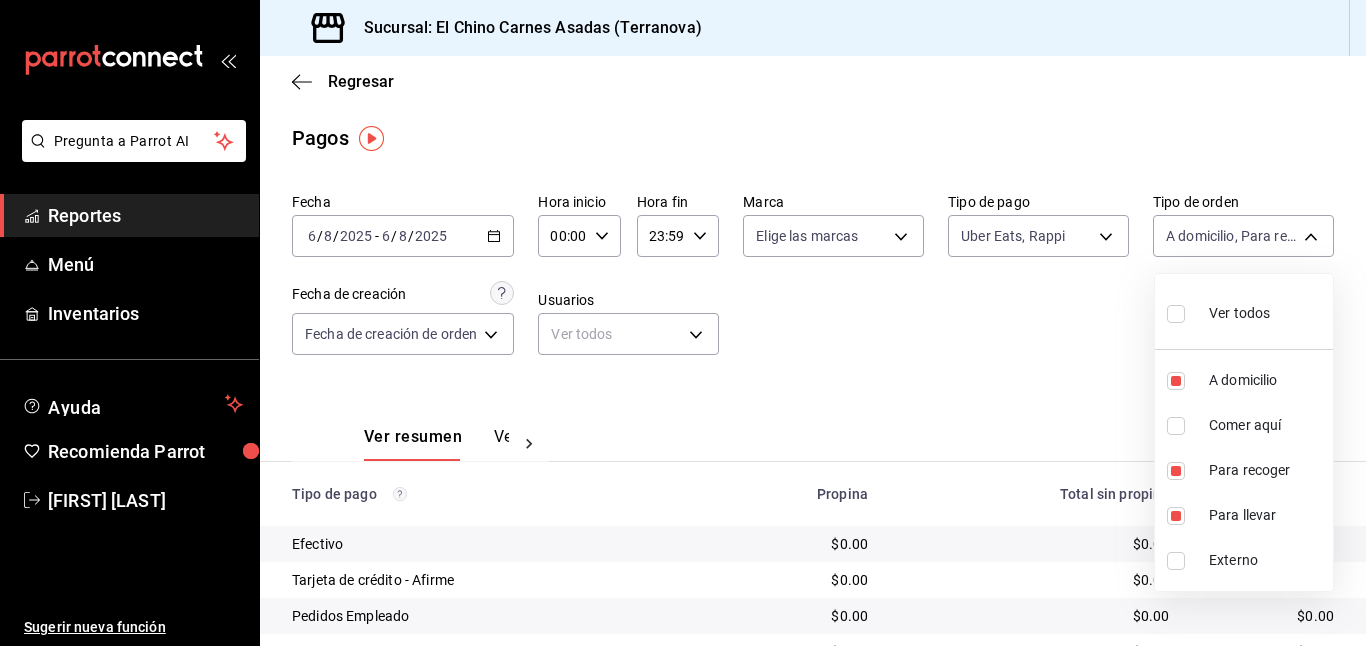 click at bounding box center (1176, 314) 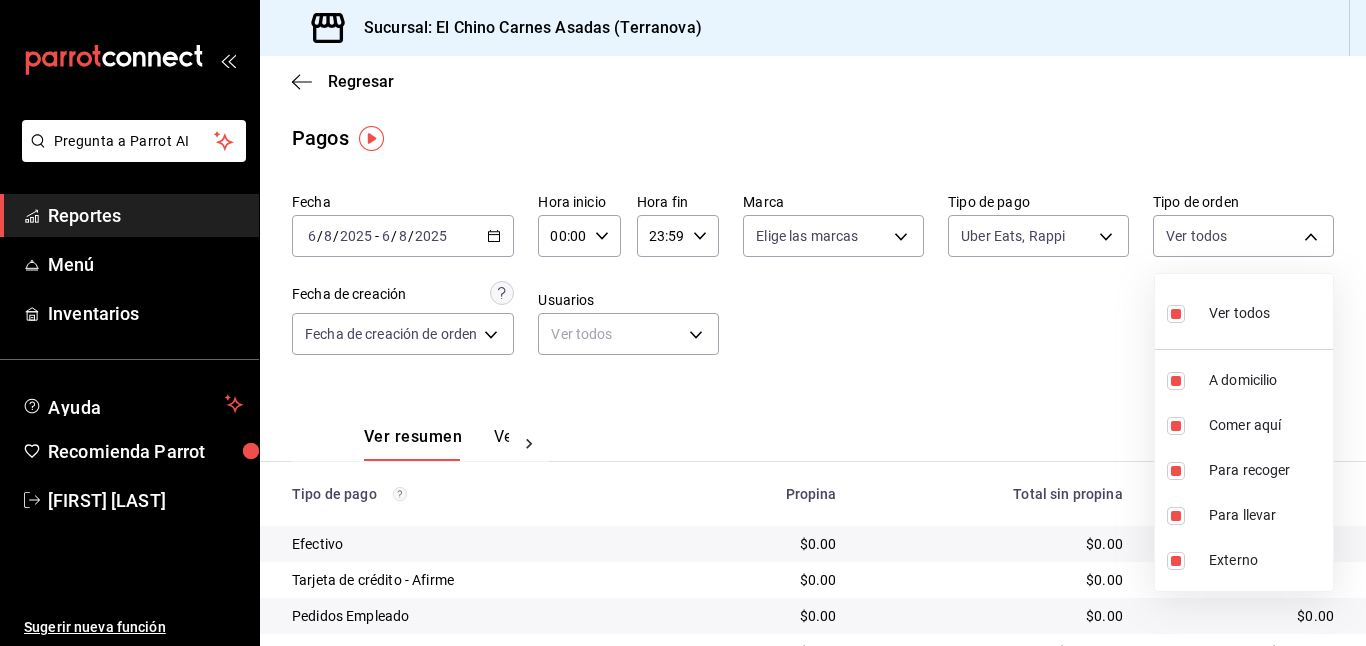 click at bounding box center (683, 323) 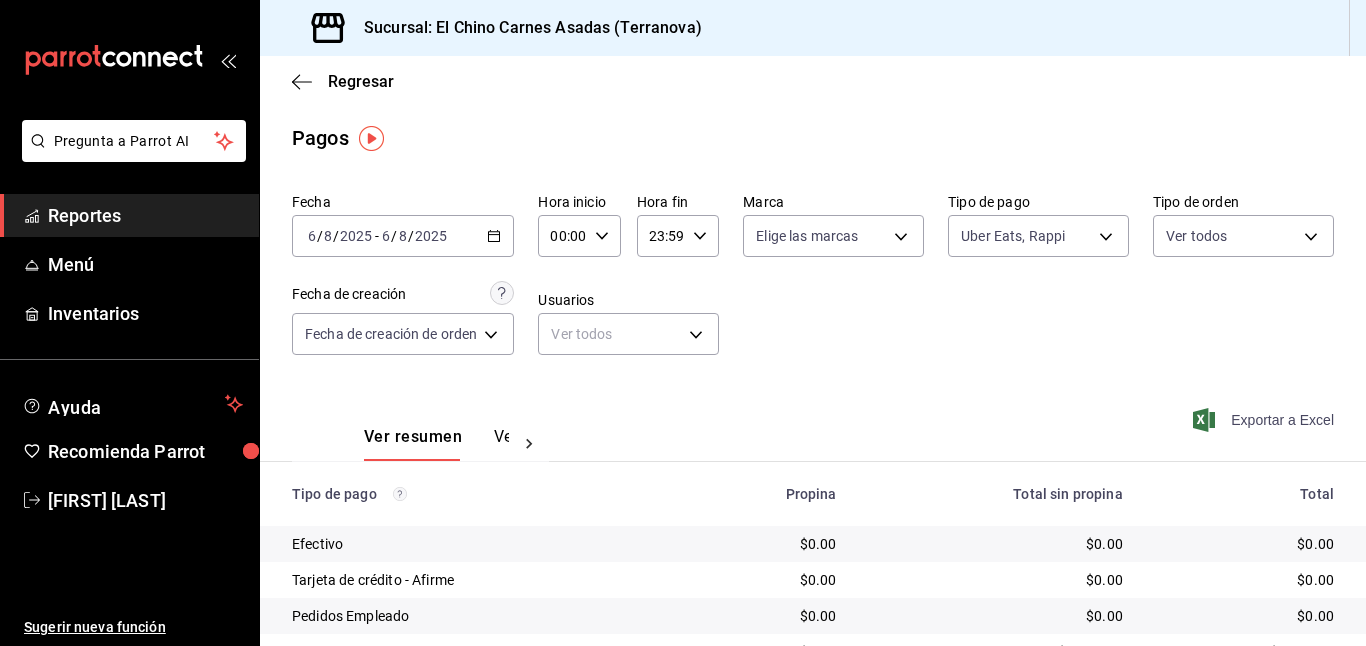 click on "Exportar a Excel" at bounding box center [1265, 420] 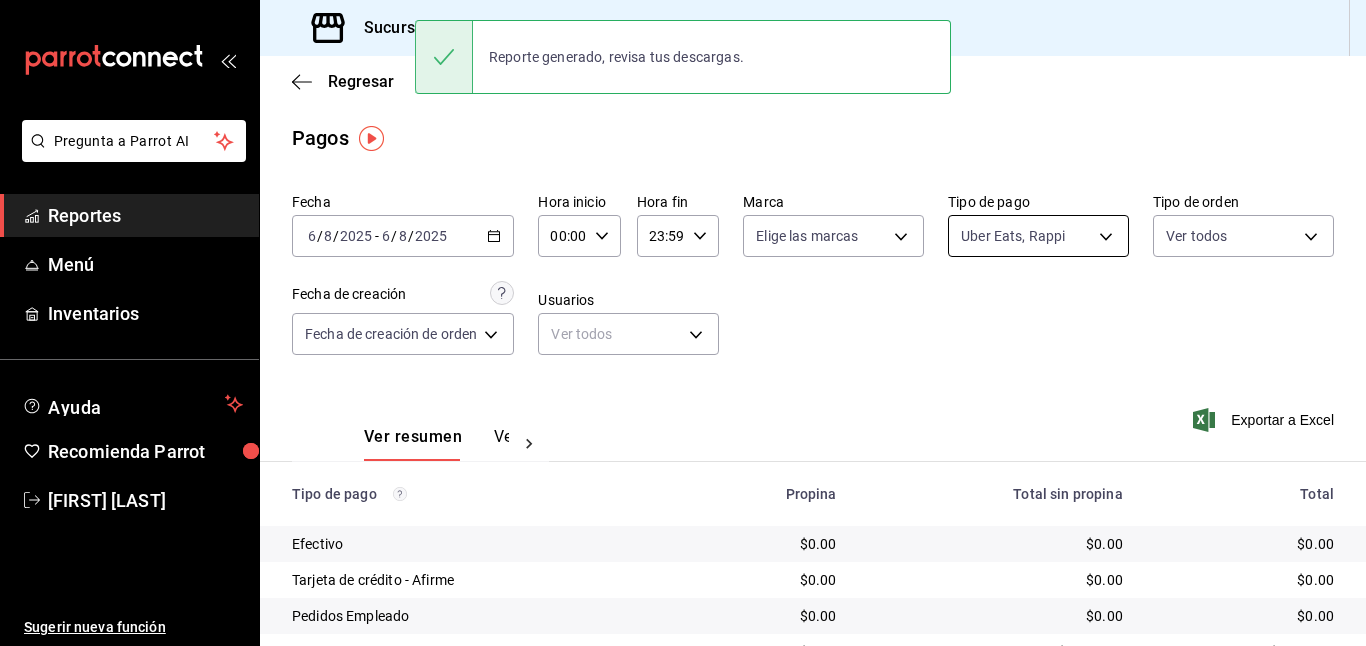 click on "Pregunta a Parrot AI Reportes   Menú   Inventarios   Ayuda Recomienda Parrot   Mayte Torres Torres   Sugerir nueva función   Sucursal: El Chino Carnes Asadas (Terranova) Regresar Pagos Fecha 2025-08-06 6 / 8 / 2025 - 2025-08-06 6 / 8 / 2025 Hora inicio 00:00 Hora inicio Hora fin 23:59 Hora fin Marca Elige las marcas Tipo de pago Uber Eats, Rappi c4801f15-3c0b-449a-993a-8f6a6652c3e6,067e2e58-163f-431b-a29b-4254b34a315f Tipo de orden Ver todos 97cbf8b1-65ca-4e3d-86af-5eaa739a991f,85e642e5-1fae-4f46-8d5d-6355efdb8fdd,9184a79c-109f-4a06-b406-e1ad067f52b1,26f011f2-9ba5-4726-92d6-979f7a22c510,EXTERNAL Fecha de creación   Fecha de creación de orden ORDER Usuarios Ver todos null Ver resumen Ver pagos Exportar a Excel Tipo de pago   Propina Total sin propina Total Efectivo $0.00 $0.00 $0.00 Tarjeta de crédito - Afirme $0.00 $0.00 $0.00 Pedidos Empleado $0.00 $0.00 $0.00 Uber Eats $0.00 $5,006.00 $5,006.00 Rappi $0.00 $3,316.00 $3,316.00 Pay $0.00 $0.00 $0.00 Total $0.00 $8,322.00 $8,322.00 Ver video tutorial" at bounding box center [683, 323] 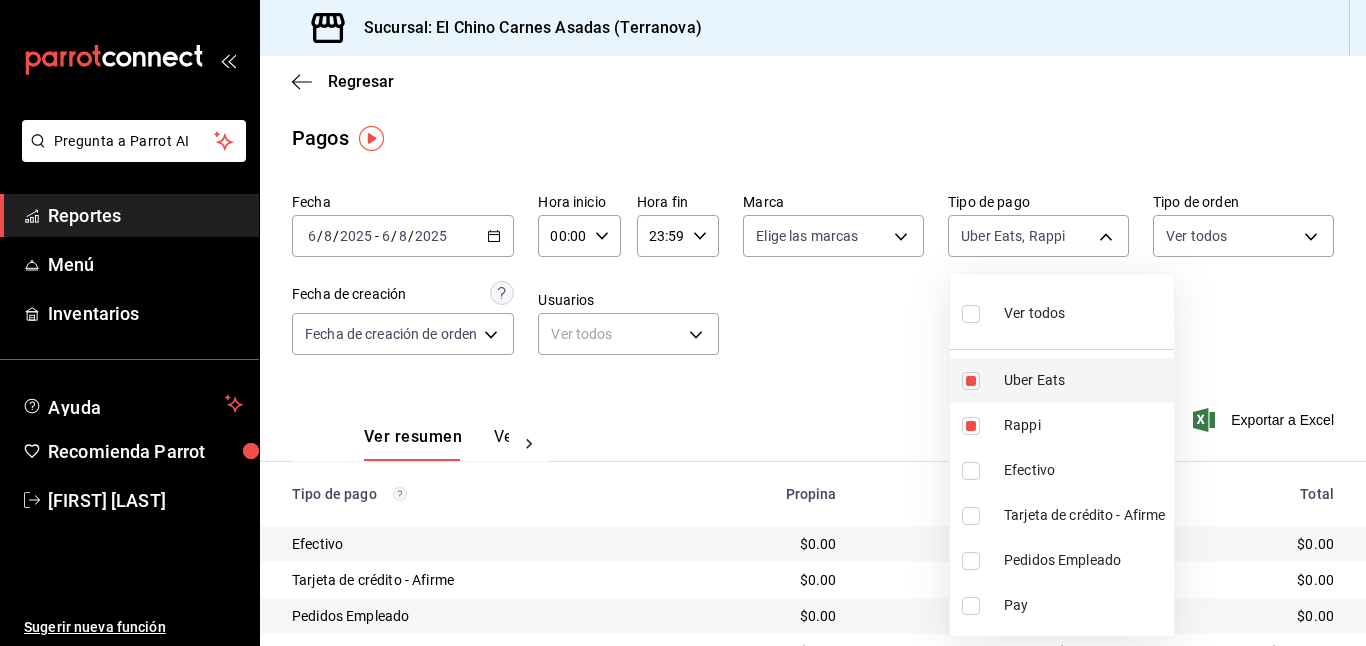 click at bounding box center [971, 381] 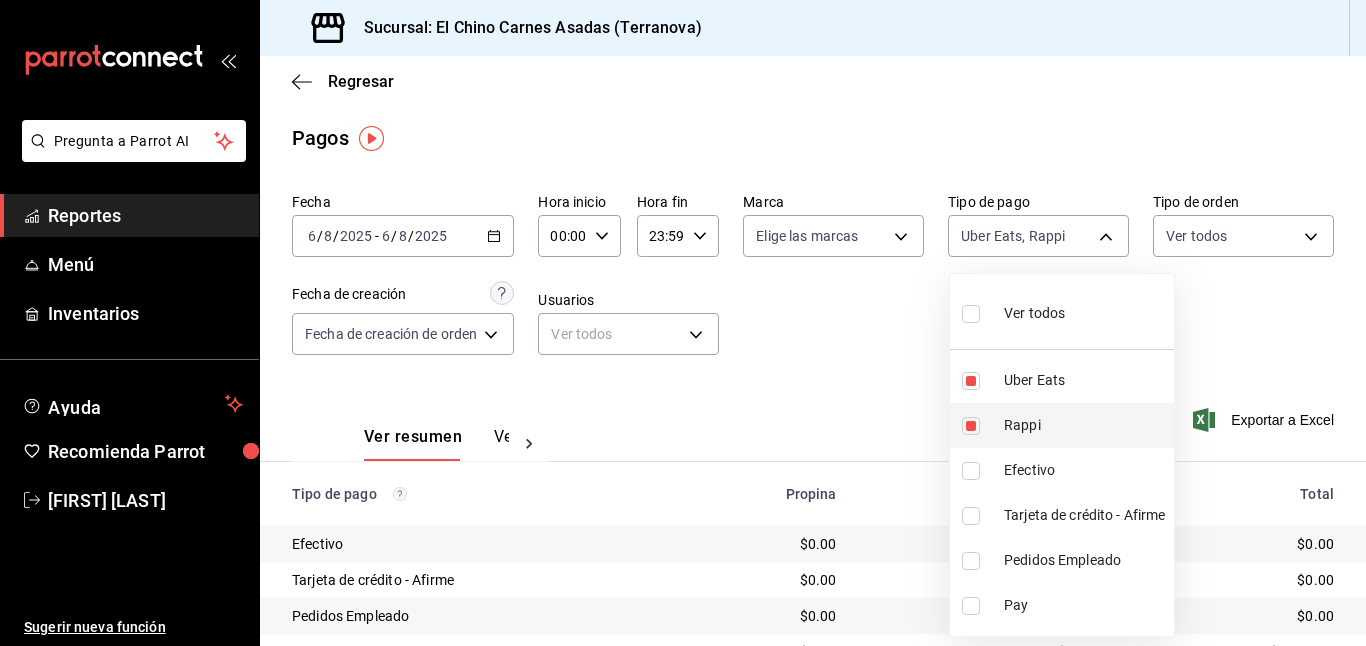 type on "c4801f15-3c0b-449a-993a-8f6a6652c3e6" 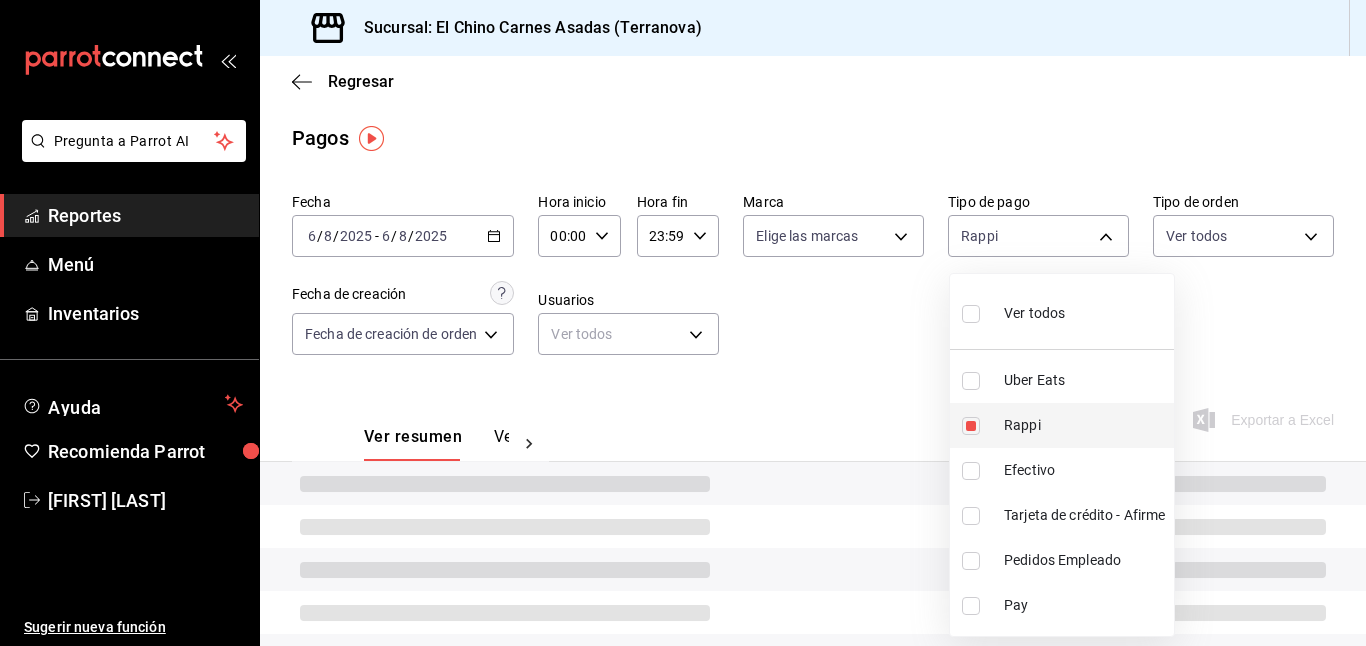click at bounding box center [971, 426] 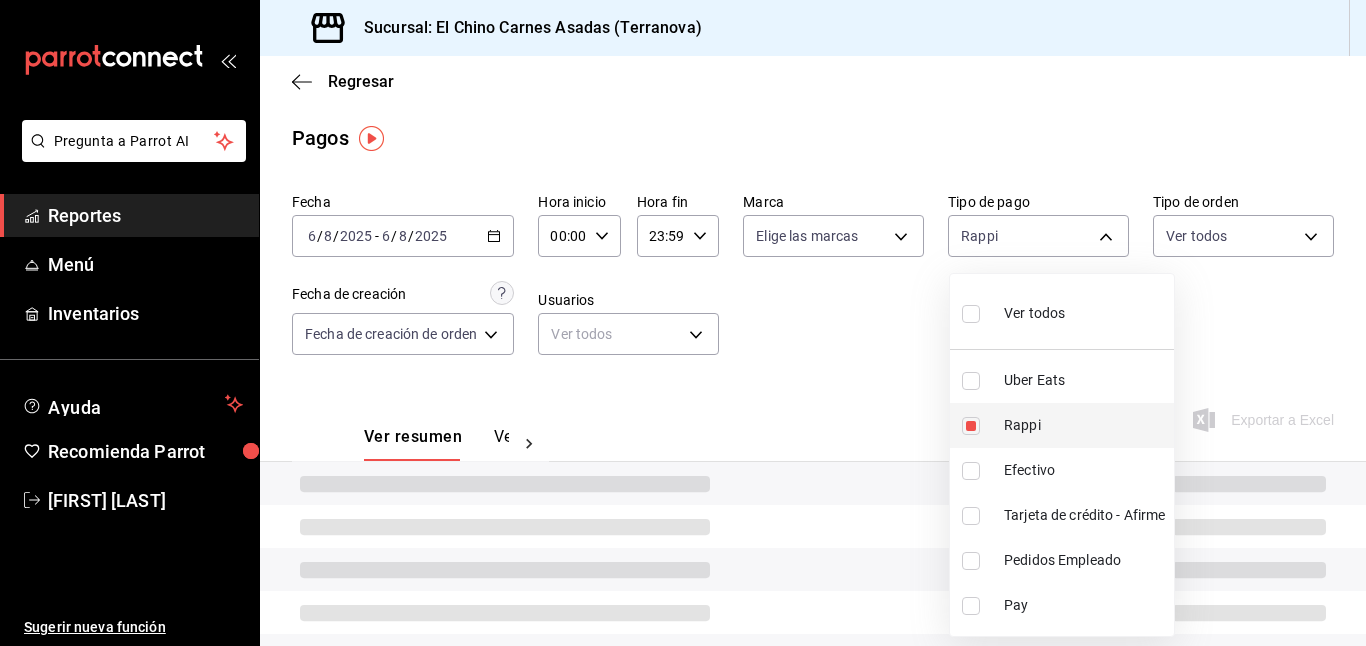 checkbox on "false" 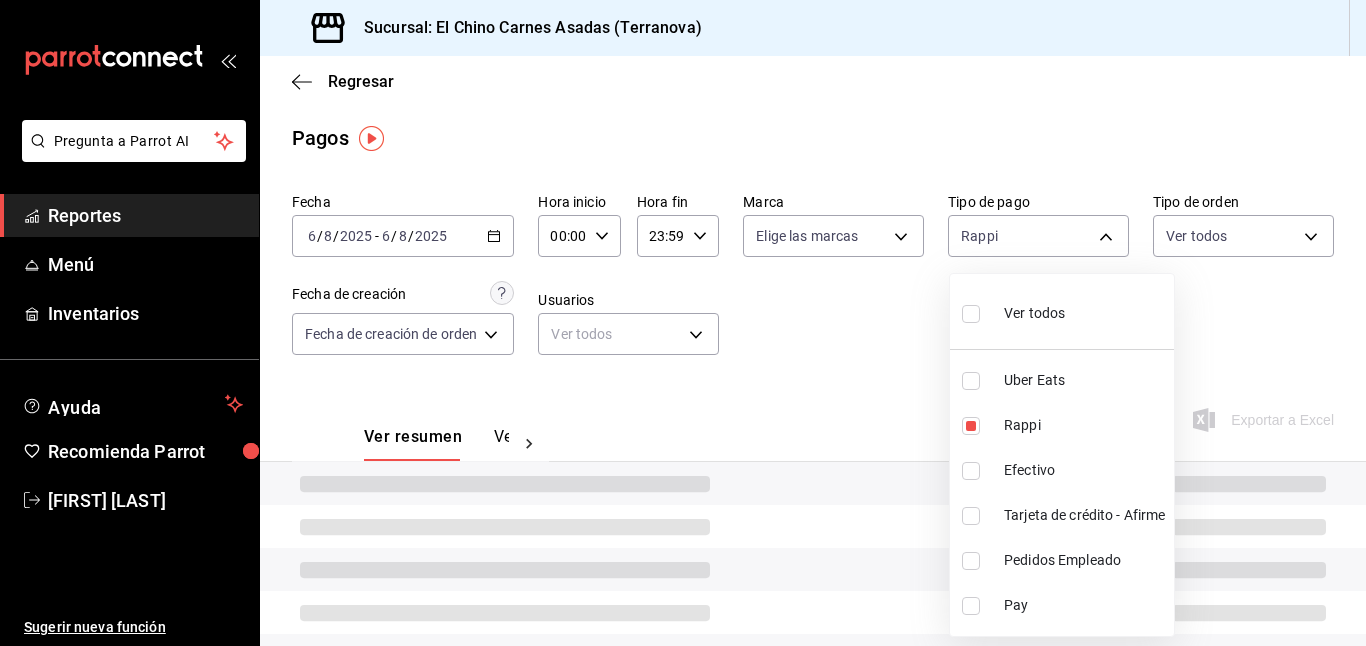 type 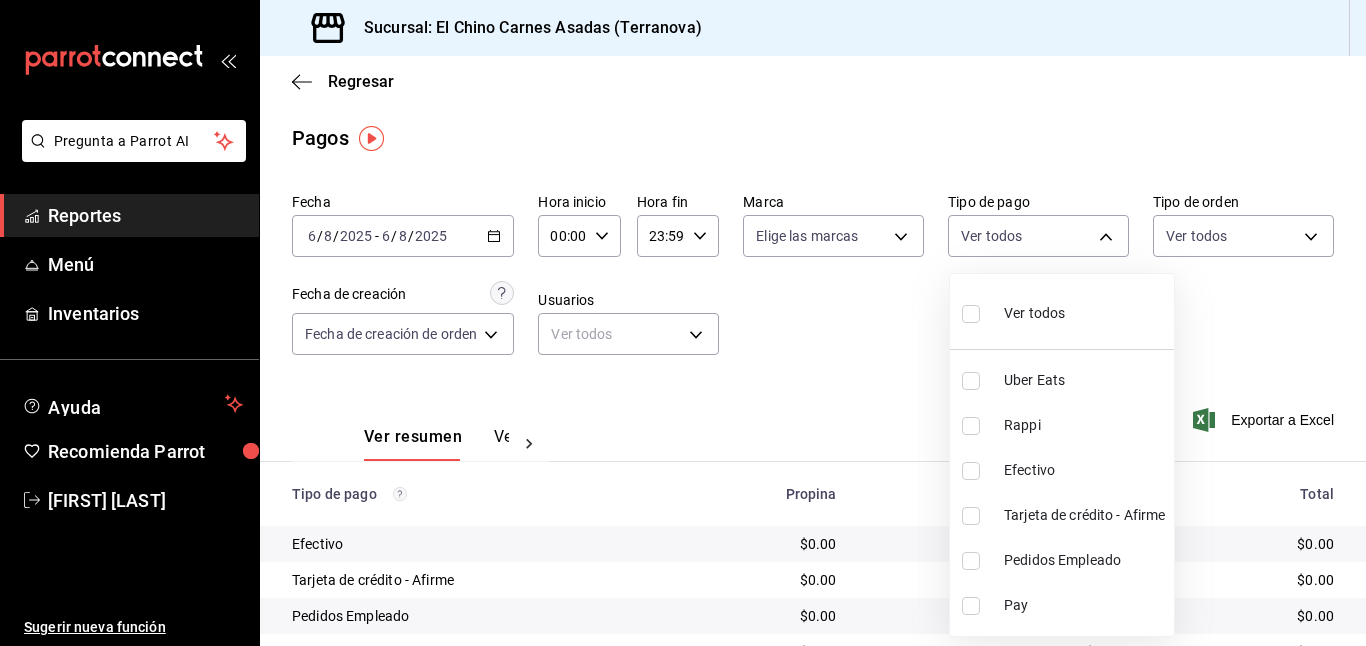 click at bounding box center [971, 516] 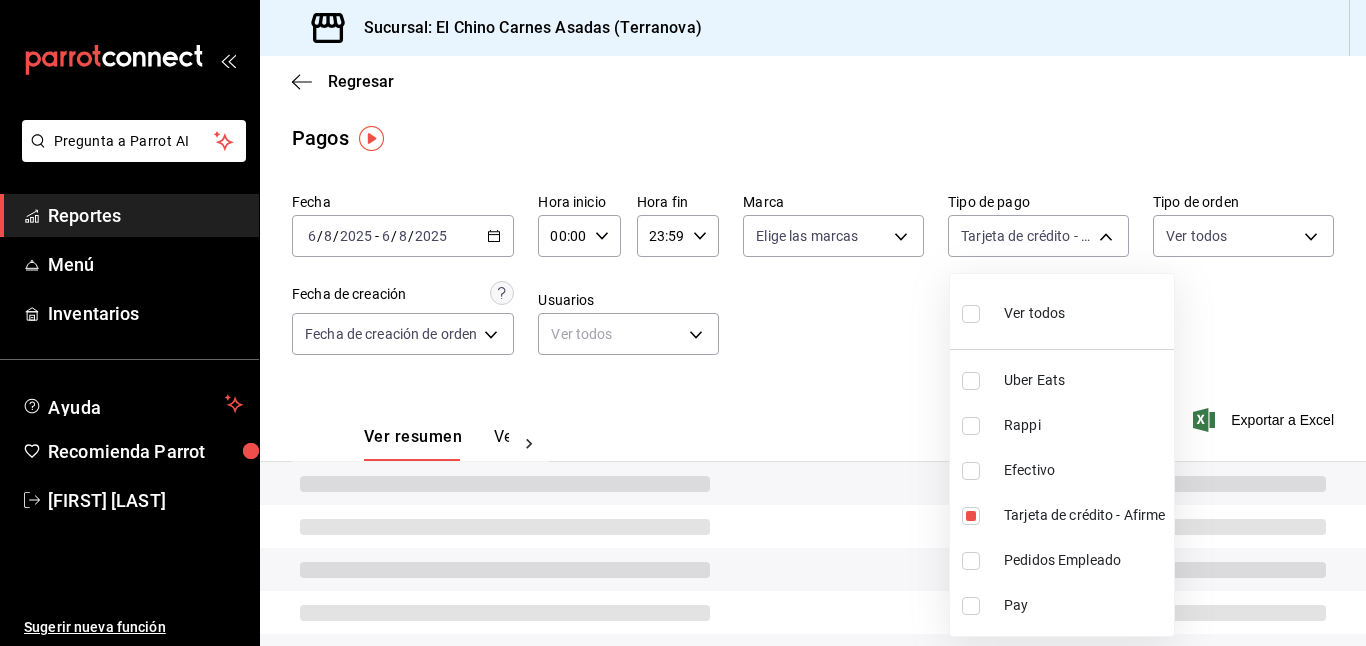 type on "911facc3-db66-4f96-9396-e27ce013f68a" 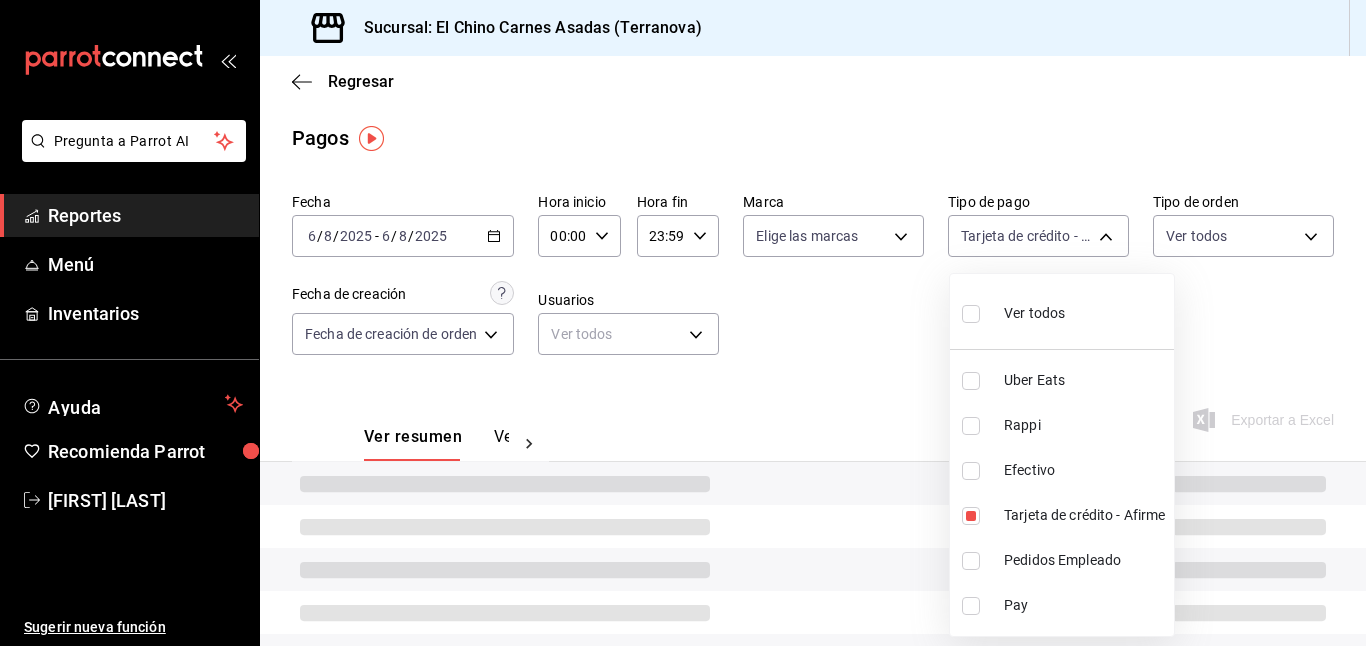 click at bounding box center [683, 323] 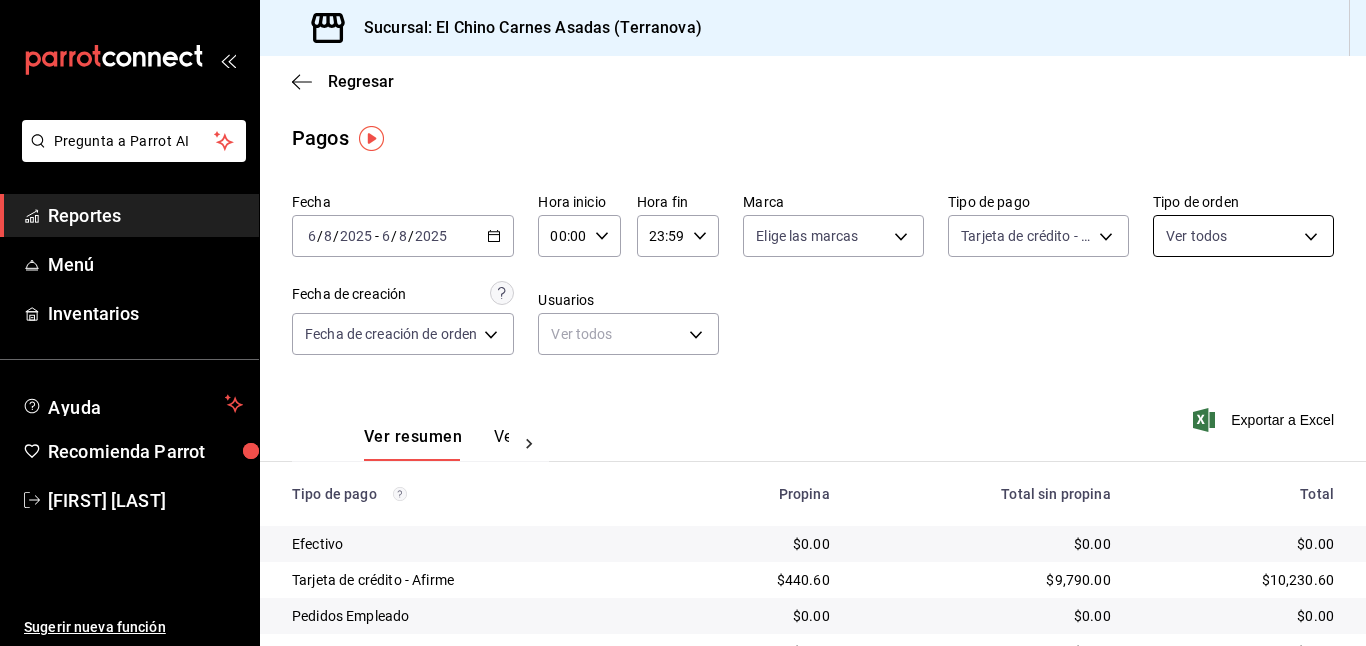 click on "Pregunta a Parrot AI Reportes   Menú   Inventarios   Ayuda Recomienda Parrot   Mayte Torres Torres   Sugerir nueva función   Sucursal: El Chino Carnes Asadas (Terranova) Regresar Pagos Fecha 2025-08-06 6 / 8 / 2025 - 2025-08-06 6 / 8 / 2025 Hora inicio 00:00 Hora inicio Hora fin 23:59 Hora fin Marca Elige las marcas Tipo de pago Tarjeta de crédito - Afirme 911facc3-db66-4f96-9396-e27ce013f68a Tipo de orden Ver todos 97cbf8b1-65ca-4e3d-86af-5eaa739a991f,85e642e5-1fae-4f46-8d5d-6355efdb8fdd,9184a79c-109f-4a06-b406-e1ad067f52b1,26f011f2-9ba5-4726-92d6-979f7a22c510,EXTERNAL Fecha de creación   Fecha de creación de orden ORDER Usuarios Ver todos null Ver resumen Ver pagos Exportar a Excel Tipo de pago   Propina Total sin propina Total Efectivo $0.00 $0.00 $0.00 Tarjeta de crédito - Afirme $440.60 $9,790.00 $10,230.60 Pedidos Empleado $0.00 $0.00 $0.00 Uber Eats $0.00 $0.00 $0.00 Rappi $0.00 $0.00 $0.00 Pay $0.00 $0.00 $0.00 Total $440.60 $9,790.00 $10,230.60 GANA 1 MES GRATIS EN TU SUSCRIPCIÓN AQUÍ   Menú" at bounding box center [683, 323] 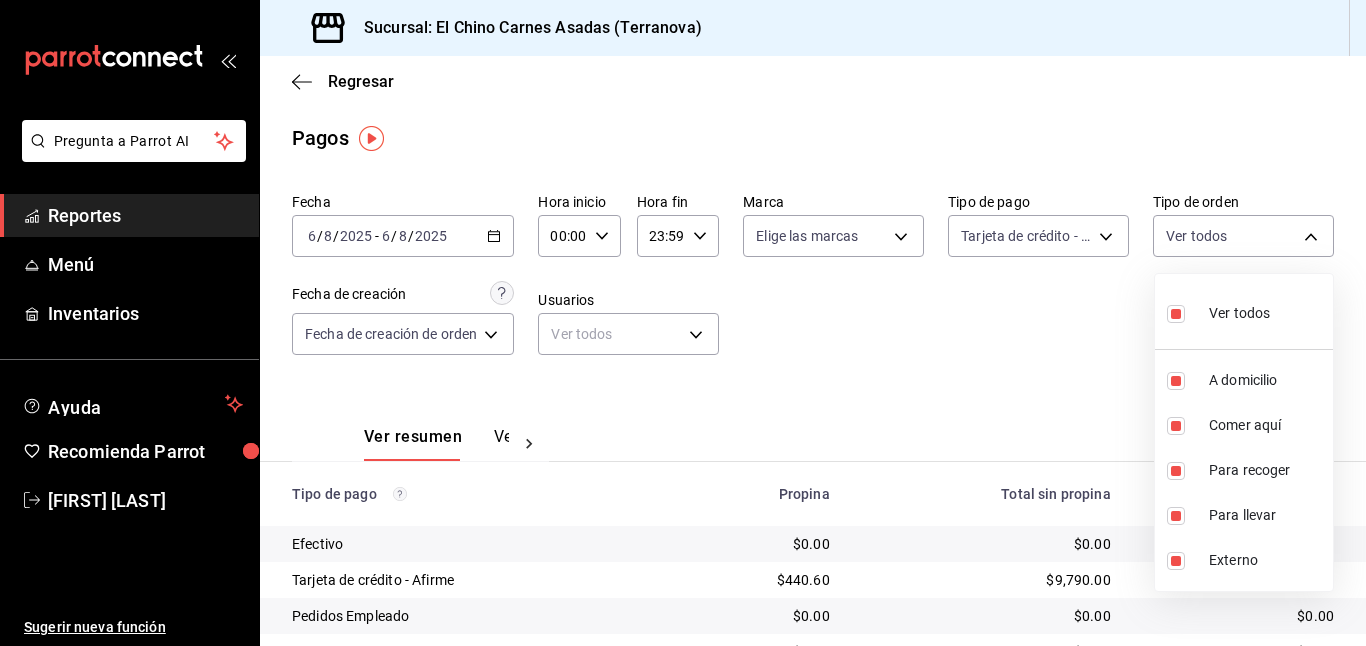 click at bounding box center (1176, 314) 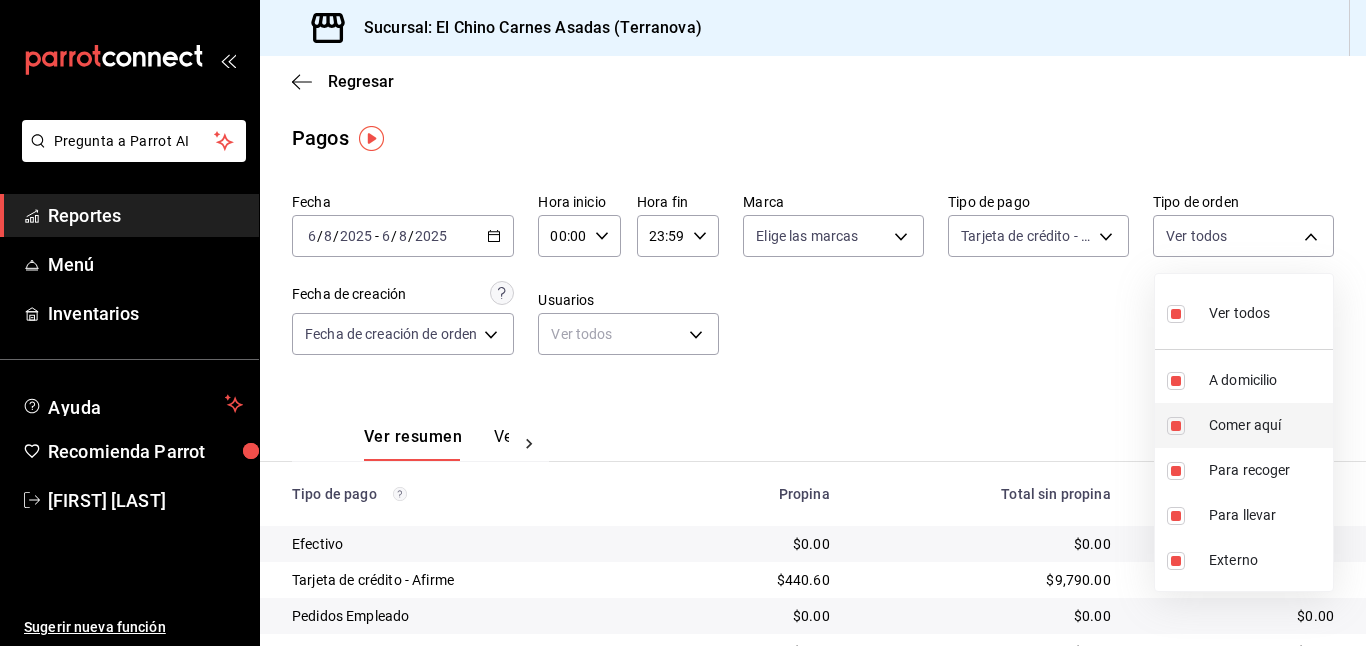 type 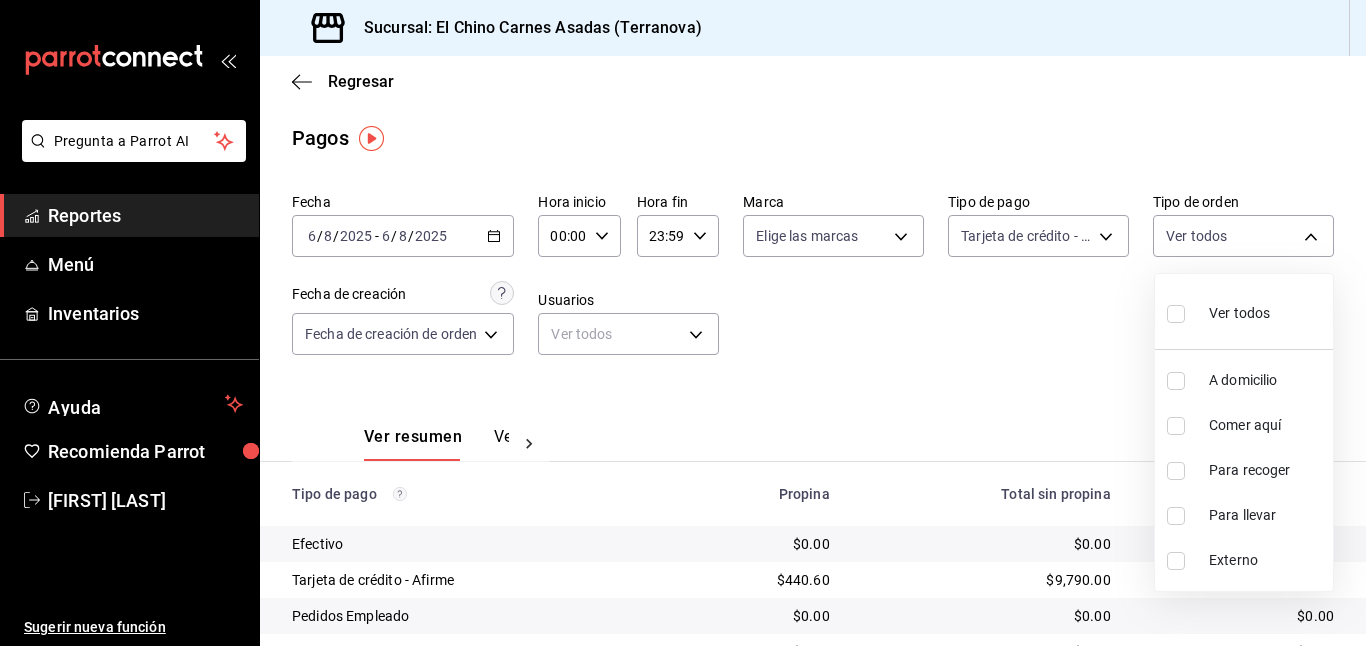 click at bounding box center (1176, 426) 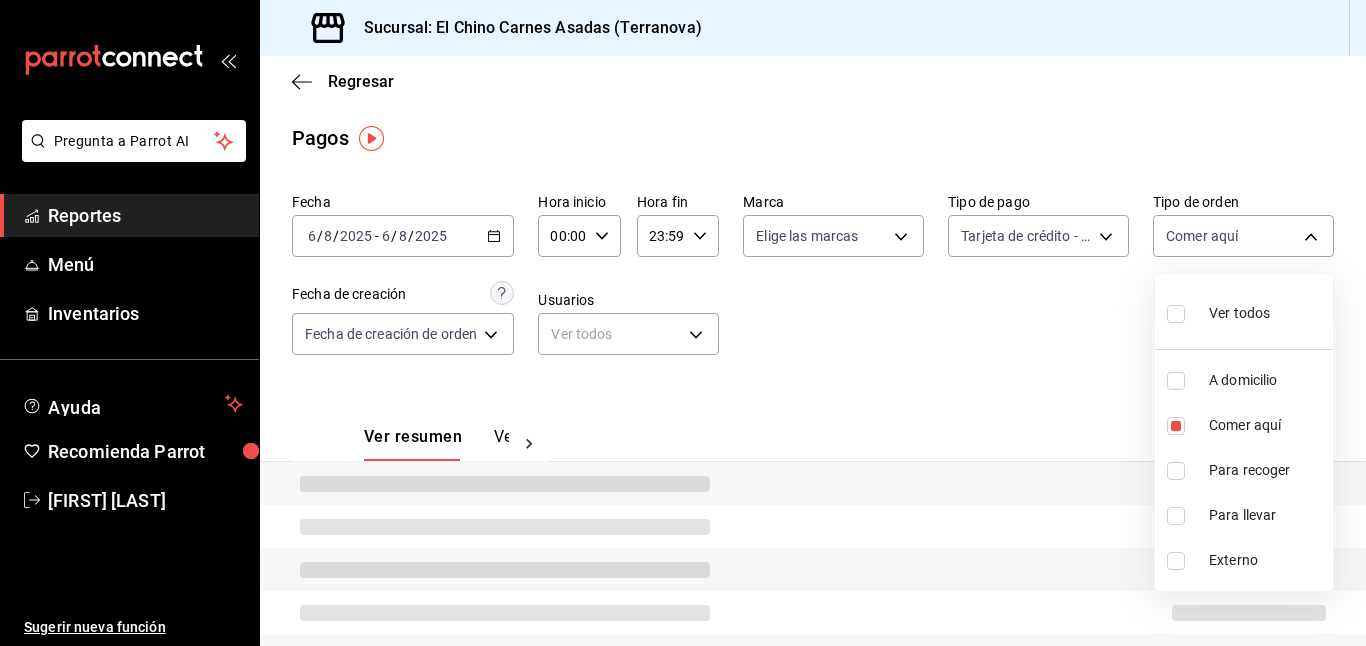 click at bounding box center (683, 323) 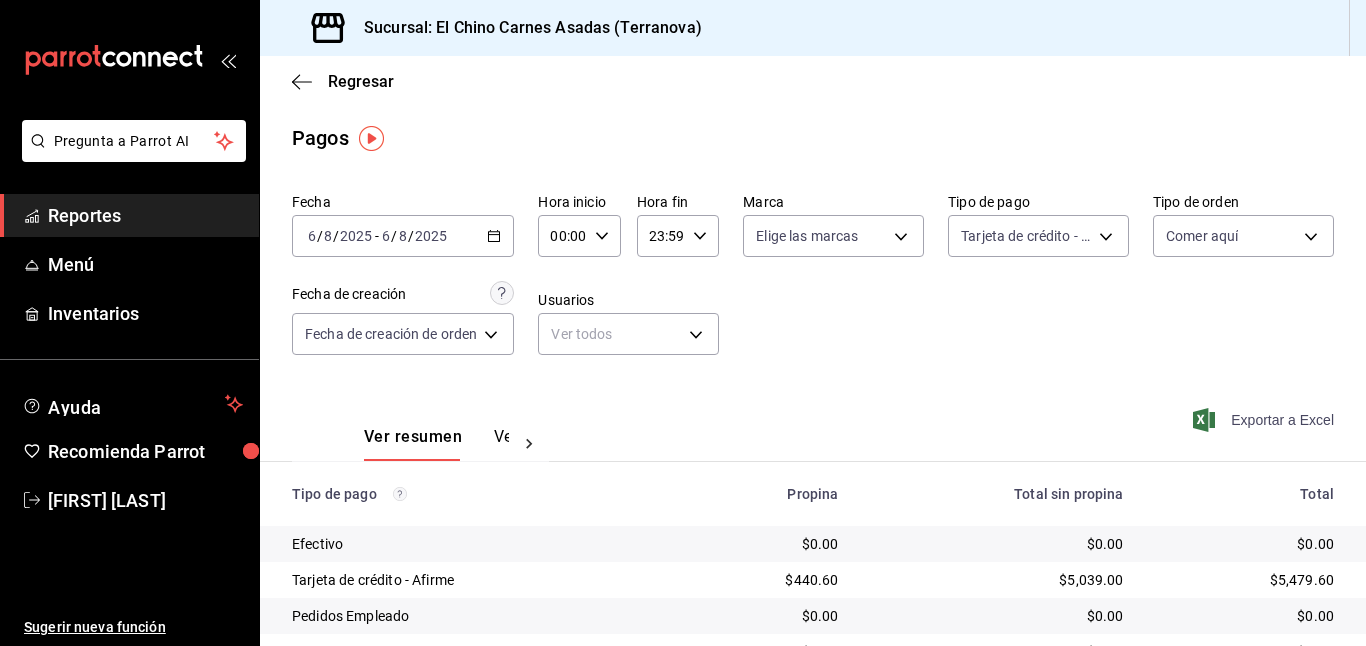 click on "Exportar a Excel" at bounding box center [1265, 420] 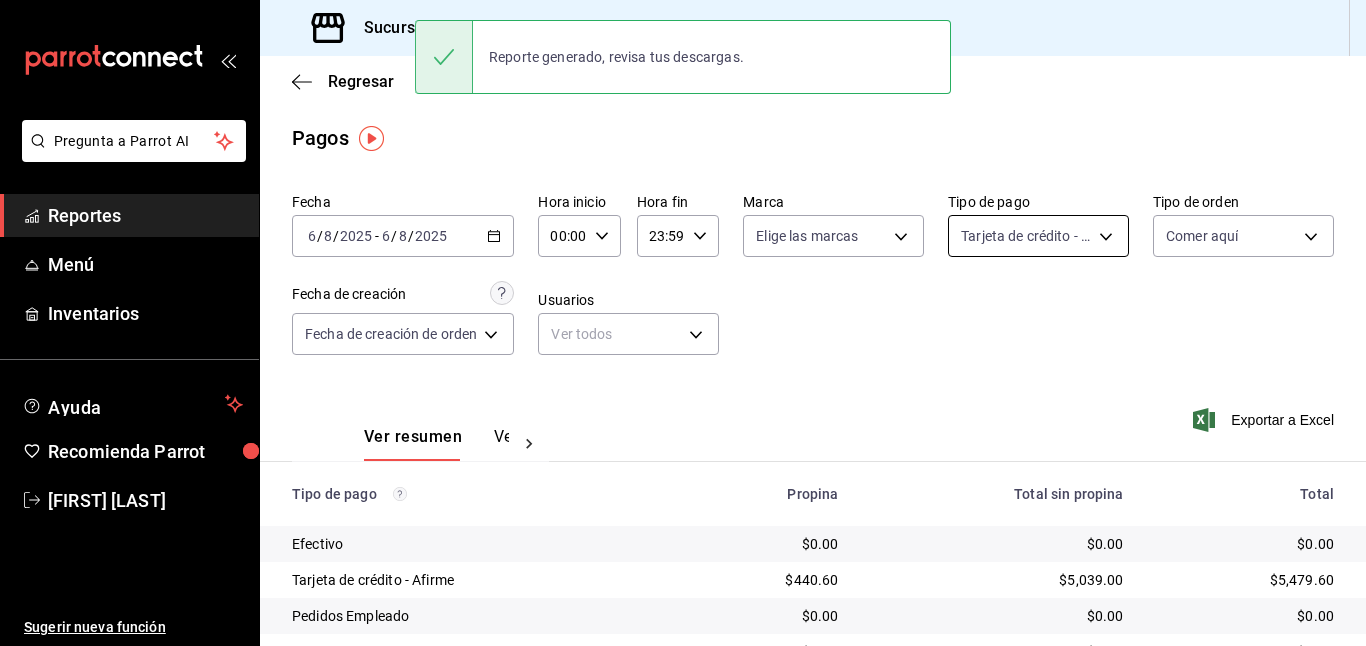 click on "Pregunta a Parrot AI Reportes   Menú   Inventarios   Ayuda Recomienda Parrot   Mayte Torres Torres   Sugerir nueva función   Sucursal: El Chino Carnes Asadas (Terranova) Regresar Pagos Fecha 2025-08-06 6 / 8 / 2025 - 2025-08-06 6 / 8 / 2025 Hora inicio 00:00 Hora inicio Hora fin 23:59 Hora fin Marca Elige las marcas Tipo de pago Tarjeta de crédito - Afirme 911facc3-db66-4f96-9396-e27ce013f68a Tipo de orden Comer aquí 85e642e5-1fae-4f46-8d5d-6355efdb8fdd Fecha de creación   Fecha de creación de orden ORDER Usuarios Ver todos null Ver resumen Ver pagos Exportar a Excel Tipo de pago   Propina Total sin propina Total Efectivo $0.00 $0.00 $0.00 Tarjeta de crédito - Afirme $440.60 $5,039.00 $5,479.60 Pedidos Empleado $0.00 $0.00 $0.00 Uber Eats $0.00 $0.00 $0.00 Rappi $0.00 $0.00 $0.00 Pay $0.00 $0.00 $0.00 Total $440.60 $5,039.00 $5,479.60 Reporte generado, revisa tus descargas. GANA 1 MES GRATIS EN TU SUSCRIPCIÓN AQUÍ Ver video tutorial Ir a video Pregunta a Parrot AI Reportes   Menú   Inventarios" at bounding box center (683, 323) 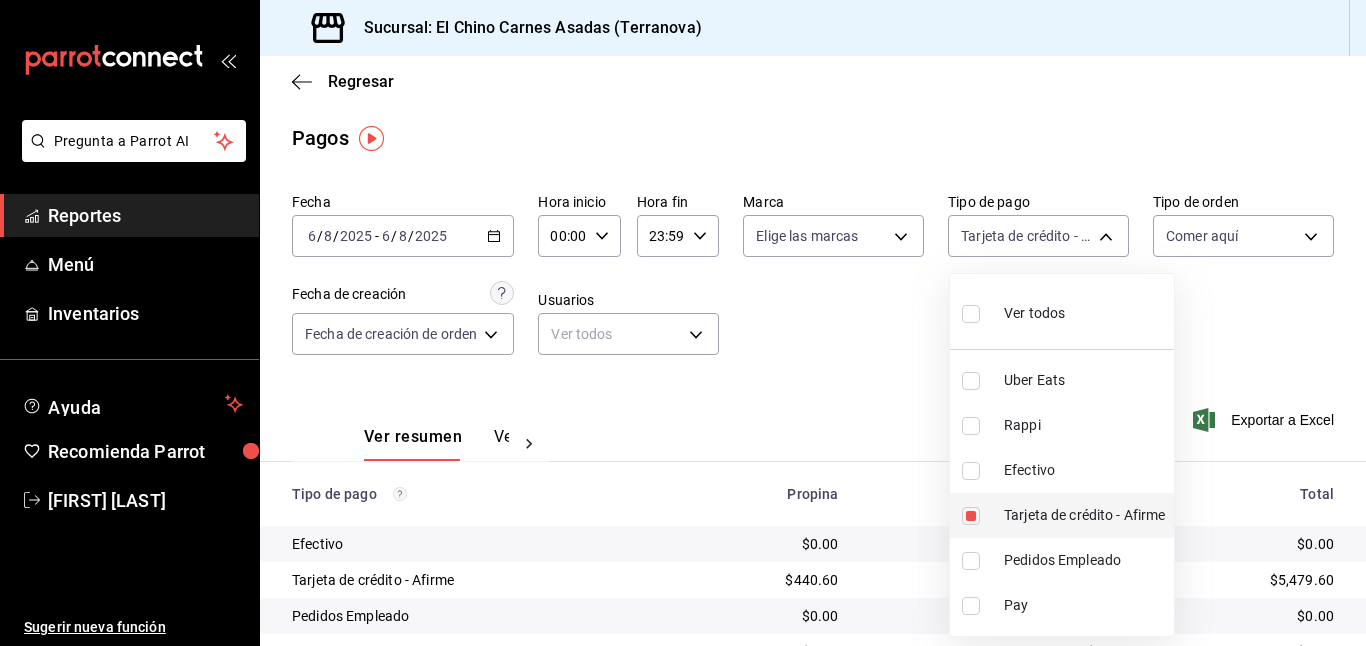 click at bounding box center [971, 516] 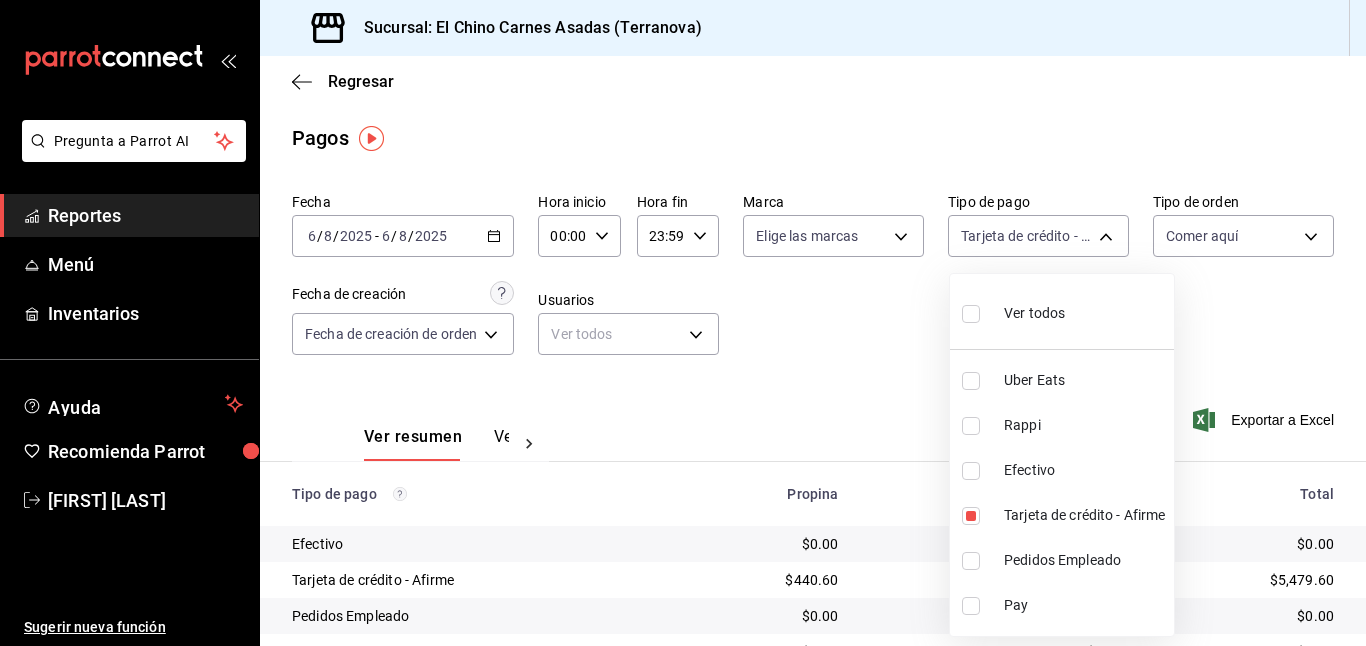 type 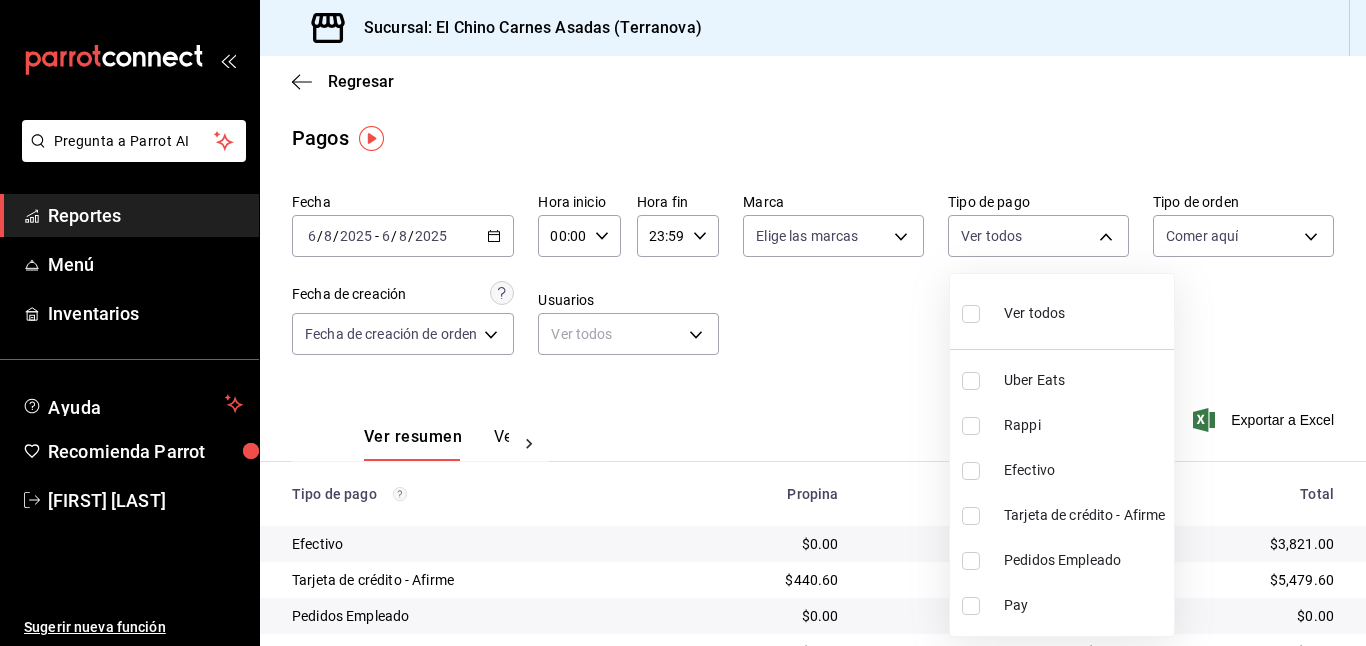 click at bounding box center (971, 471) 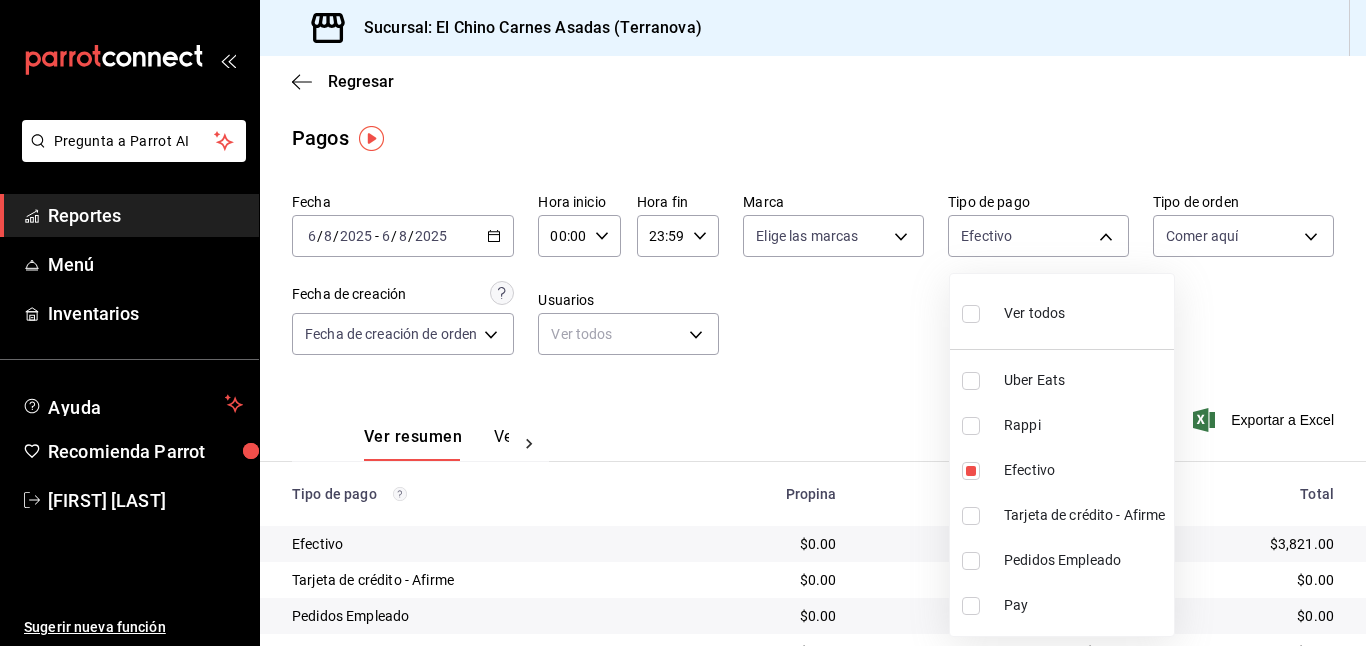 click at bounding box center [683, 323] 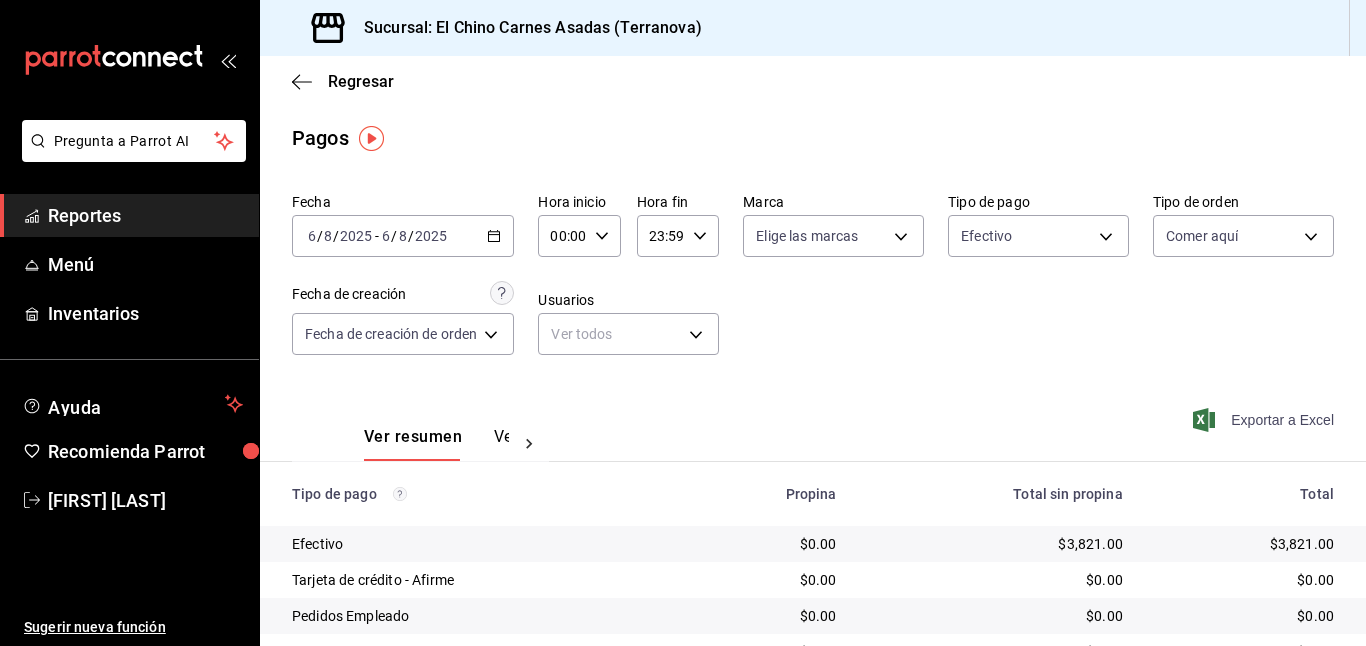 click on "Exportar a Excel" at bounding box center [1265, 420] 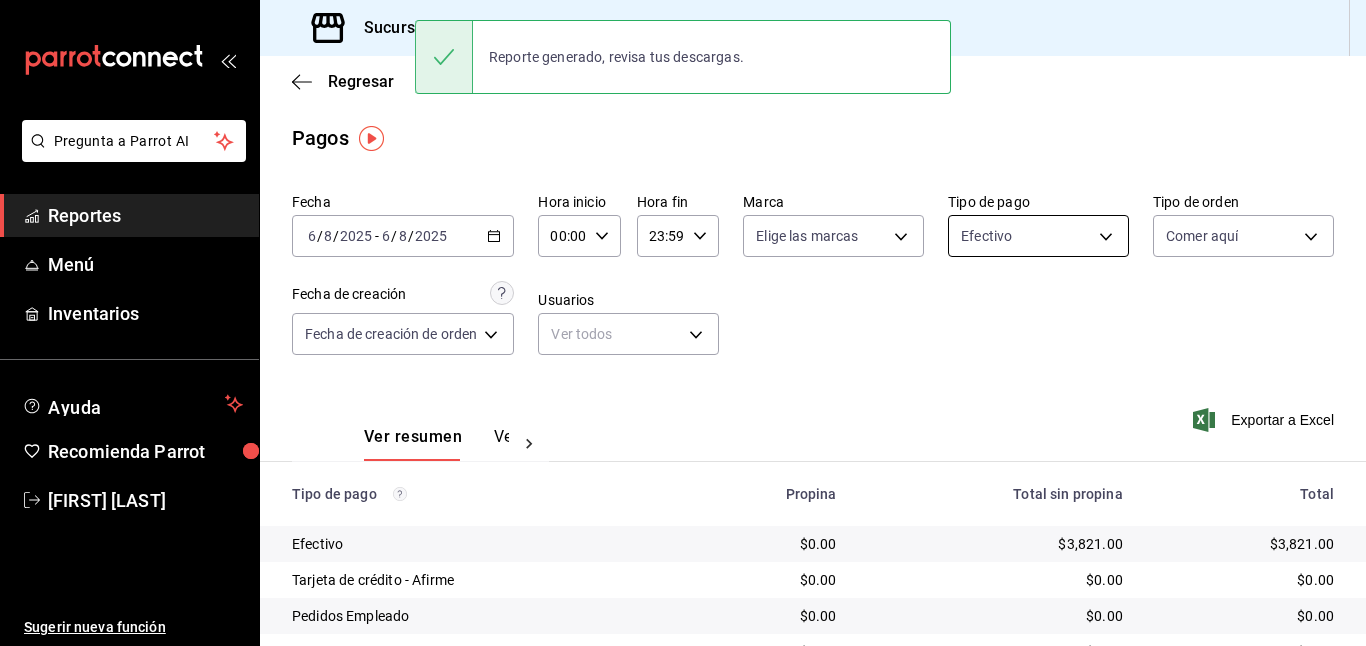 click on "Pregunta a Parrot AI Reportes   Menú   Inventarios   Ayuda Recomienda Parrot   Mayte Torres Torres   Sugerir nueva función   Sucursal: El Chino Carnes Asadas (Terranova) Regresar Pagos Fecha 2025-08-06 6 / 8 / 2025 - 2025-08-06 6 / 8 / 2025 Hora inicio 00:00 Hora inicio Hora fin 23:59 Hora fin Marca Elige las marcas Tipo de pago Efectivo 1ec4ab05-2c6d-4a73-bd6f-51d991b2c058 Tipo de orden Comer aquí 85e642e5-1fae-4f46-8d5d-6355efdb8fdd Fecha de creación   Fecha de creación de orden ORDER Usuarios Ver todos null Ver resumen Ver pagos Exportar a Excel Tipo de pago   Propina Total sin propina Total Efectivo $0.00 $3,821.00 $3,821.00 Tarjeta de crédito - Afirme $0.00 $0.00 $0.00 Pedidos Empleado $0.00 $0.00 $0.00 Uber Eats $0.00 $0.00 $0.00 Rappi $0.00 $0.00 $0.00 Pay $0.00 $0.00 $0.00 Total $0.00 $3,821.00 $3,821.00 Reporte generado, revisa tus descargas. GANA 1 MES GRATIS EN TU SUSCRIPCIÓN AQUÍ Ver video tutorial Ir a video Pregunta a Parrot AI Reportes   Menú   Inventarios   Ayuda Recomienda Parrot" at bounding box center [683, 323] 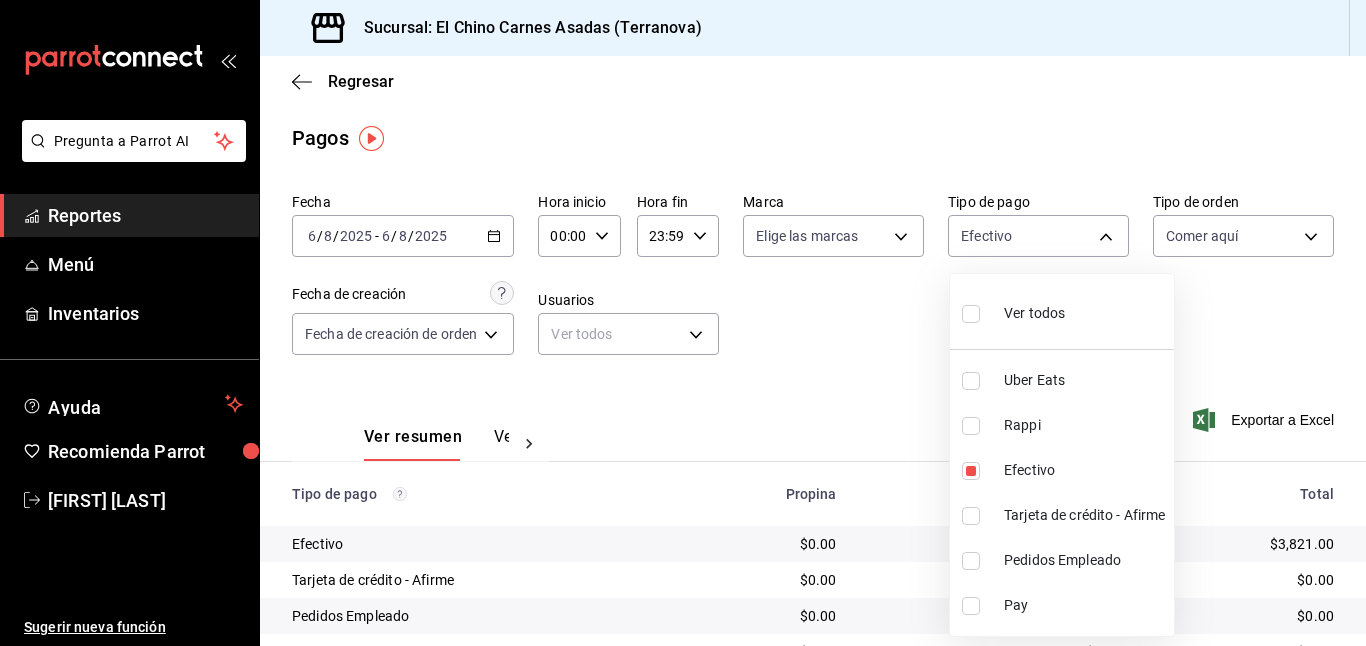 click on "Ver todos" at bounding box center (1034, 313) 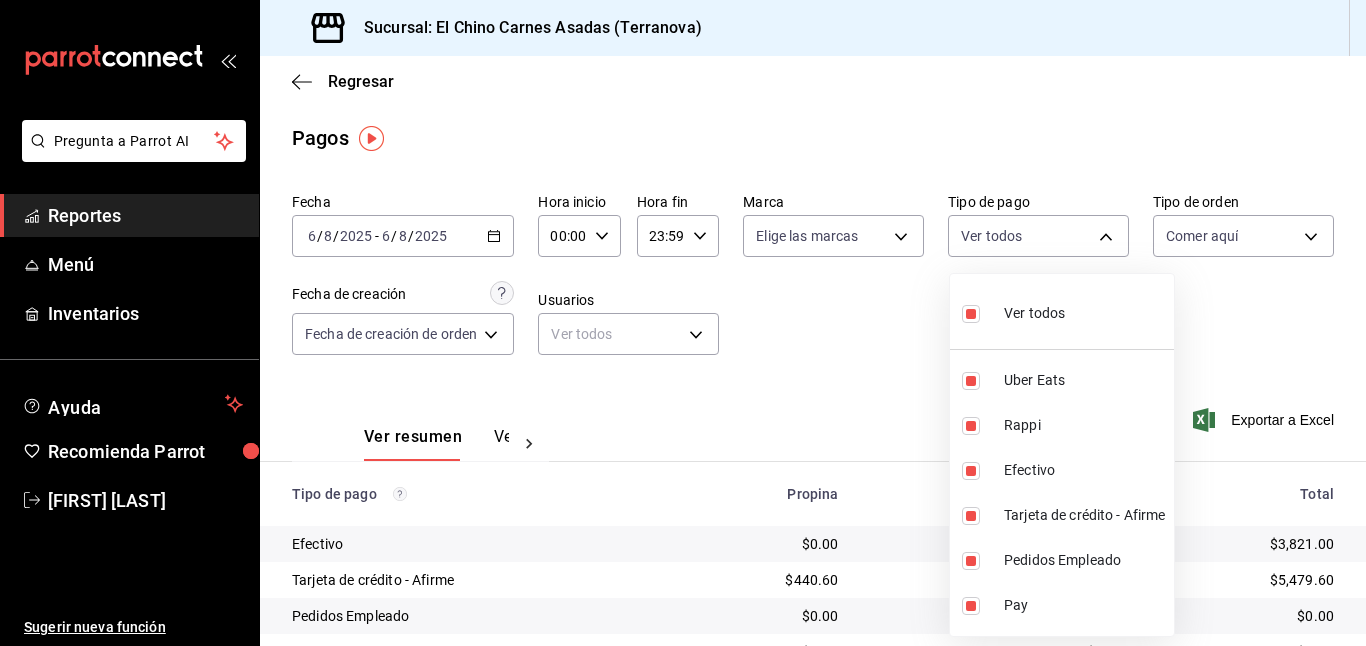 click at bounding box center [683, 323] 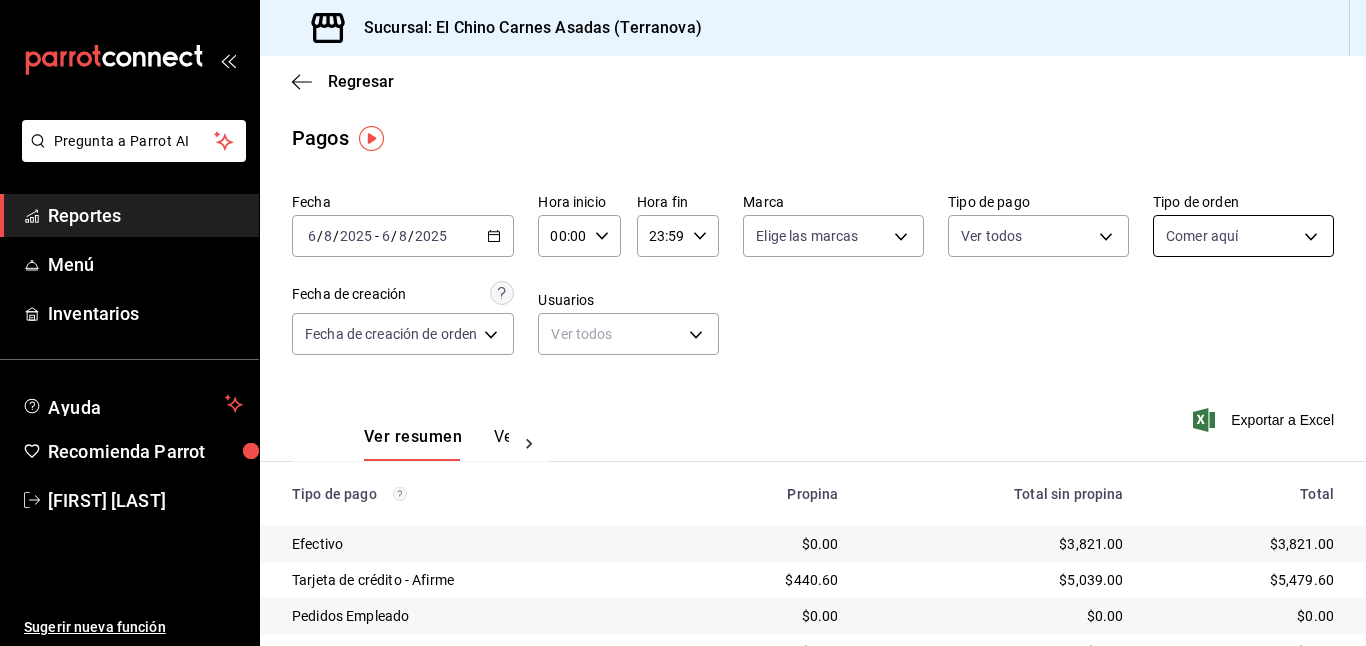 click on "Pregunta a Parrot AI Reportes   Menú   Inventarios   Ayuda Recomienda Parrot   Mayte Torres Torres   Sugerir nueva función   Sucursal: El Chino Carnes Asadas (Terranova) Regresar Pagos Fecha 2025-08-06 6 / 8 / 2025 - 2025-08-06 6 / 8 / 2025 Hora inicio 00:00 Hora inicio Hora fin 23:59 Hora fin Marca Elige las marcas Tipo de pago Ver todos 067e2e58-163f-431b-a29b-4254b34a315f,c4801f15-3c0b-449a-993a-8f6a6652c3e6,1ec4ab05-2c6d-4a73-bd6f-51d991b2c058,911facc3-db66-4f96-9396-e27ce013f68a,a8c50785-1343-4692-a195-83d4c1496dd3,9bd6837c-3a07-46ee-9c75-c66e35471533 Tipo de orden Comer aquí 85e642e5-1fae-4f46-8d5d-6355efdb8fdd Fecha de creación   Fecha de creación de orden ORDER Usuarios Ver todos null Ver resumen Ver pagos Exportar a Excel Tipo de pago   Propina Total sin propina Total Efectivo $0.00 $3,821.00 $3,821.00 Tarjeta de crédito - Afirme $440.60 $5,039.00 $5,479.60 Pedidos Empleado $0.00 $0.00 $0.00 Uber Eats $0.00 $0.00 $0.00 Rappi $0.00 $0.00 $0.00 Pay $0.00 $0.00 $0.00 Total $440.60 $8,860.00" at bounding box center [683, 323] 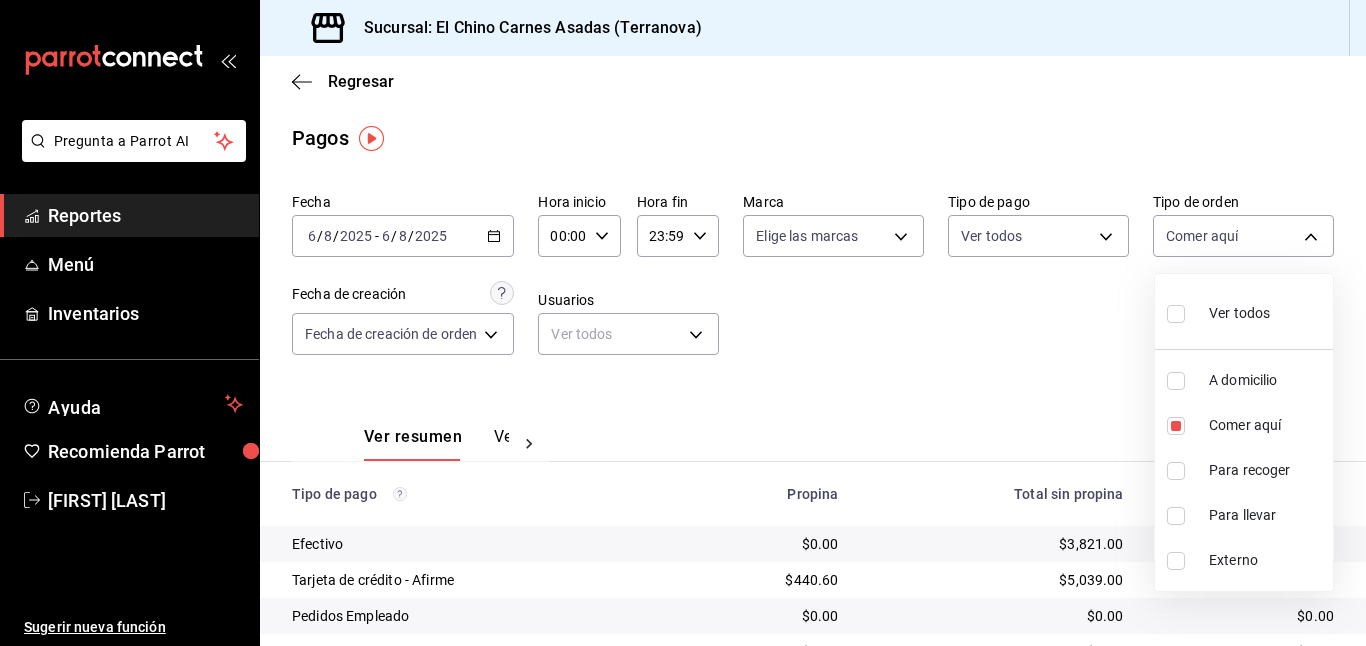 click on "Ver todos" at bounding box center [1218, 311] 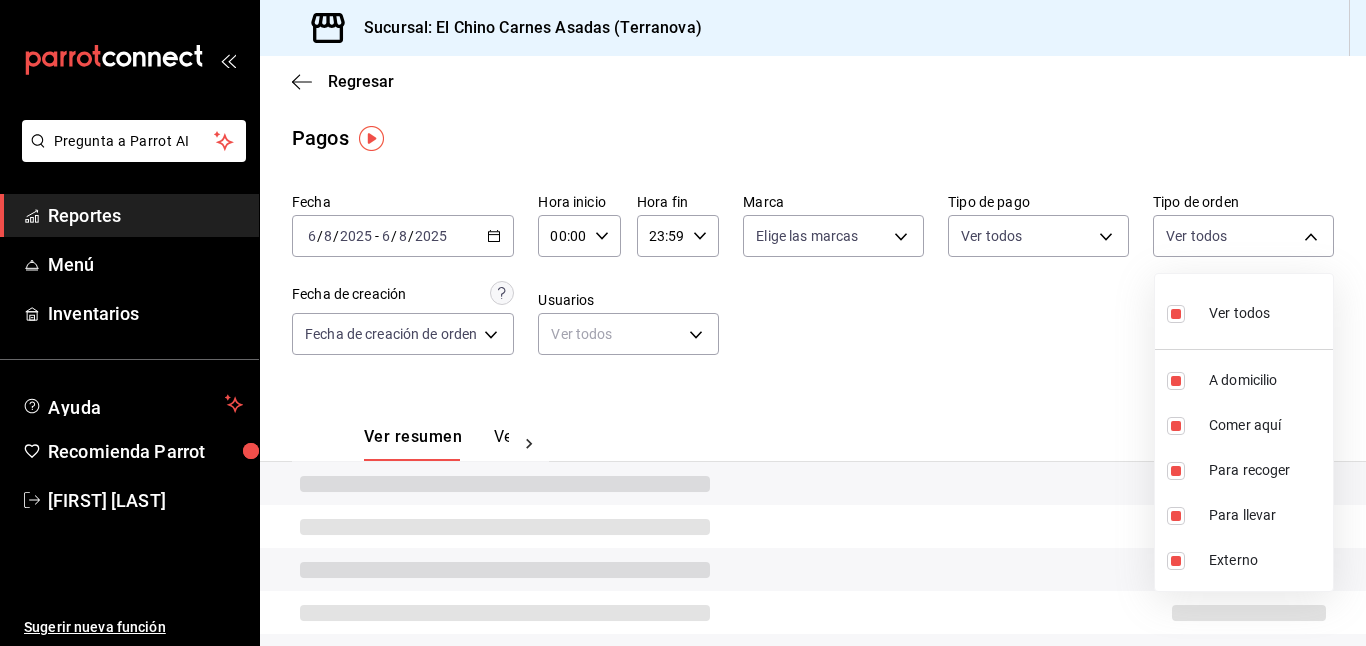 click at bounding box center (683, 323) 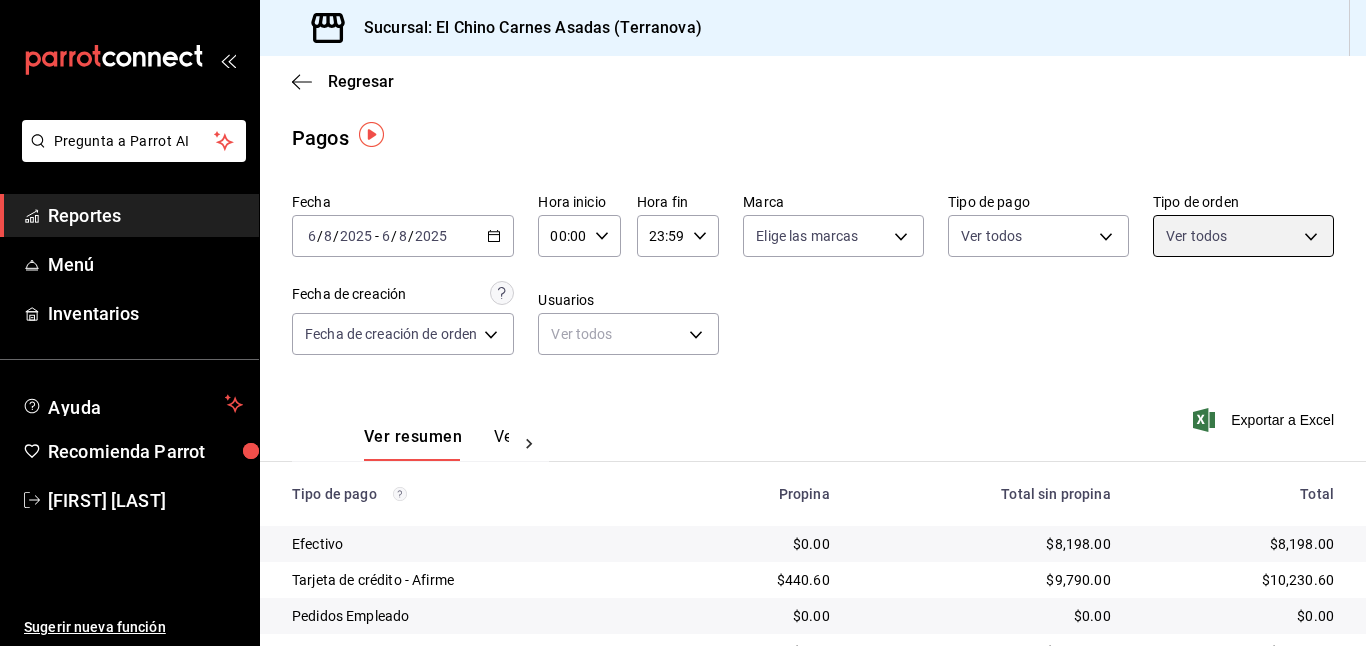 scroll, scrollTop: 164, scrollLeft: 0, axis: vertical 